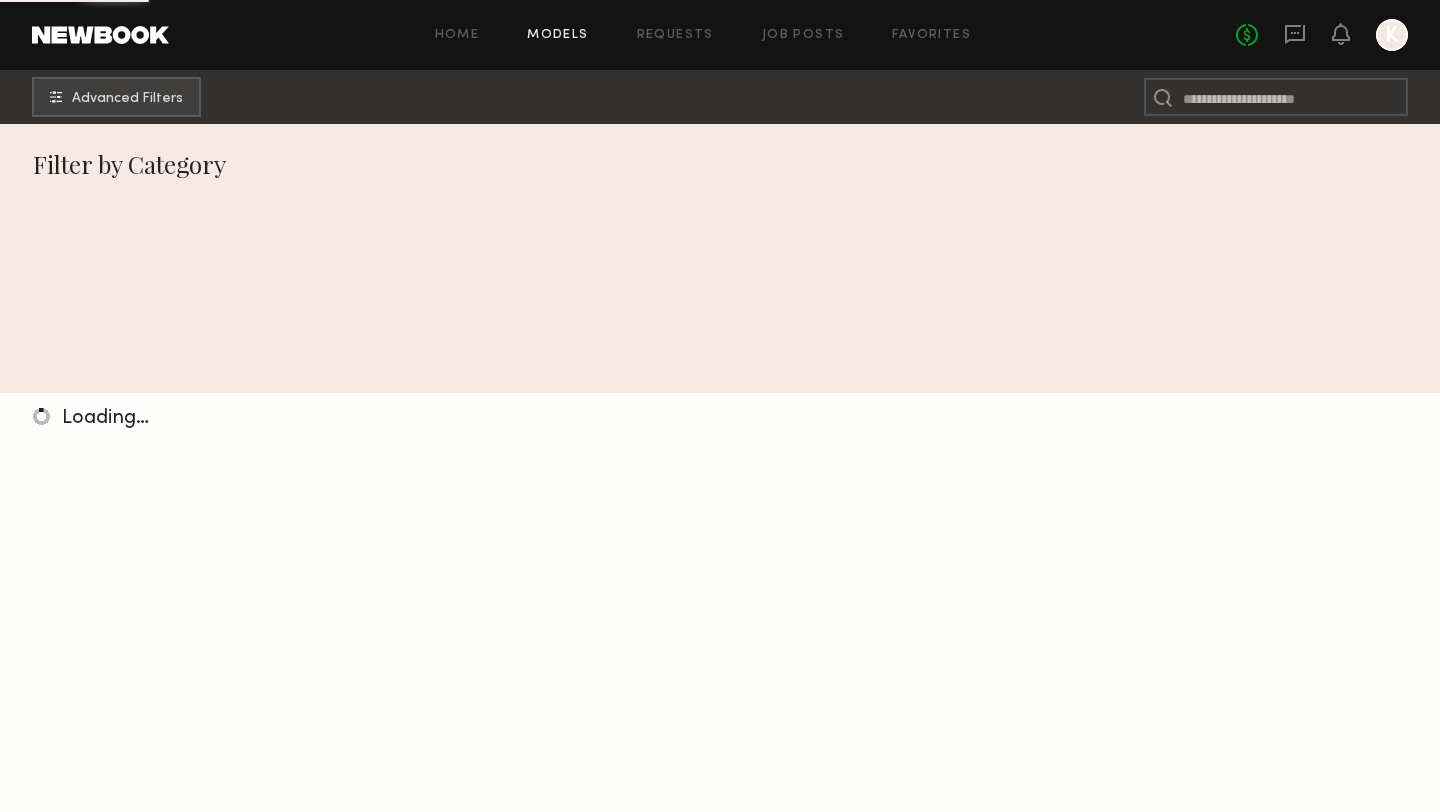scroll, scrollTop: 0, scrollLeft: 0, axis: both 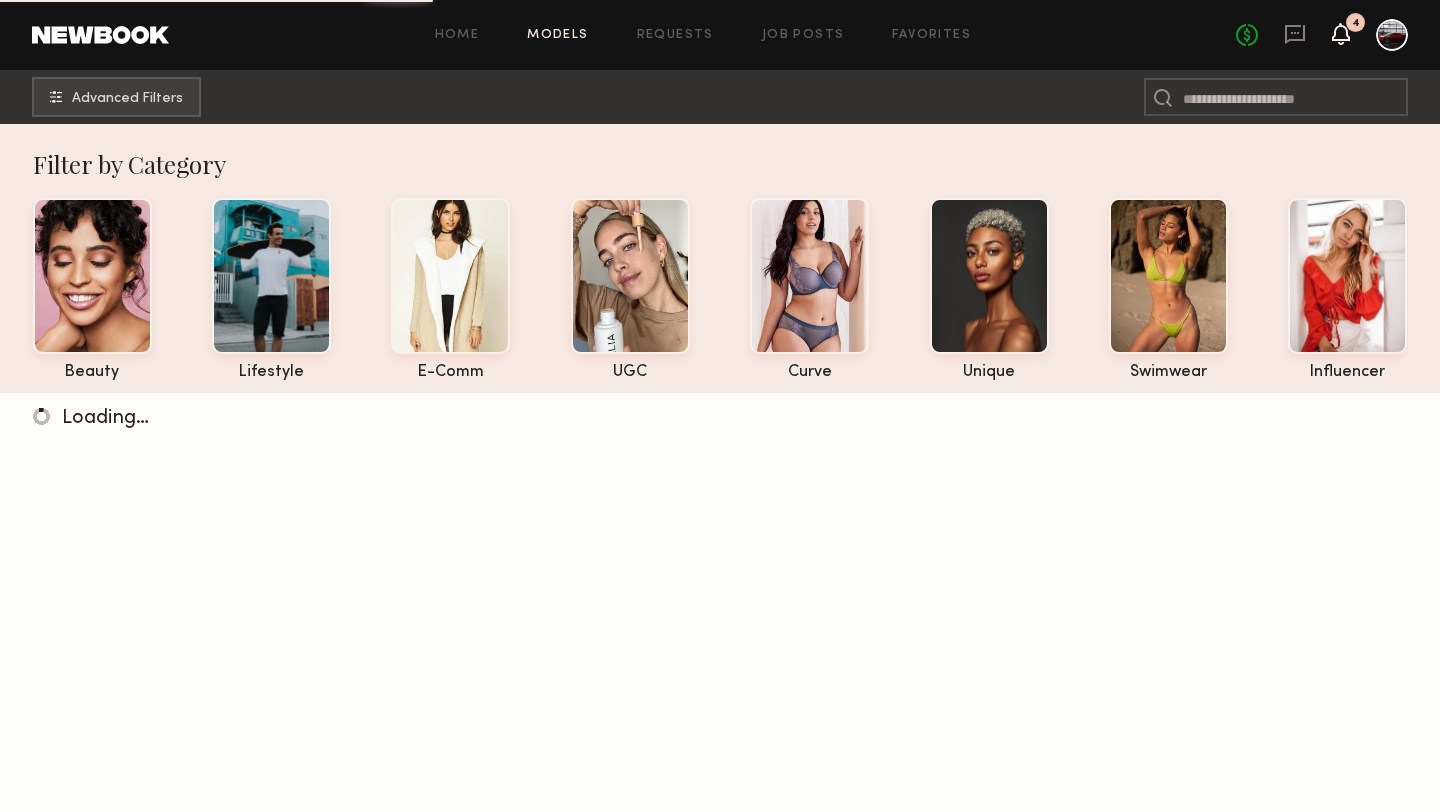 click 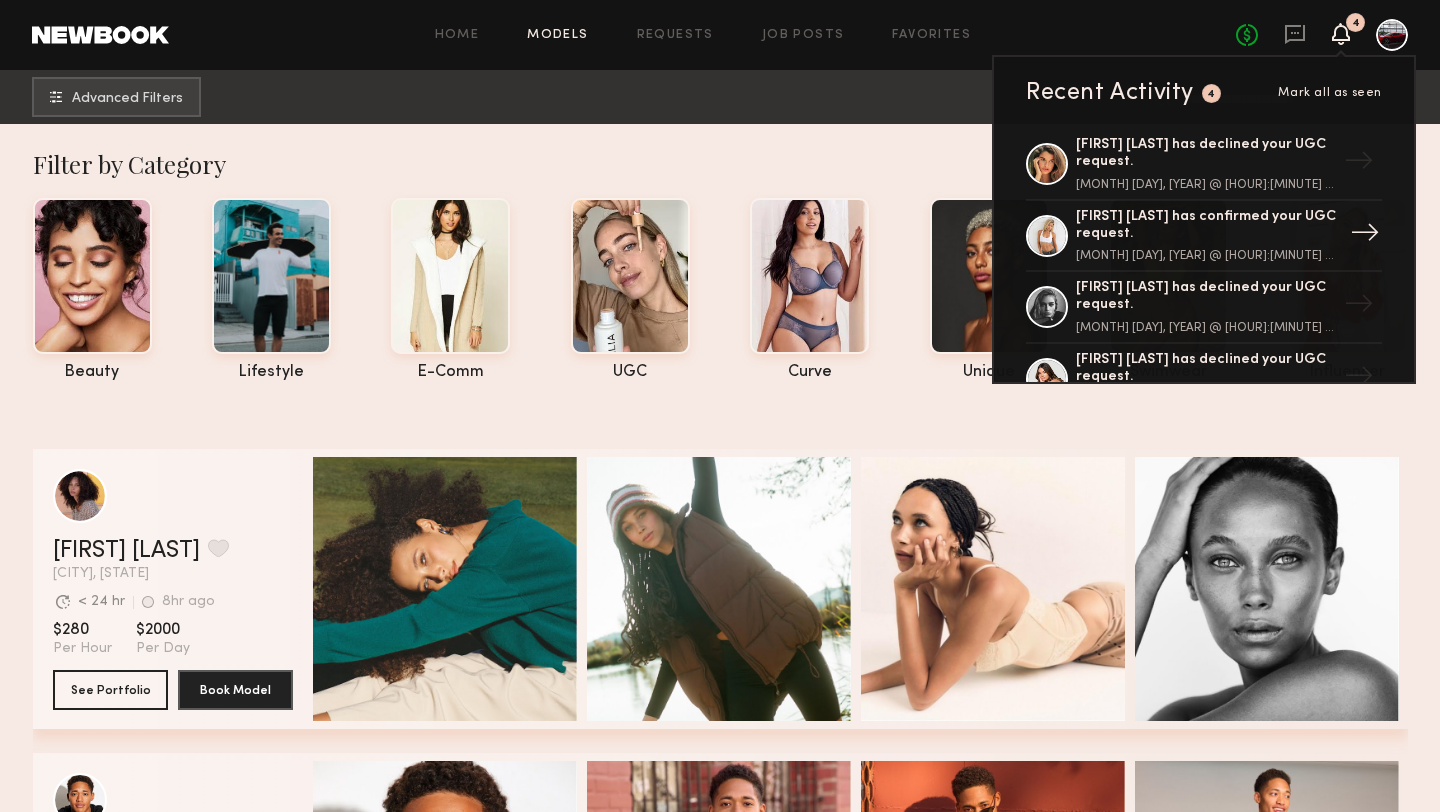 scroll, scrollTop: 158, scrollLeft: 0, axis: vertical 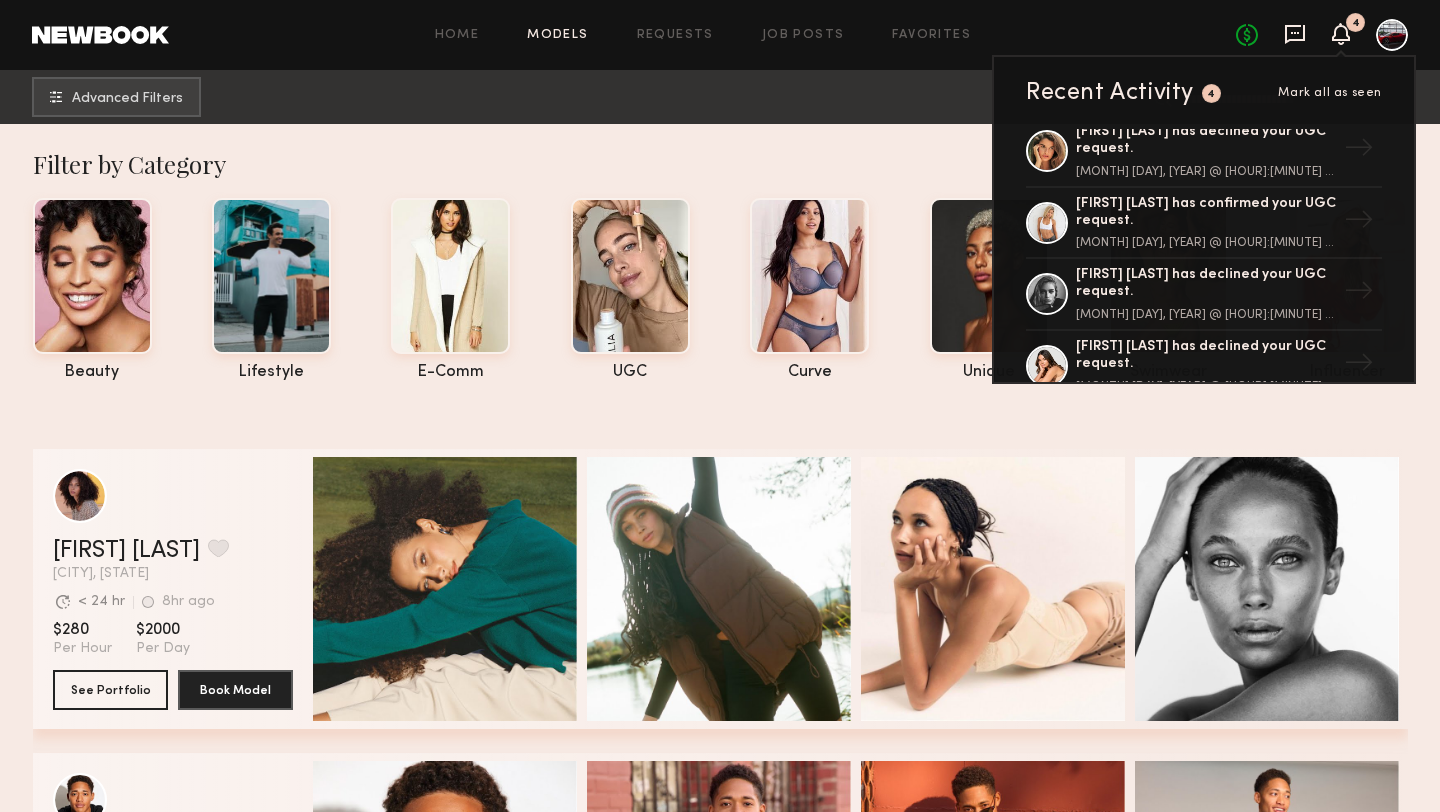 click 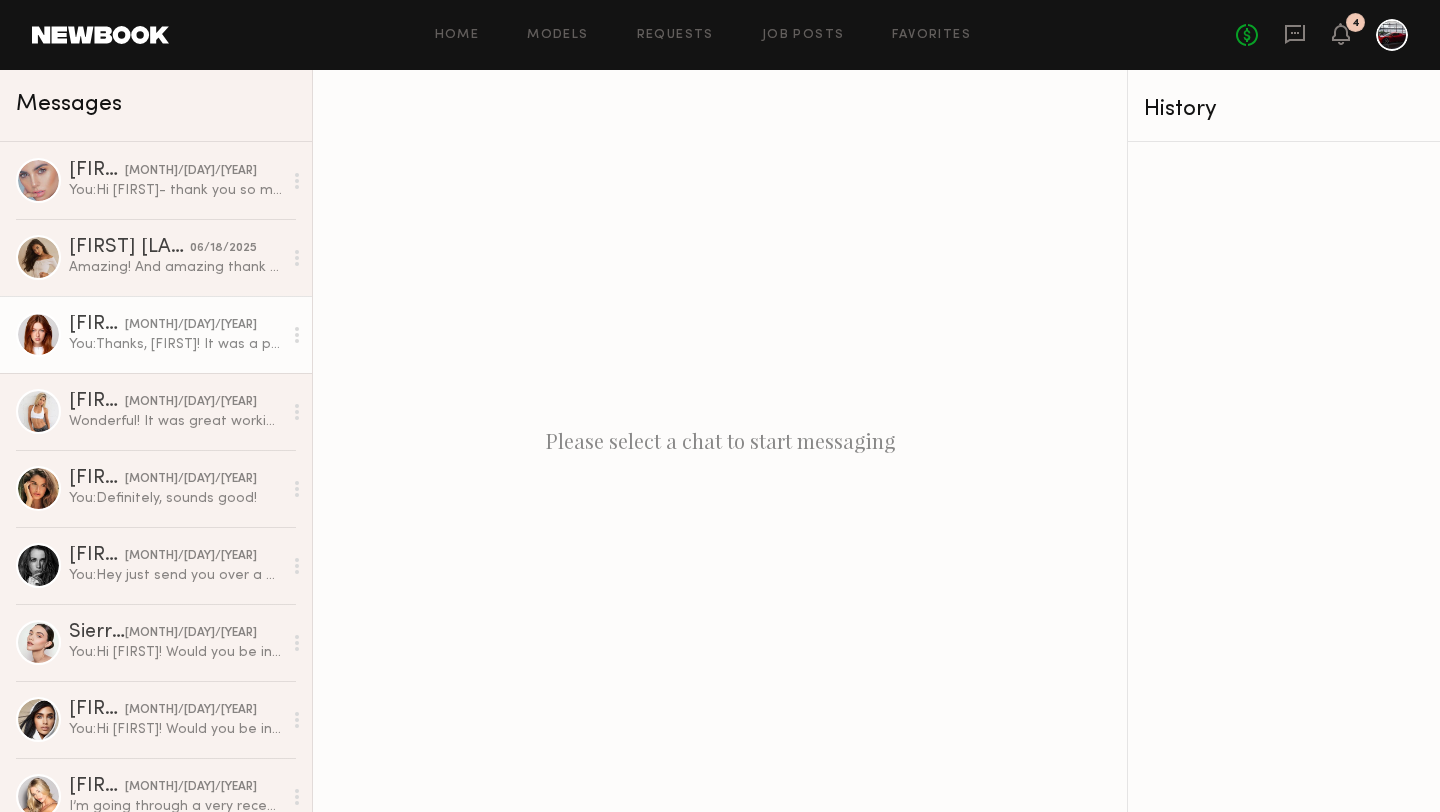 click on "You:  Thanks, Annika! It was a pleasure working with you! :)
Also, if you'd like to join our network complimentary, we'd love to meet you!
Invite link: https://www.thebondnyc.com/apply-referral" 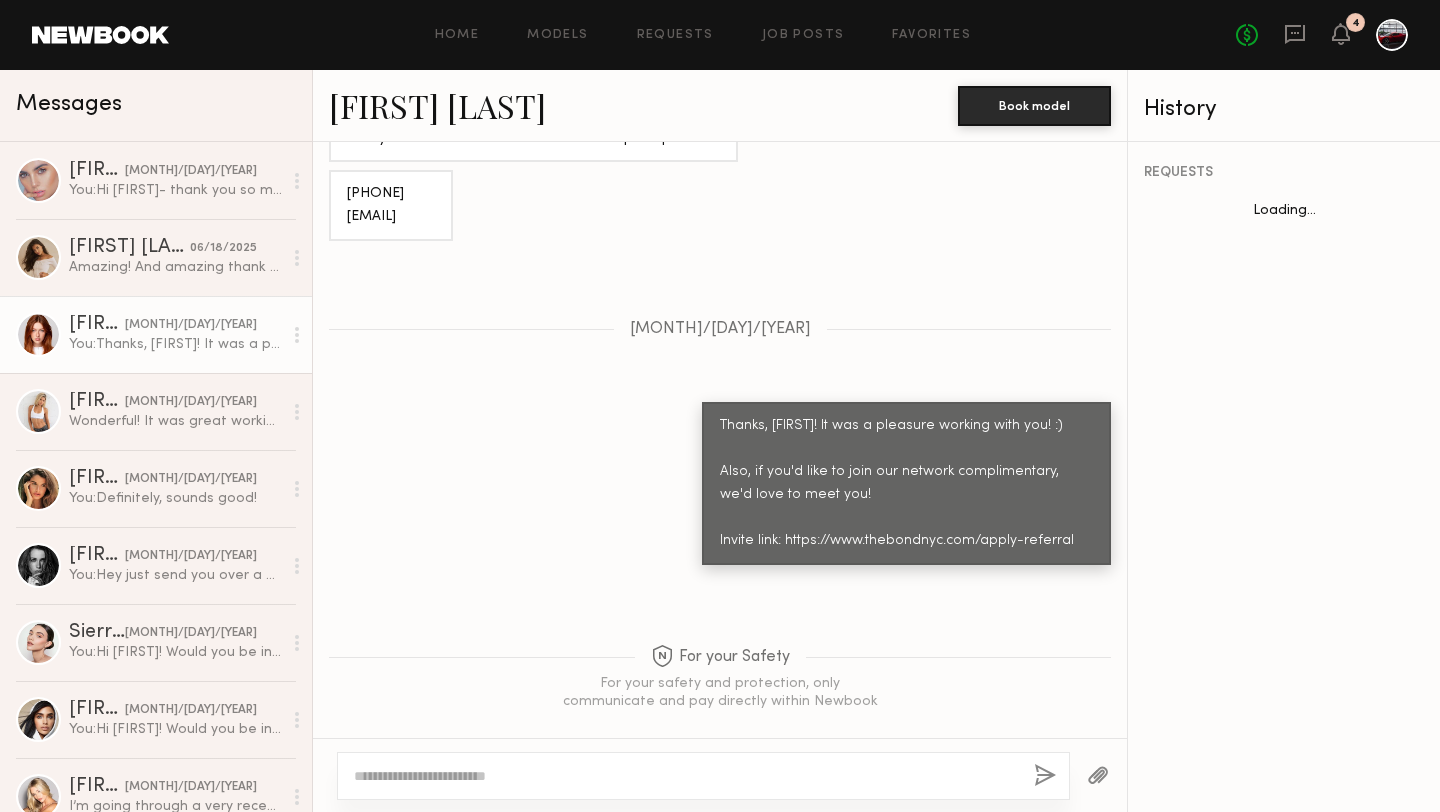 scroll, scrollTop: 1498, scrollLeft: 0, axis: vertical 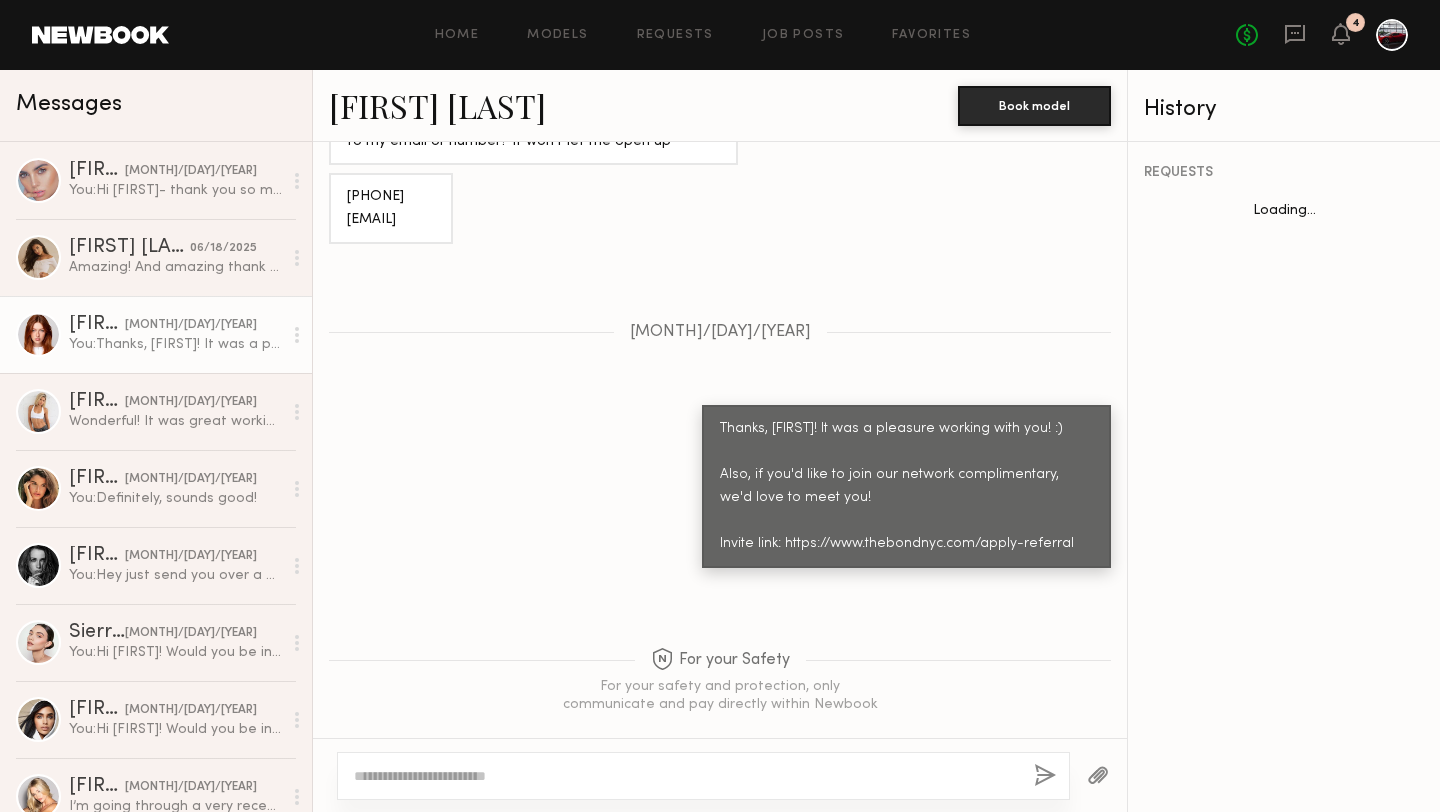 click on "Annika R." 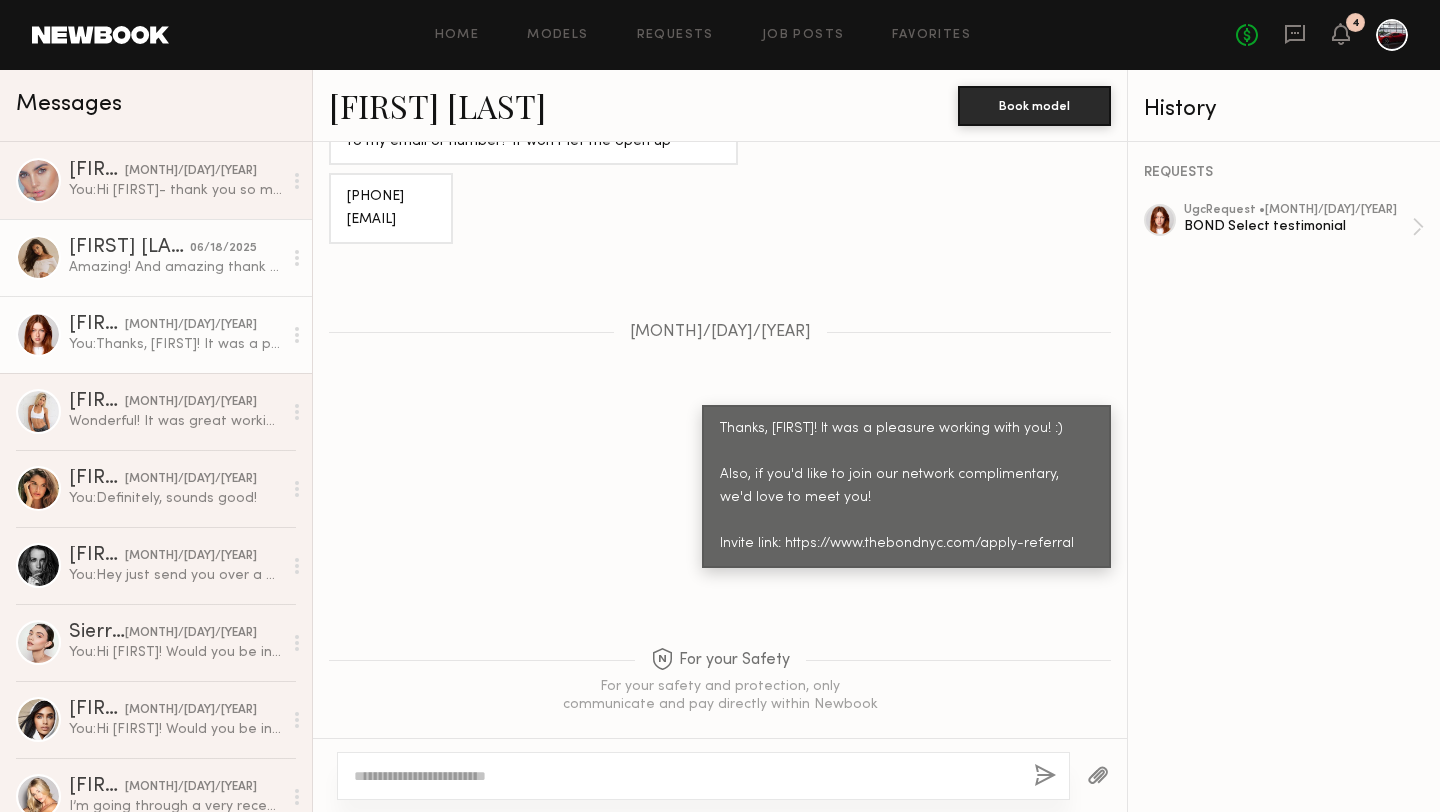 click on "Sabrina D." 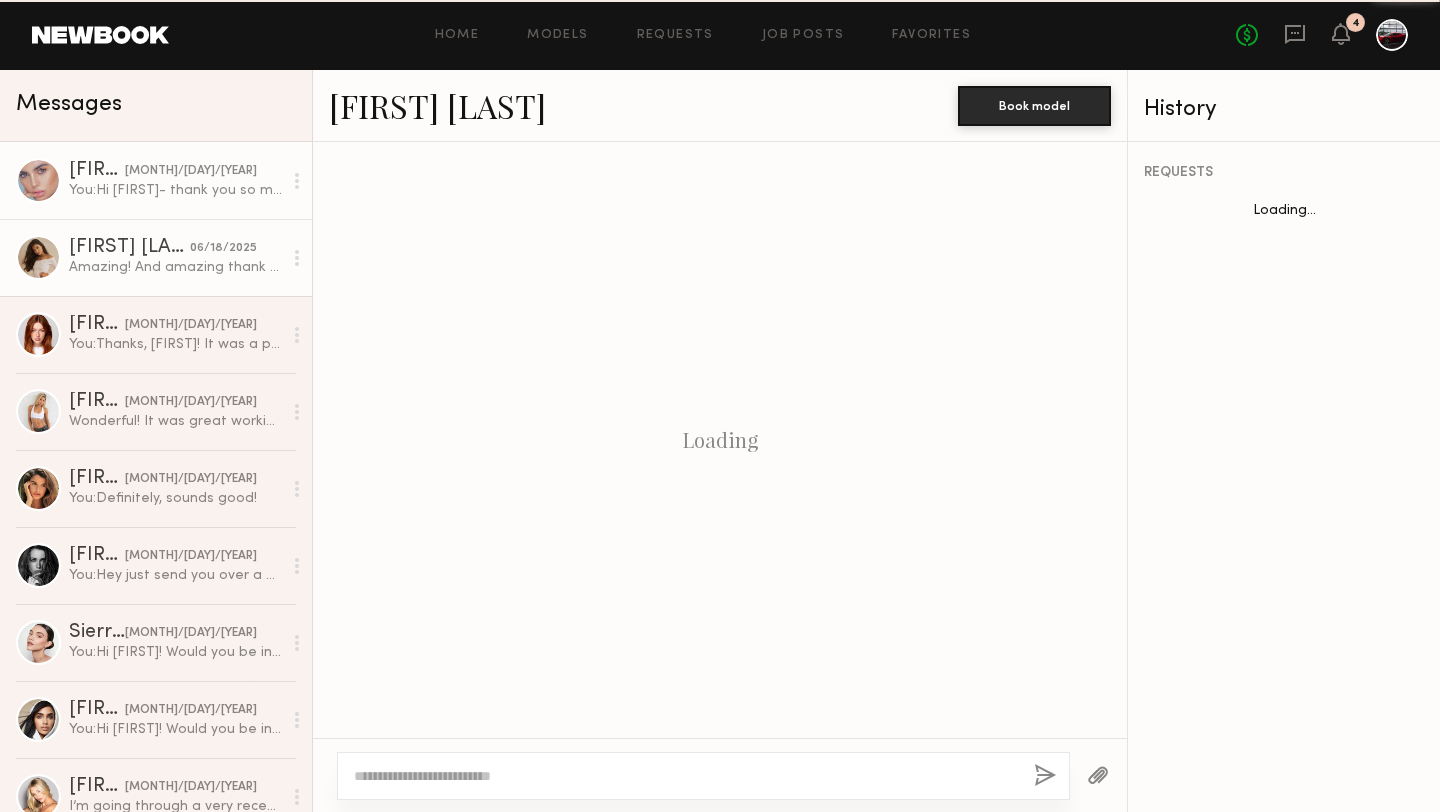 scroll, scrollTop: 2230, scrollLeft: 0, axis: vertical 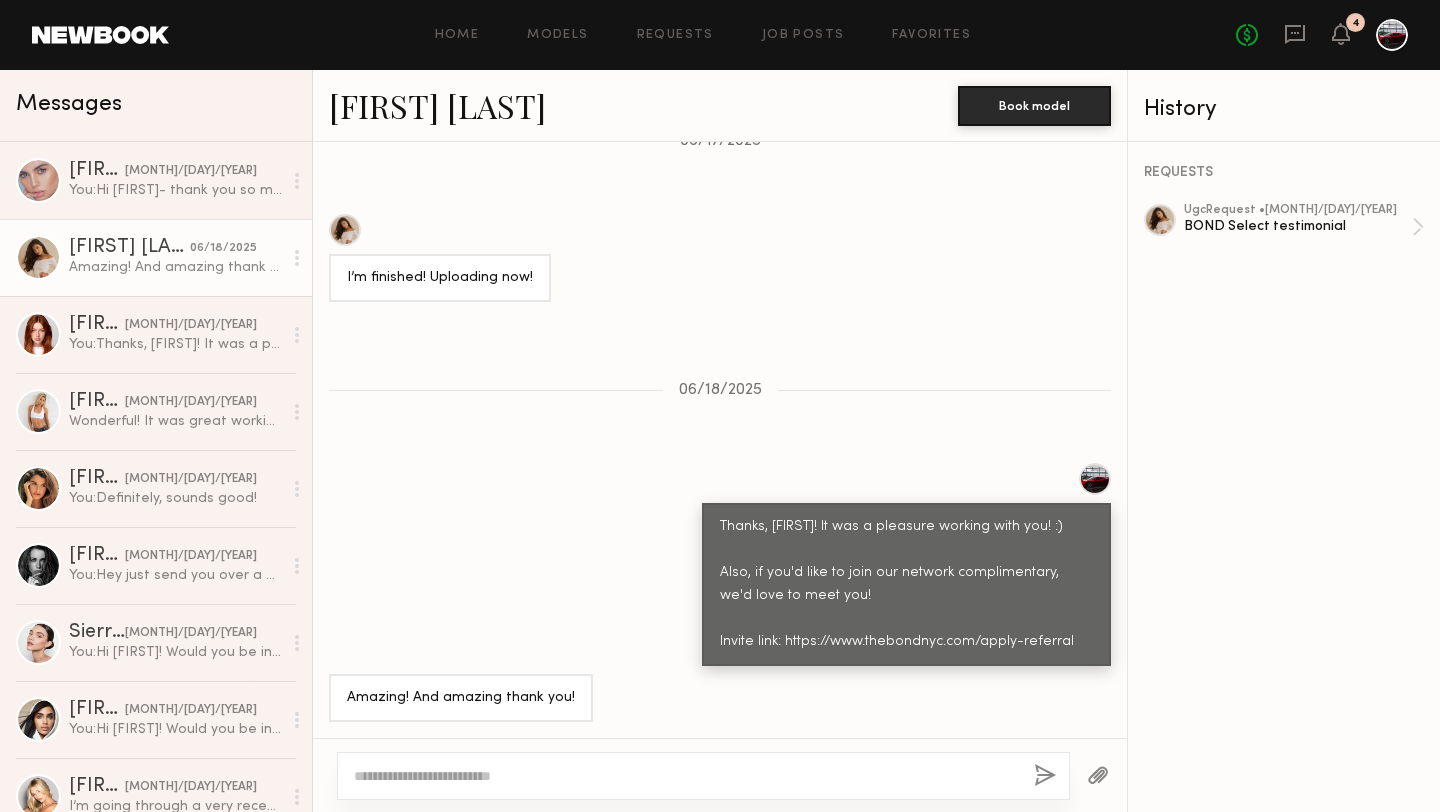 click on "Sabrina D." 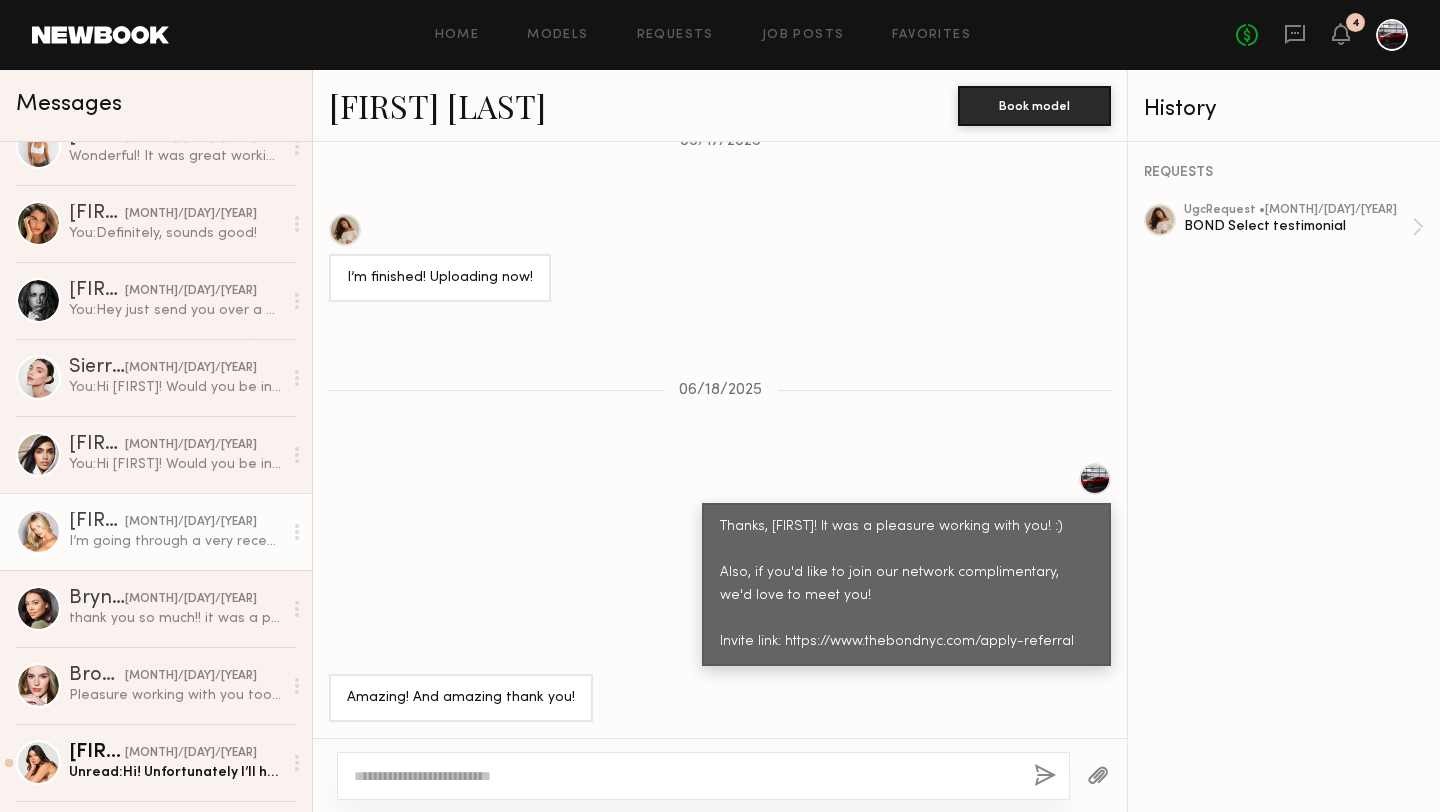 scroll, scrollTop: 511, scrollLeft: 0, axis: vertical 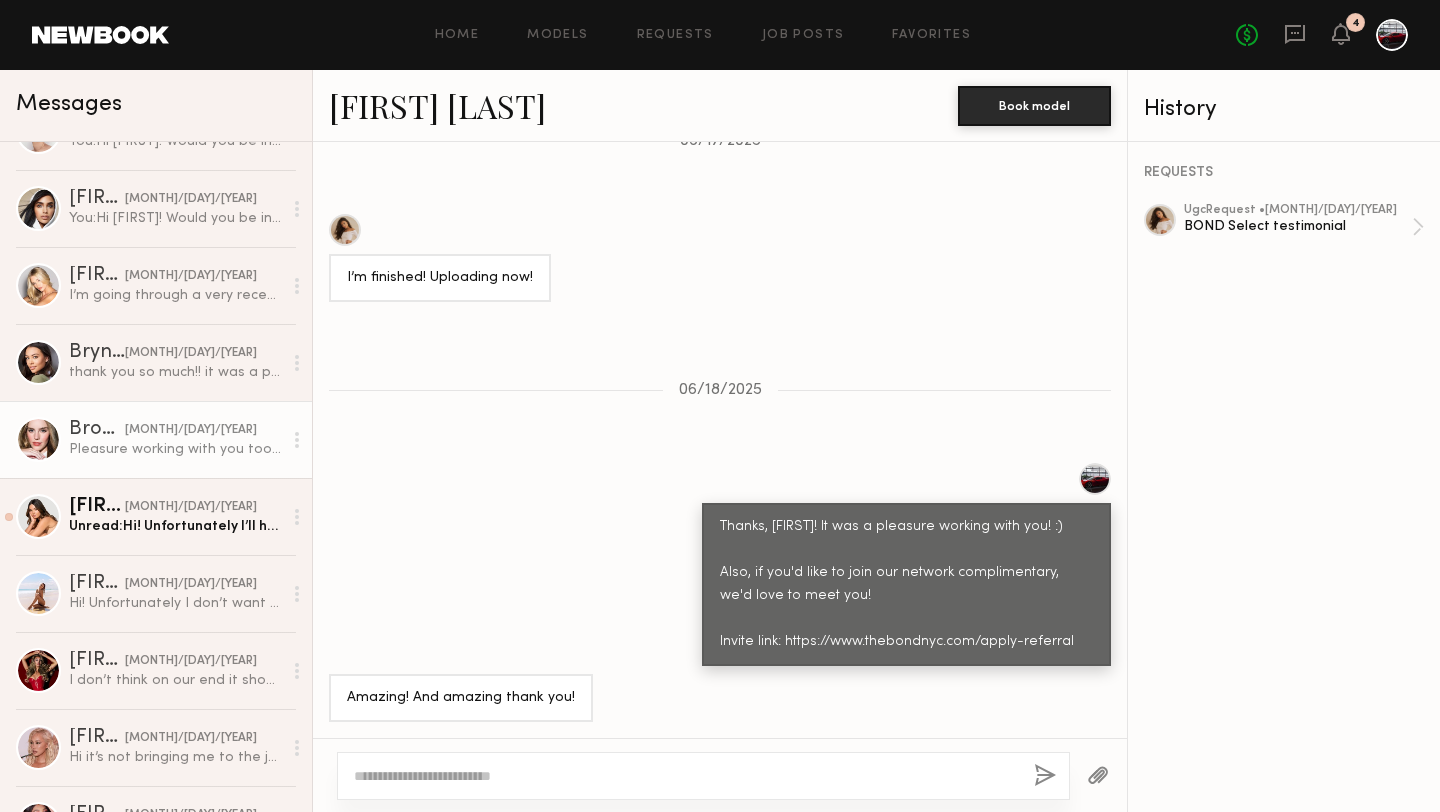 click on "Brooklyn B." 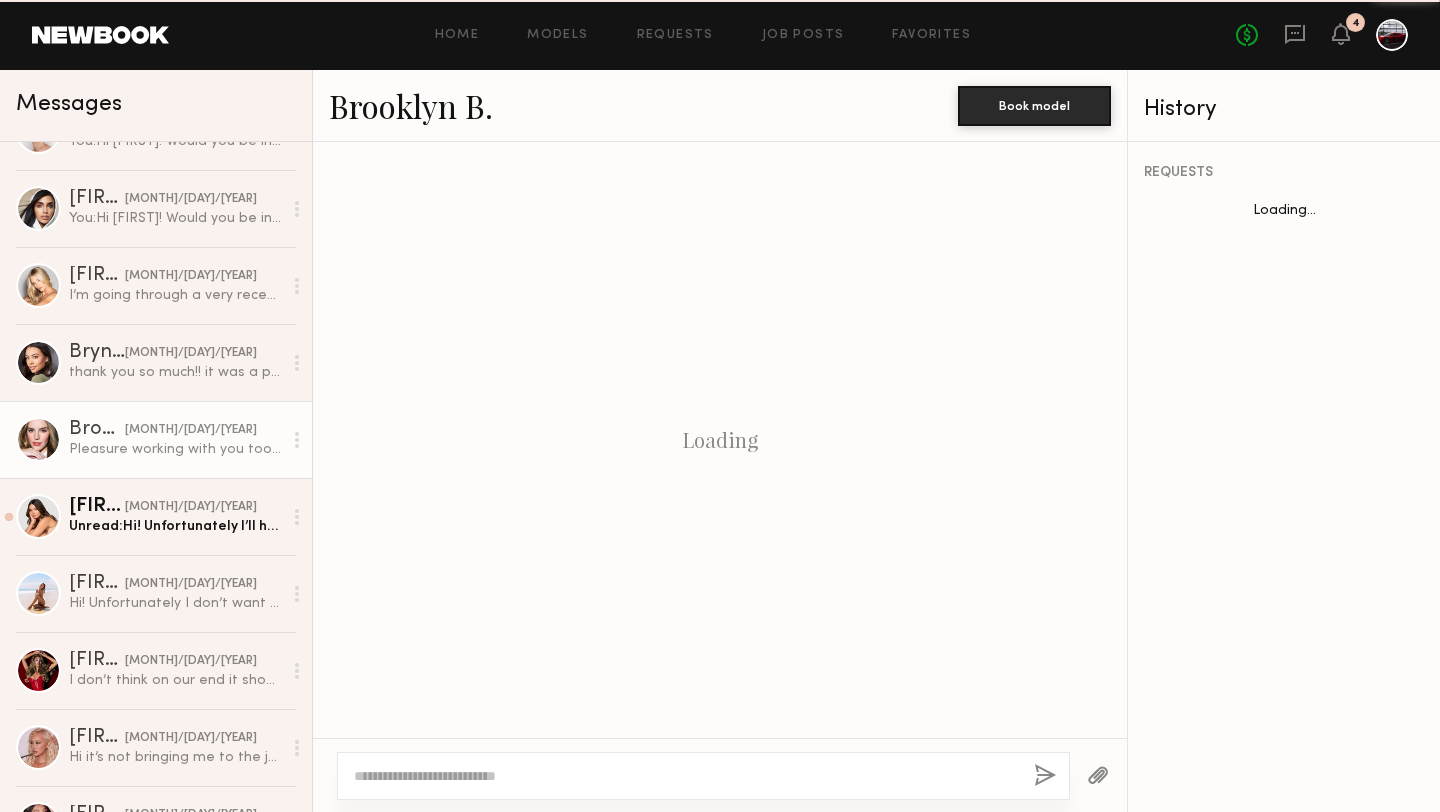 scroll, scrollTop: 1636, scrollLeft: 0, axis: vertical 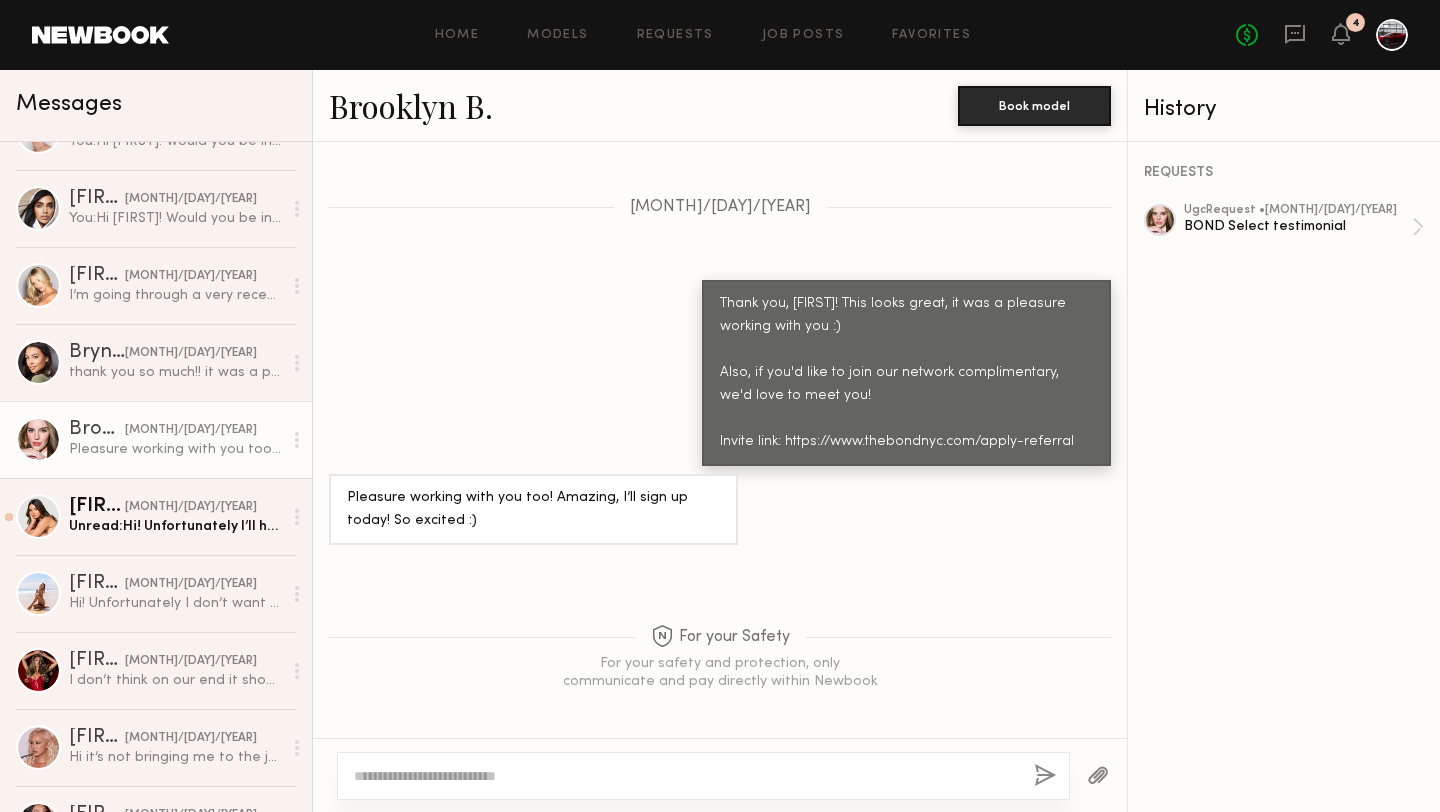 click on "Brooklyn B." 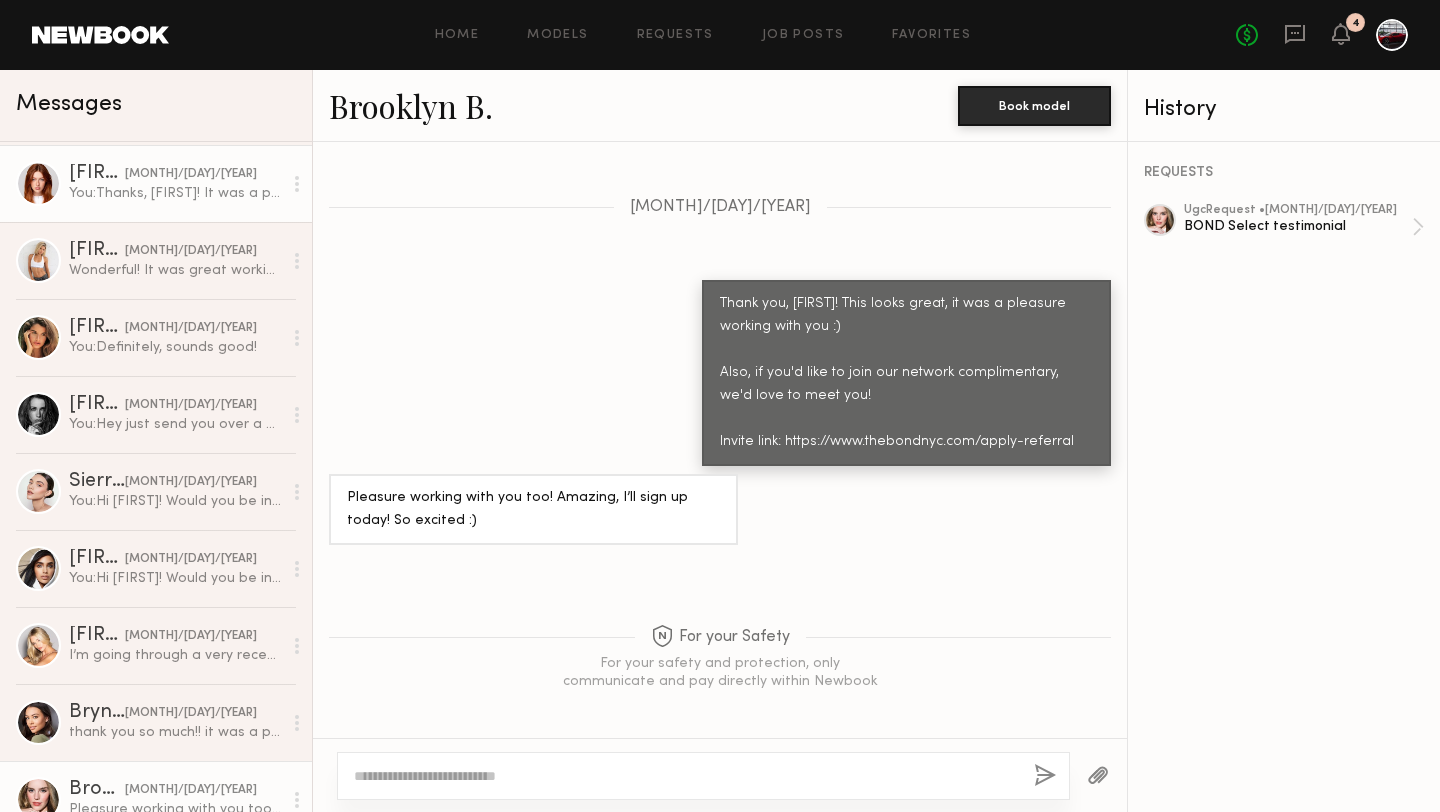scroll, scrollTop: 158, scrollLeft: 0, axis: vertical 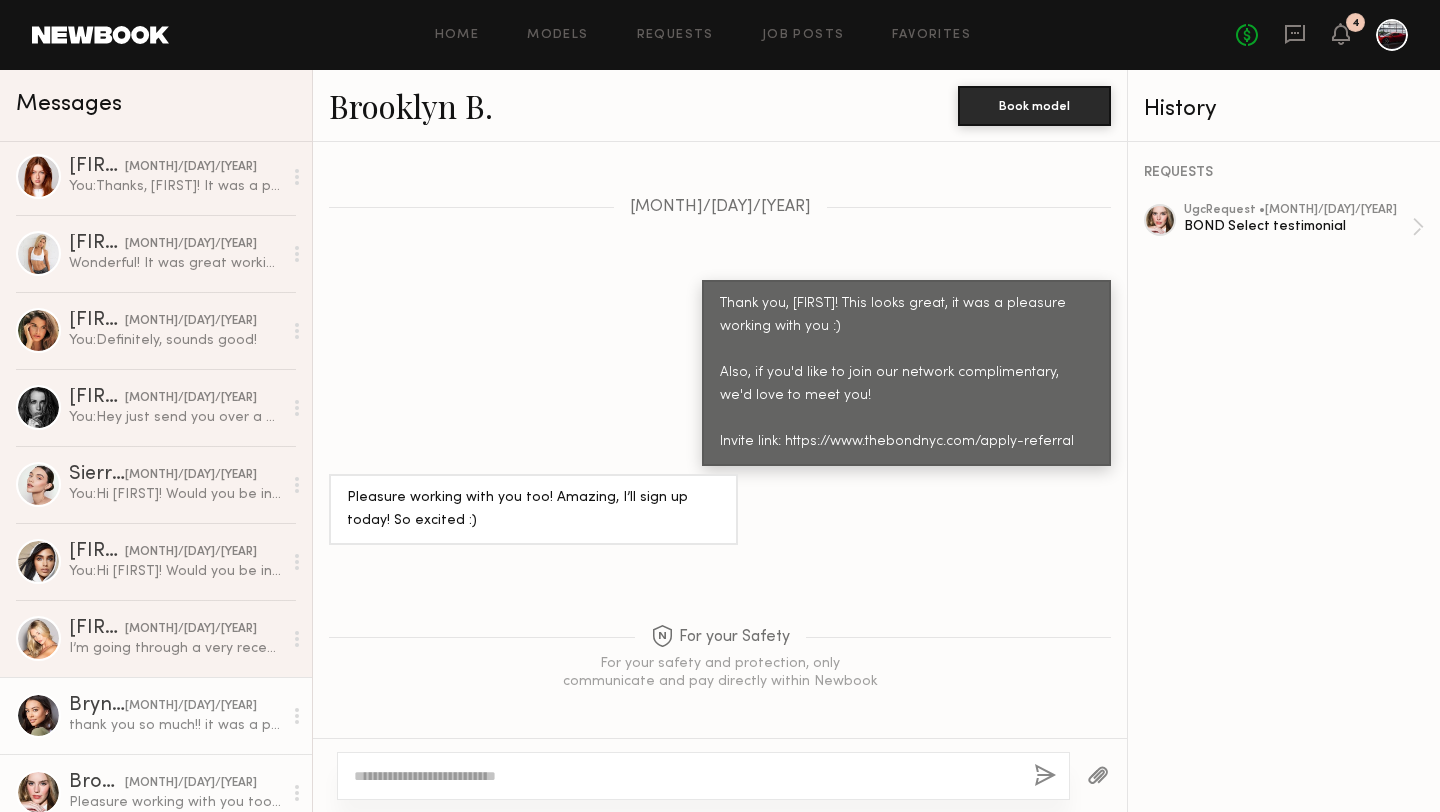 click on "Brynne E. 05/31/2025 thank you so much!! it was a pleasure working with you too☺️" 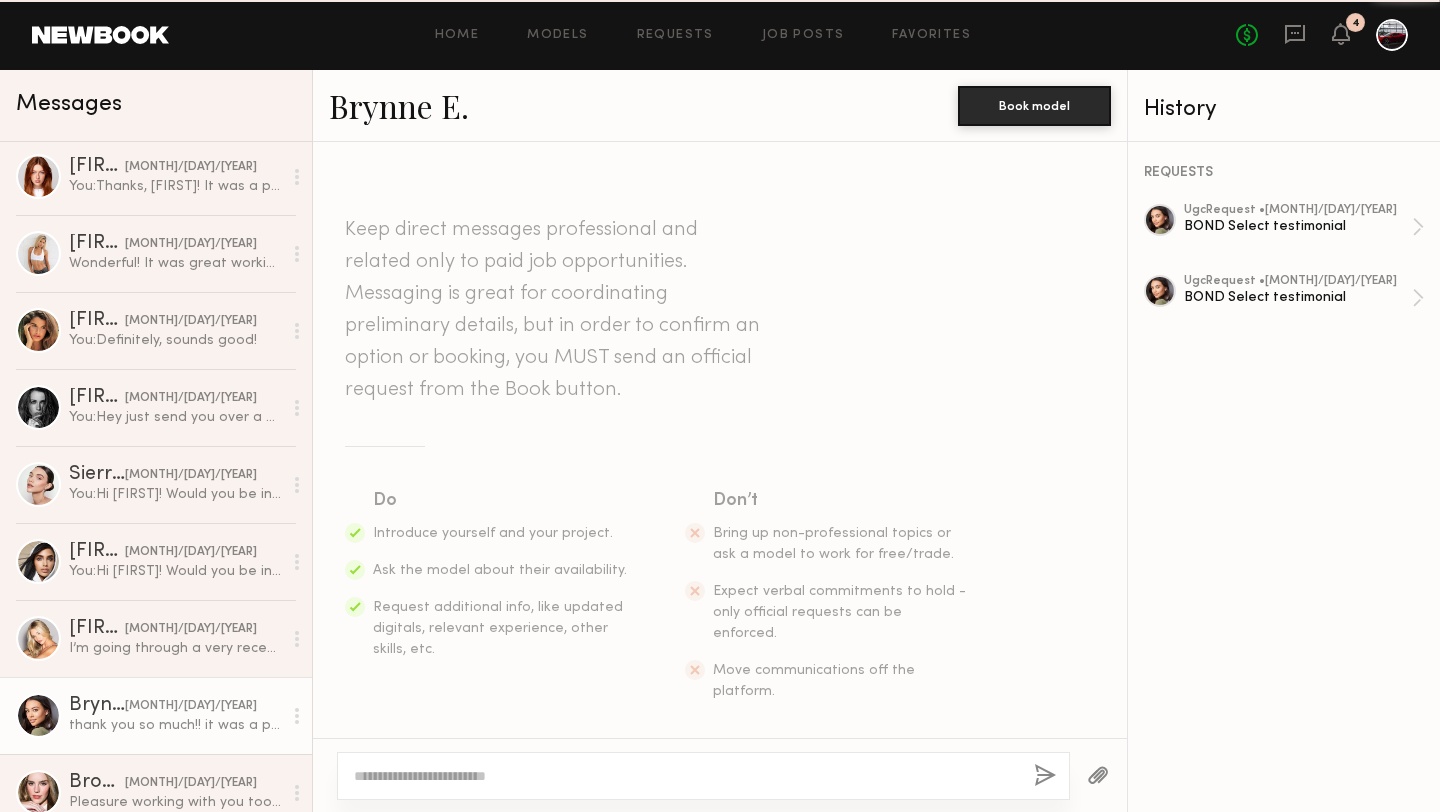 scroll, scrollTop: 1767, scrollLeft: 0, axis: vertical 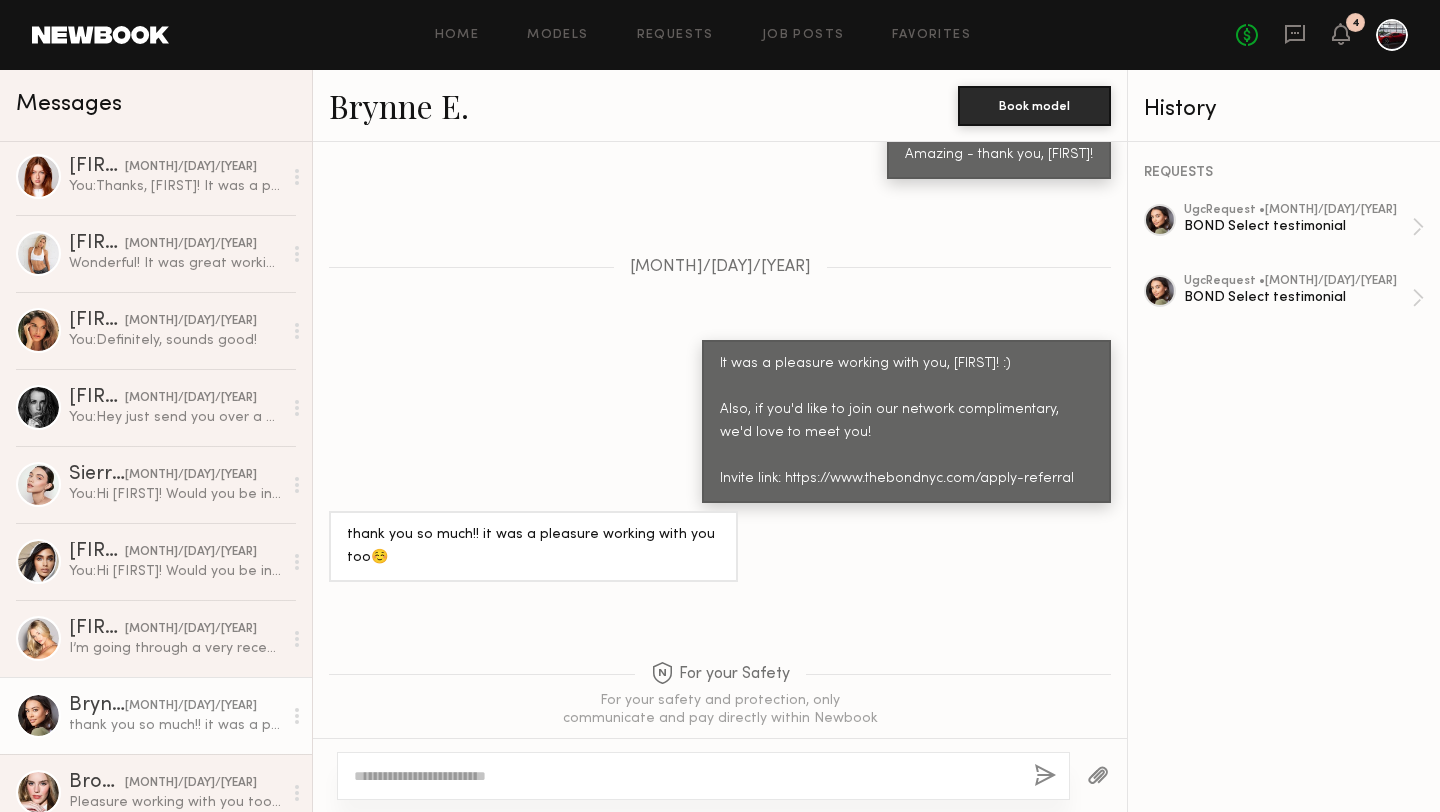 click on "Brynne E." 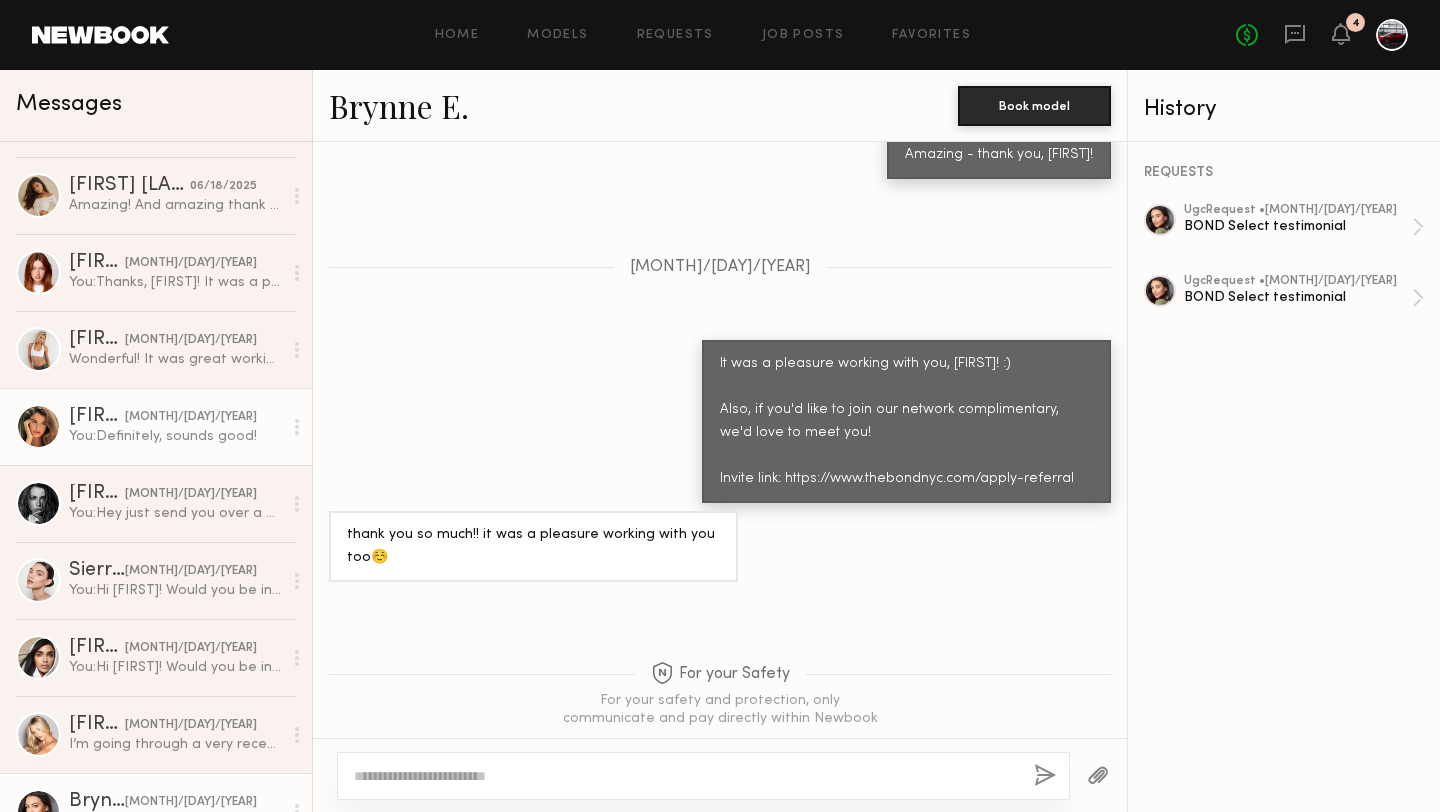 scroll, scrollTop: 0, scrollLeft: 0, axis: both 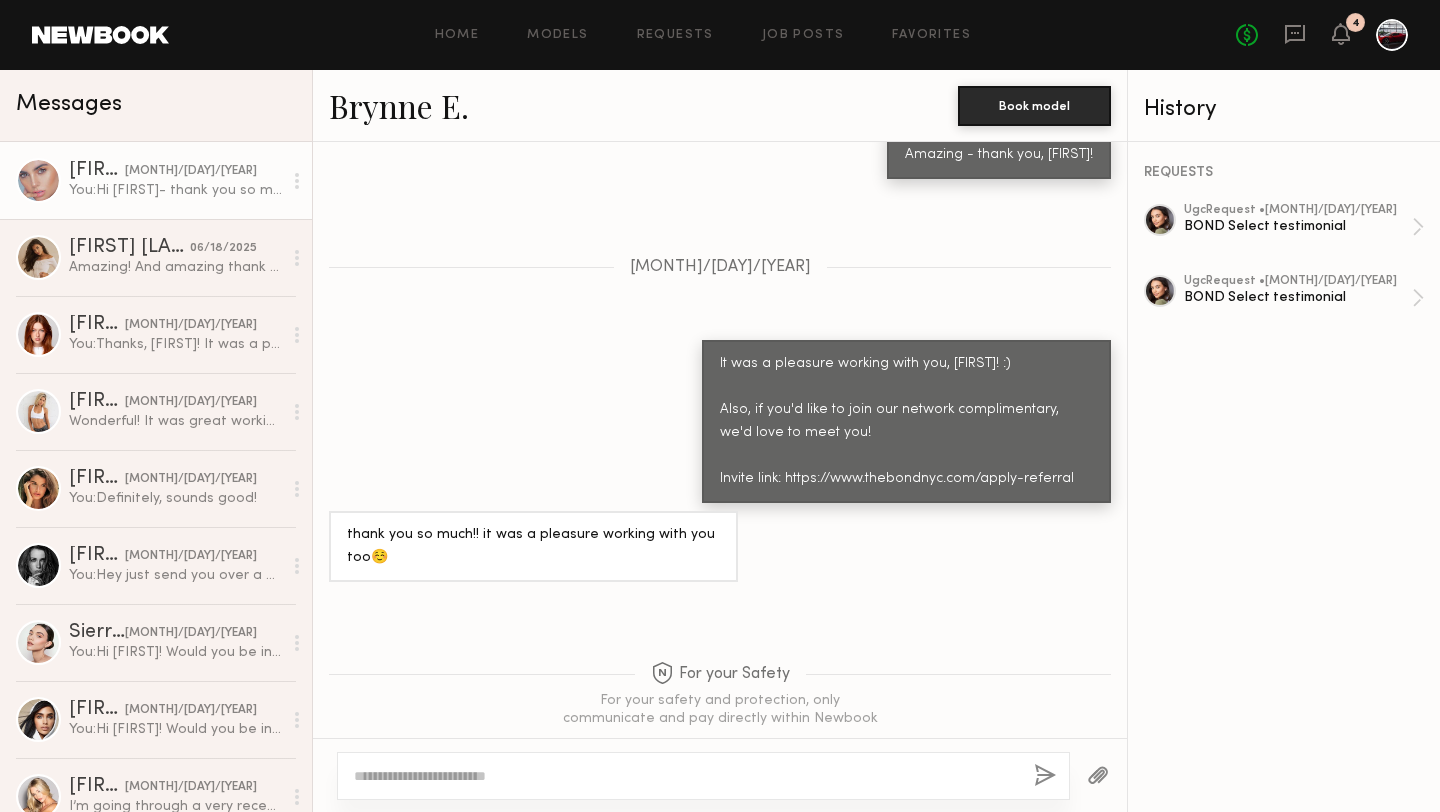 click on "Maria R." 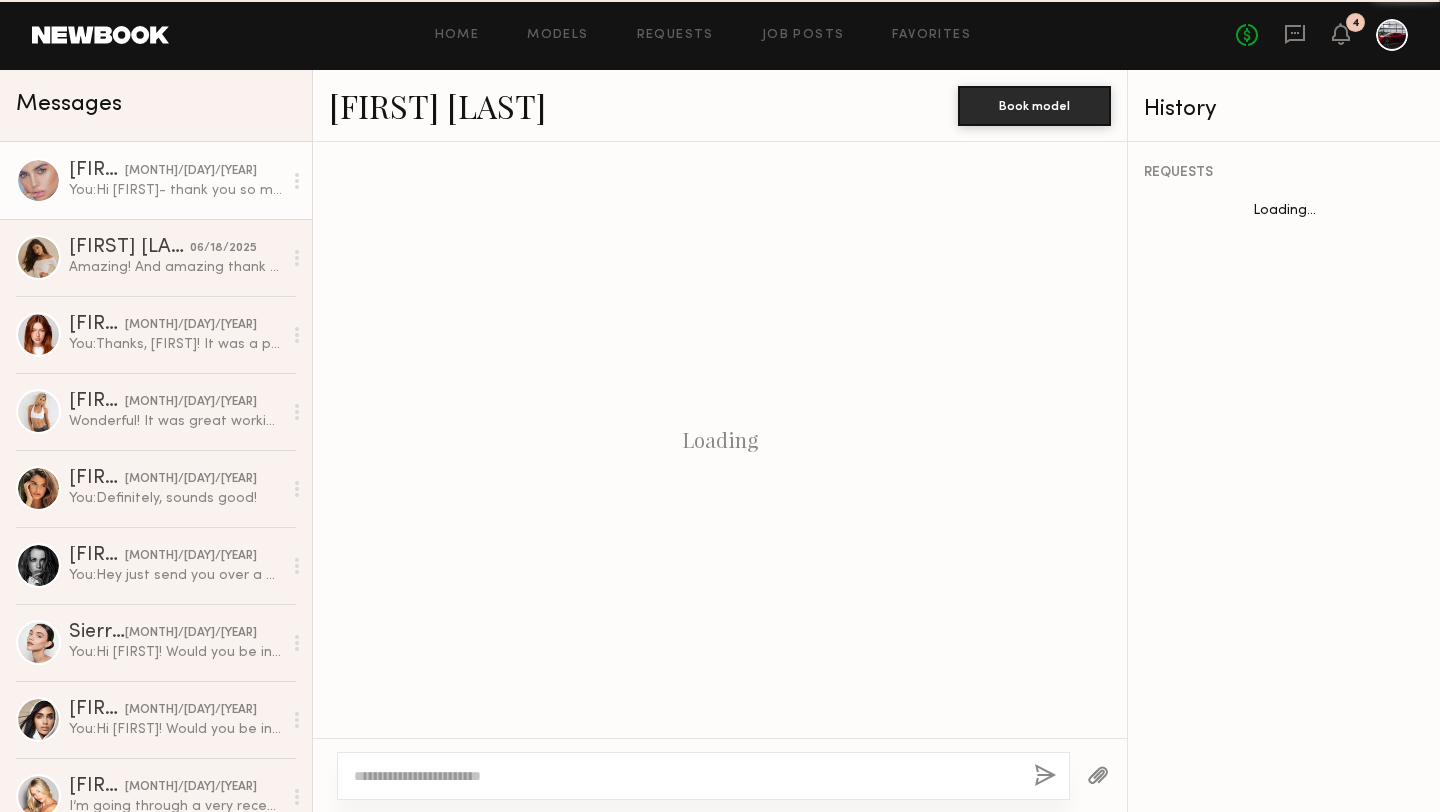 scroll, scrollTop: 1189, scrollLeft: 0, axis: vertical 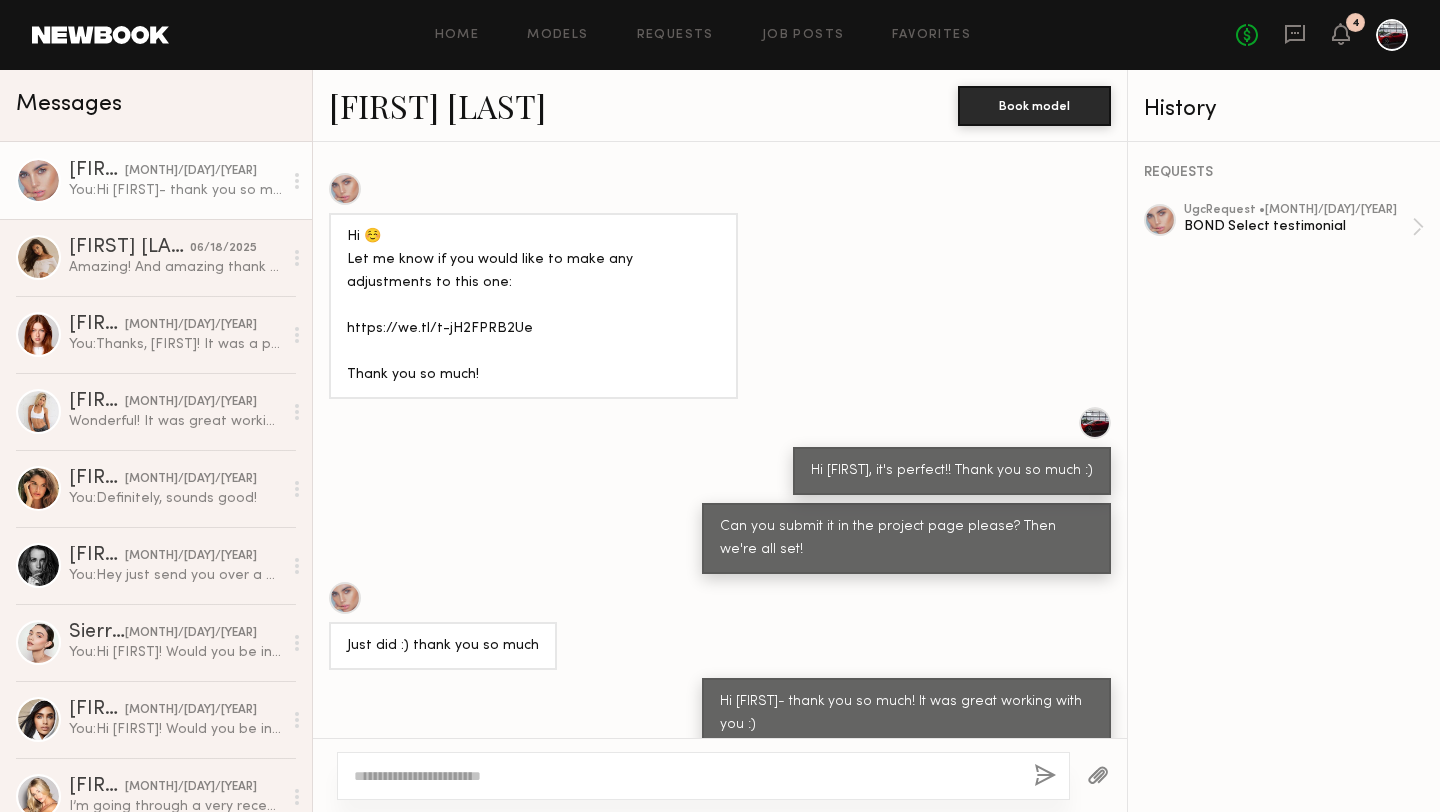 click on "Maria R." 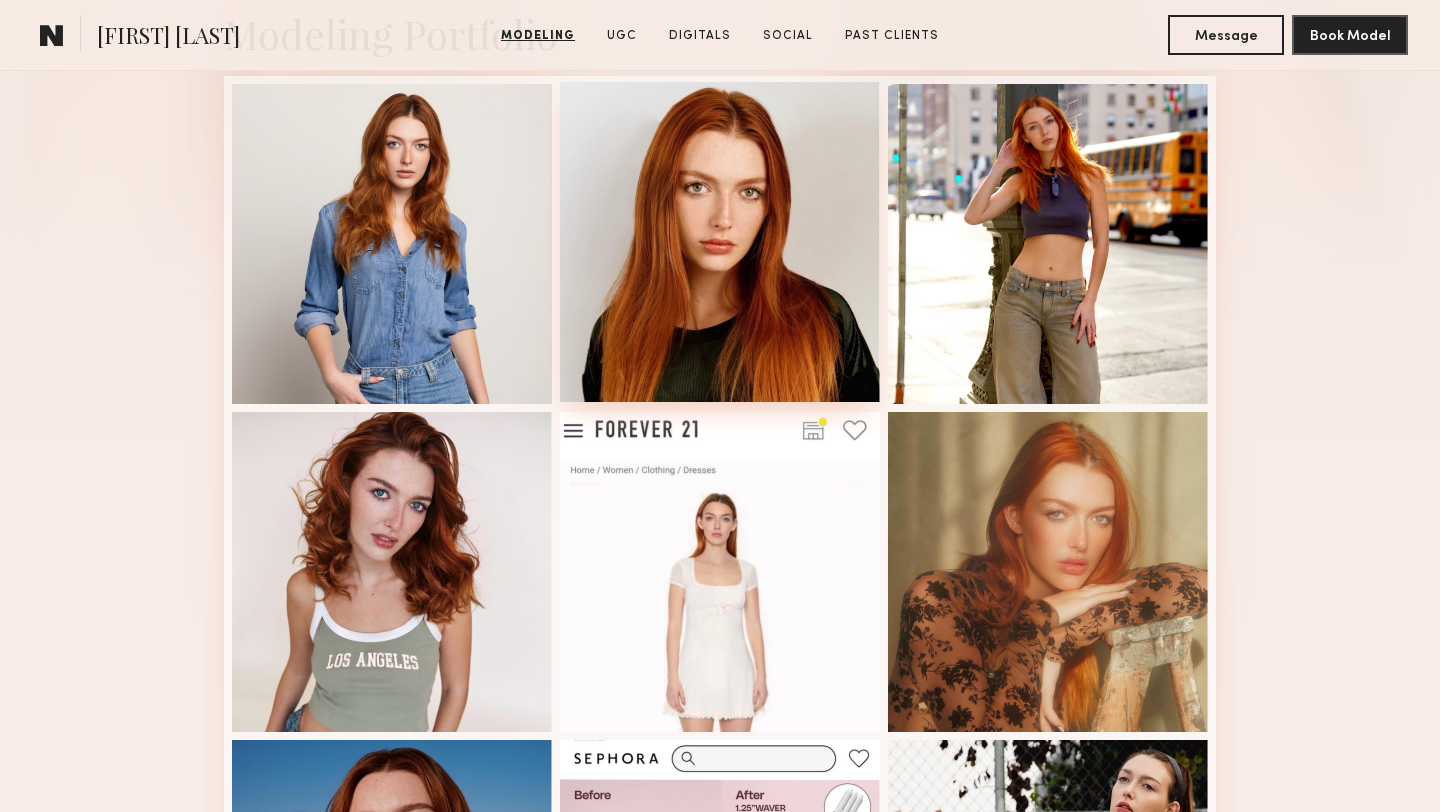 scroll, scrollTop: 502, scrollLeft: 0, axis: vertical 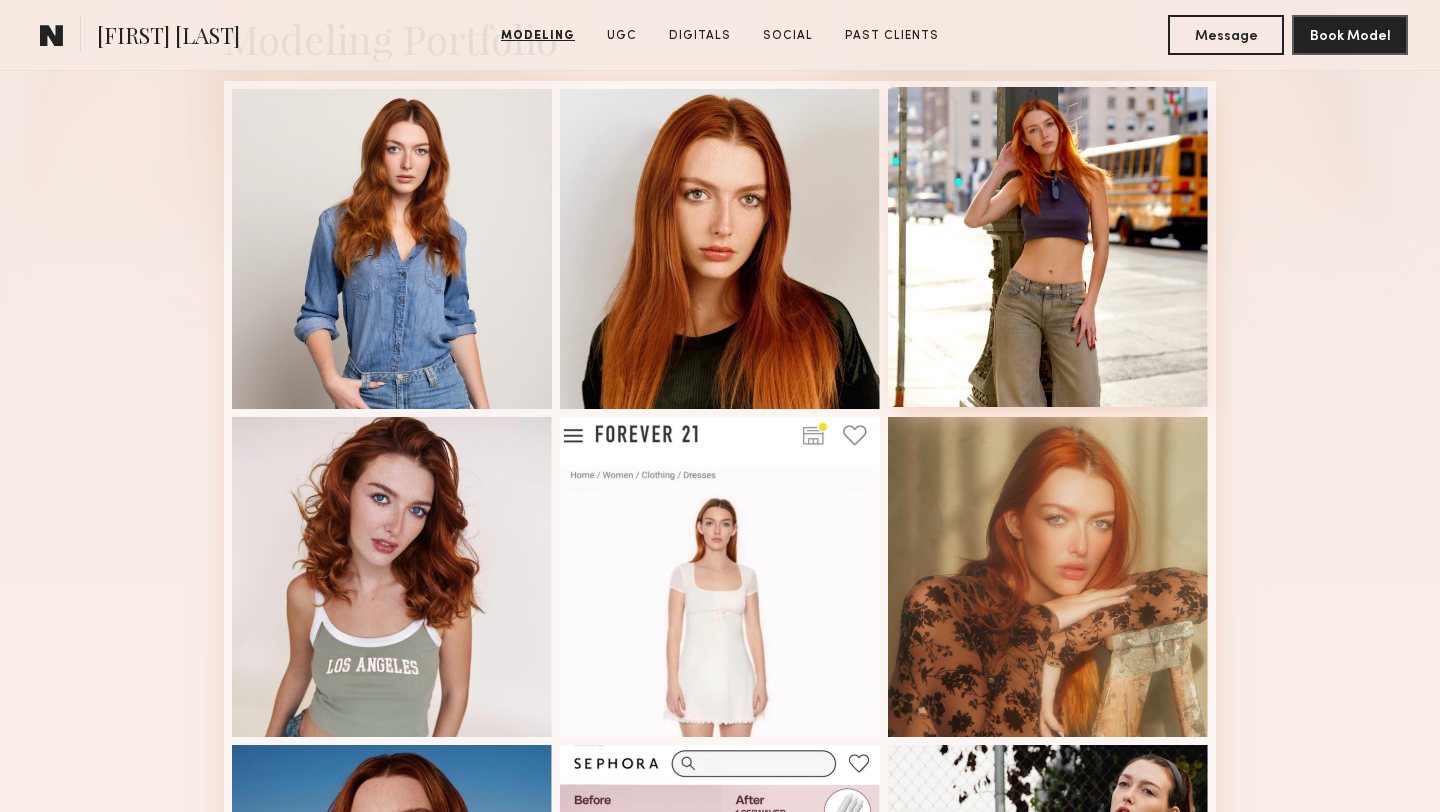 click at bounding box center (1048, 247) 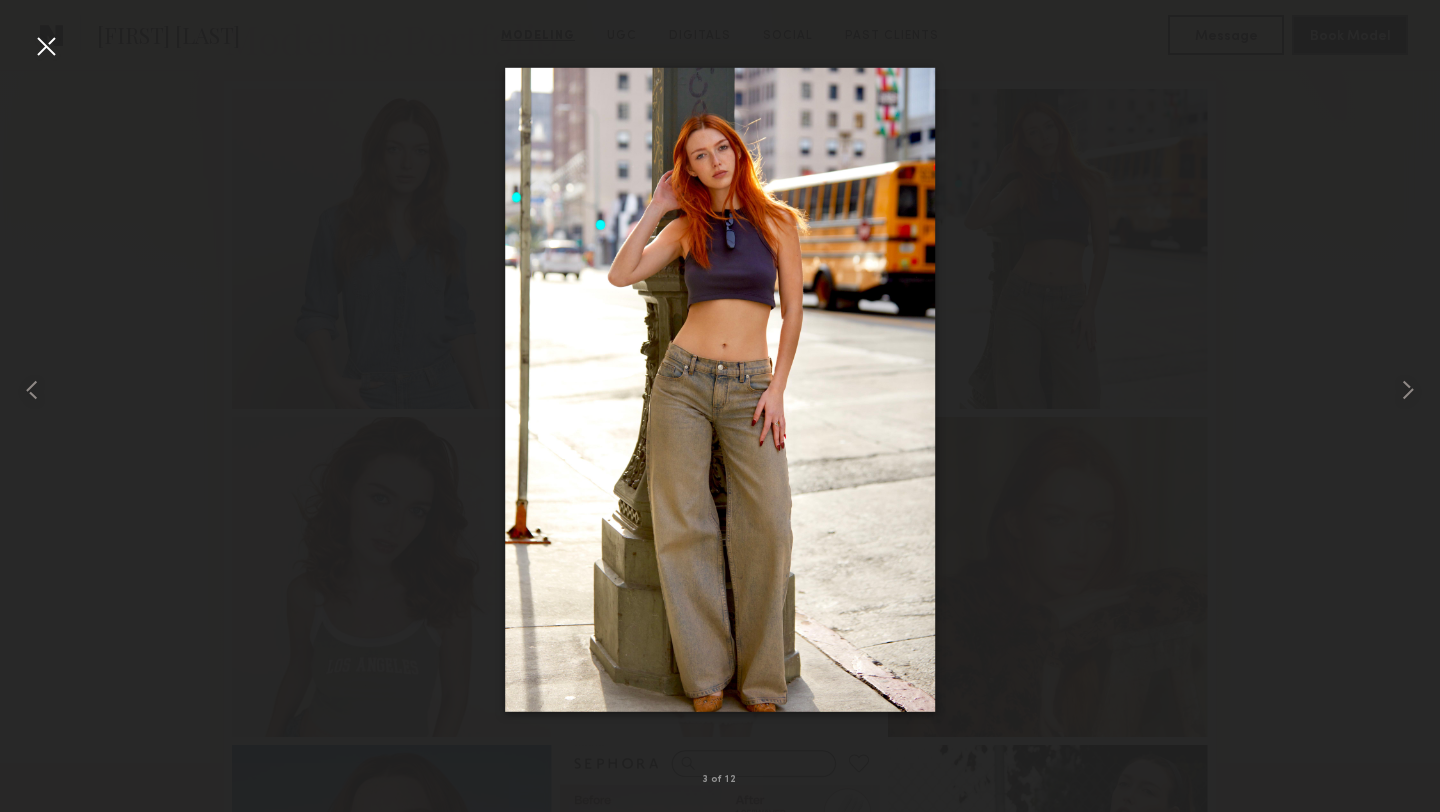click at bounding box center [46, 46] 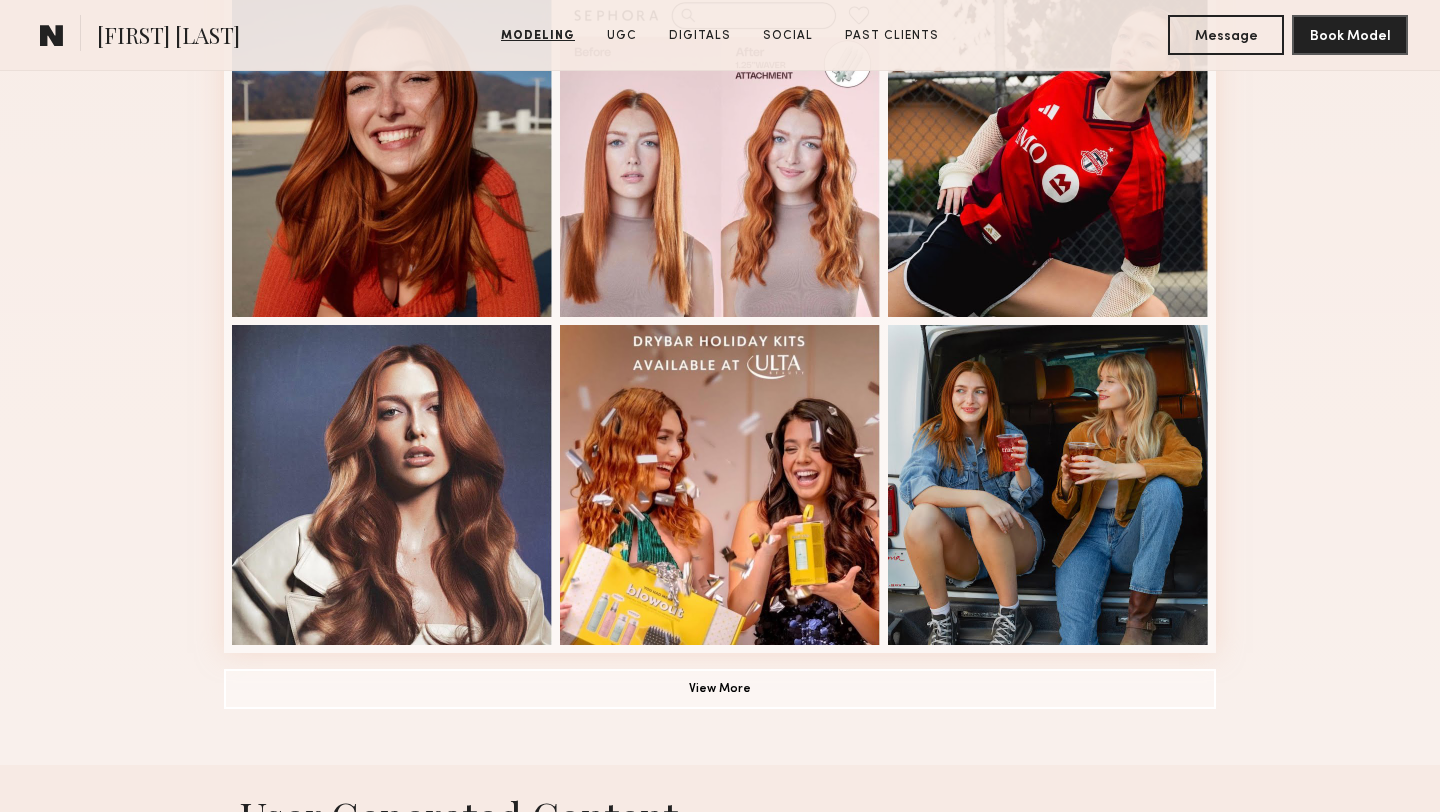 scroll, scrollTop: 1335, scrollLeft: 0, axis: vertical 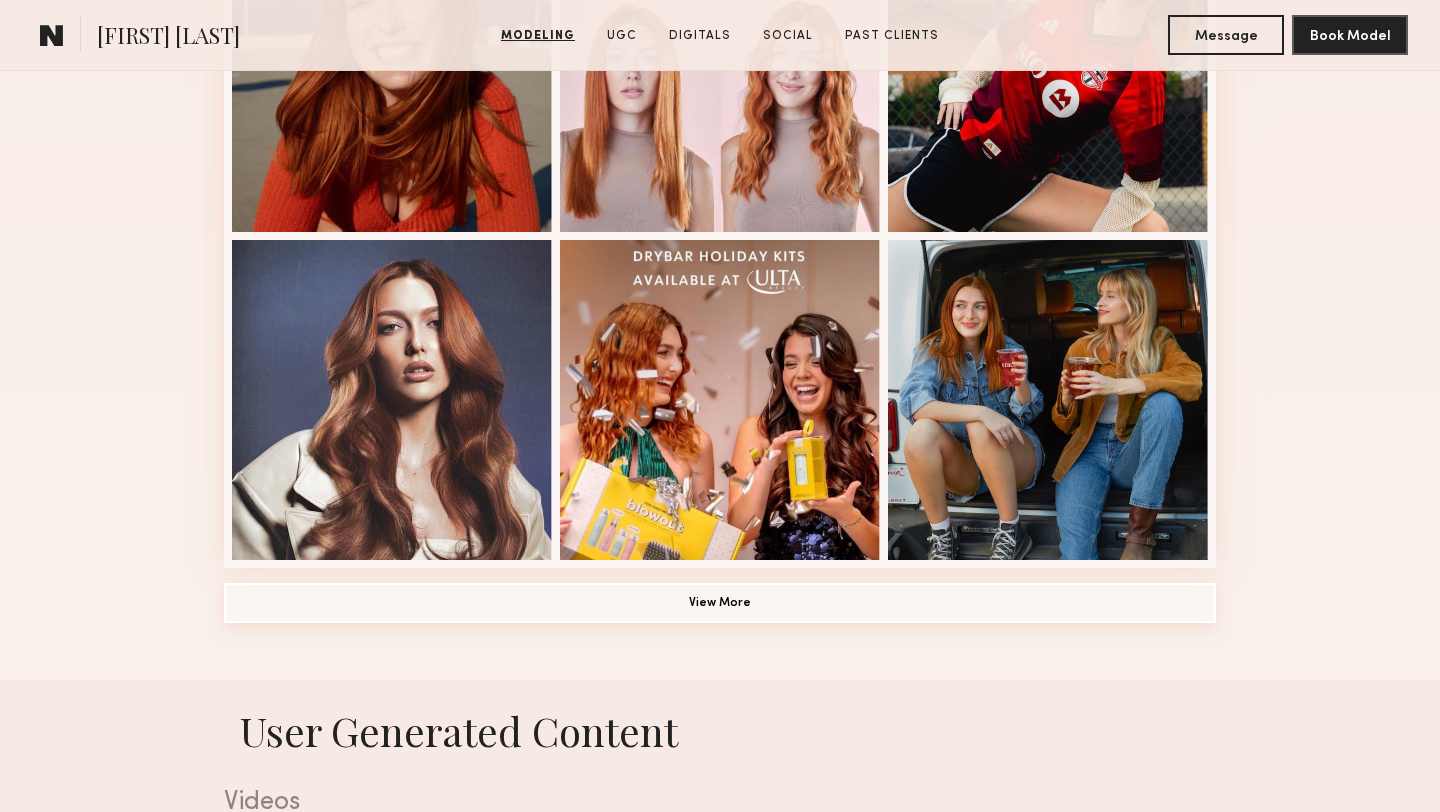 click on "View More" 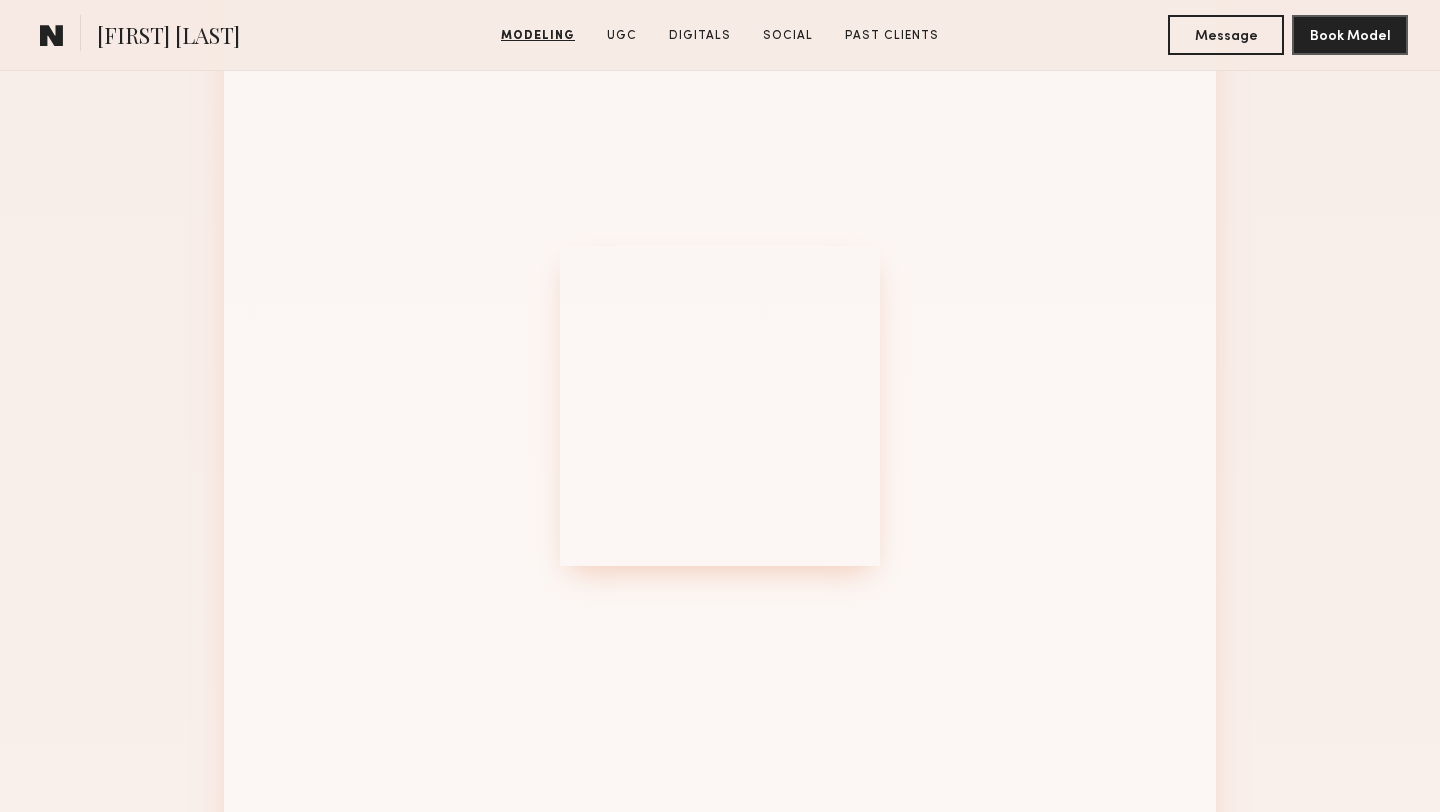 scroll, scrollTop: 1663, scrollLeft: 0, axis: vertical 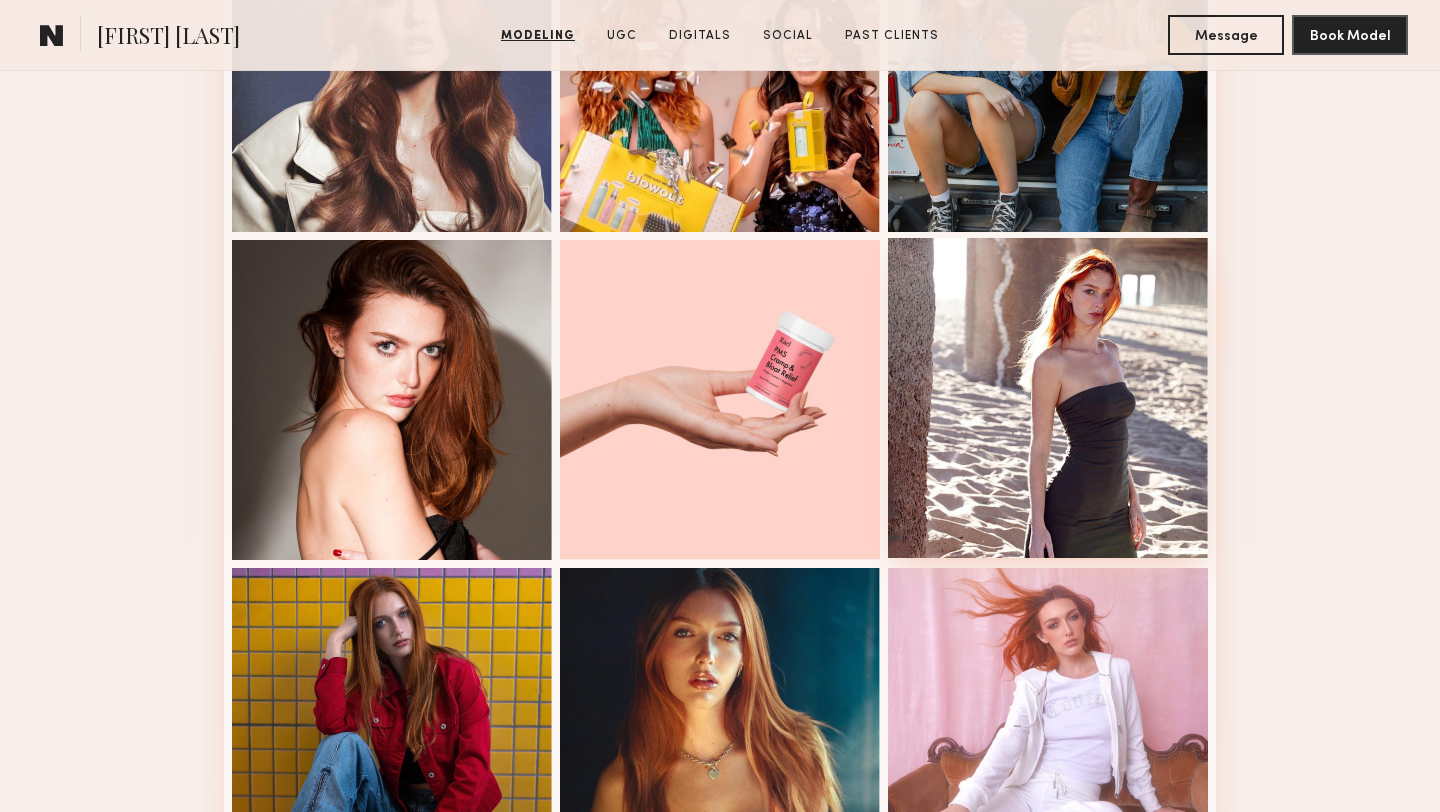 click at bounding box center (1048, 398) 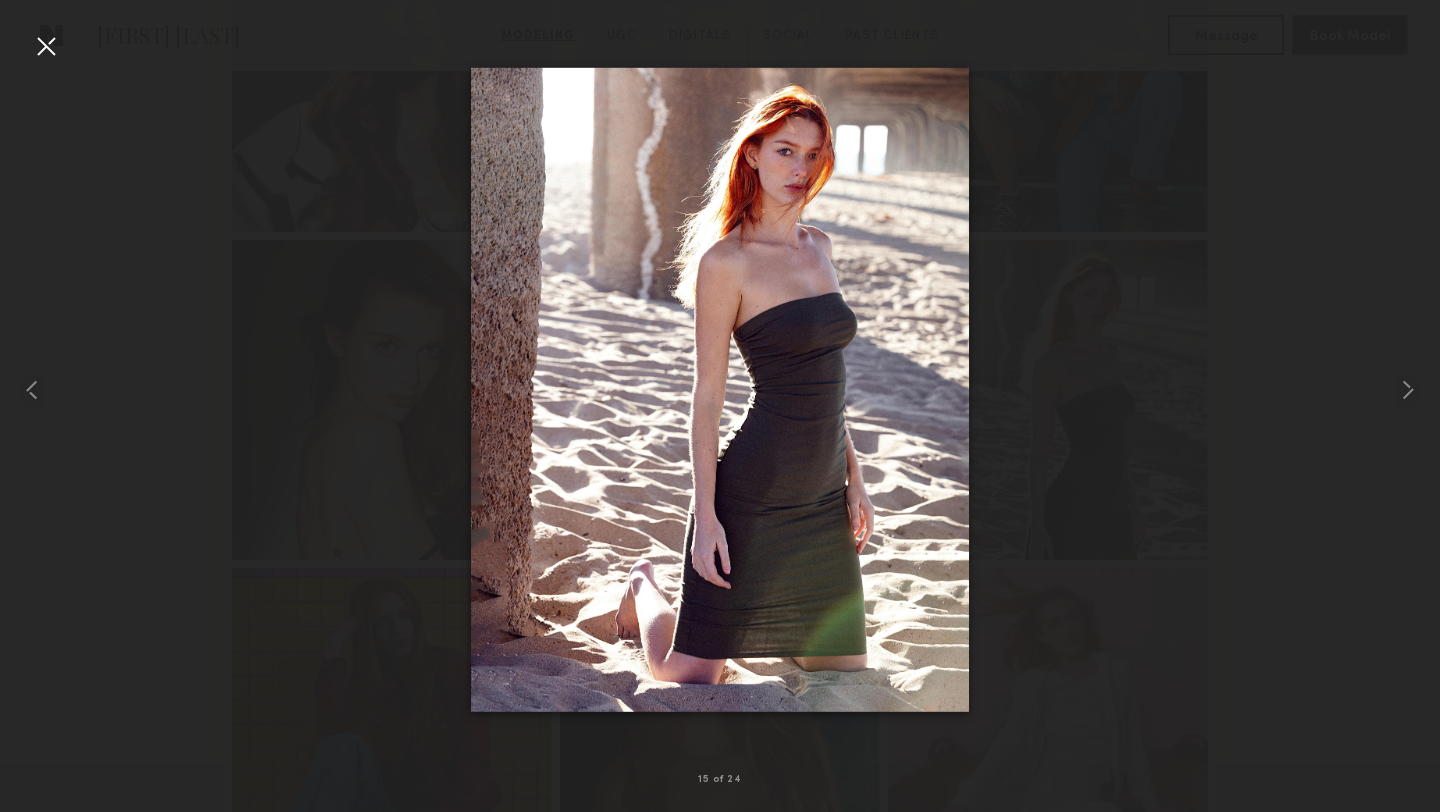 click at bounding box center [720, 390] 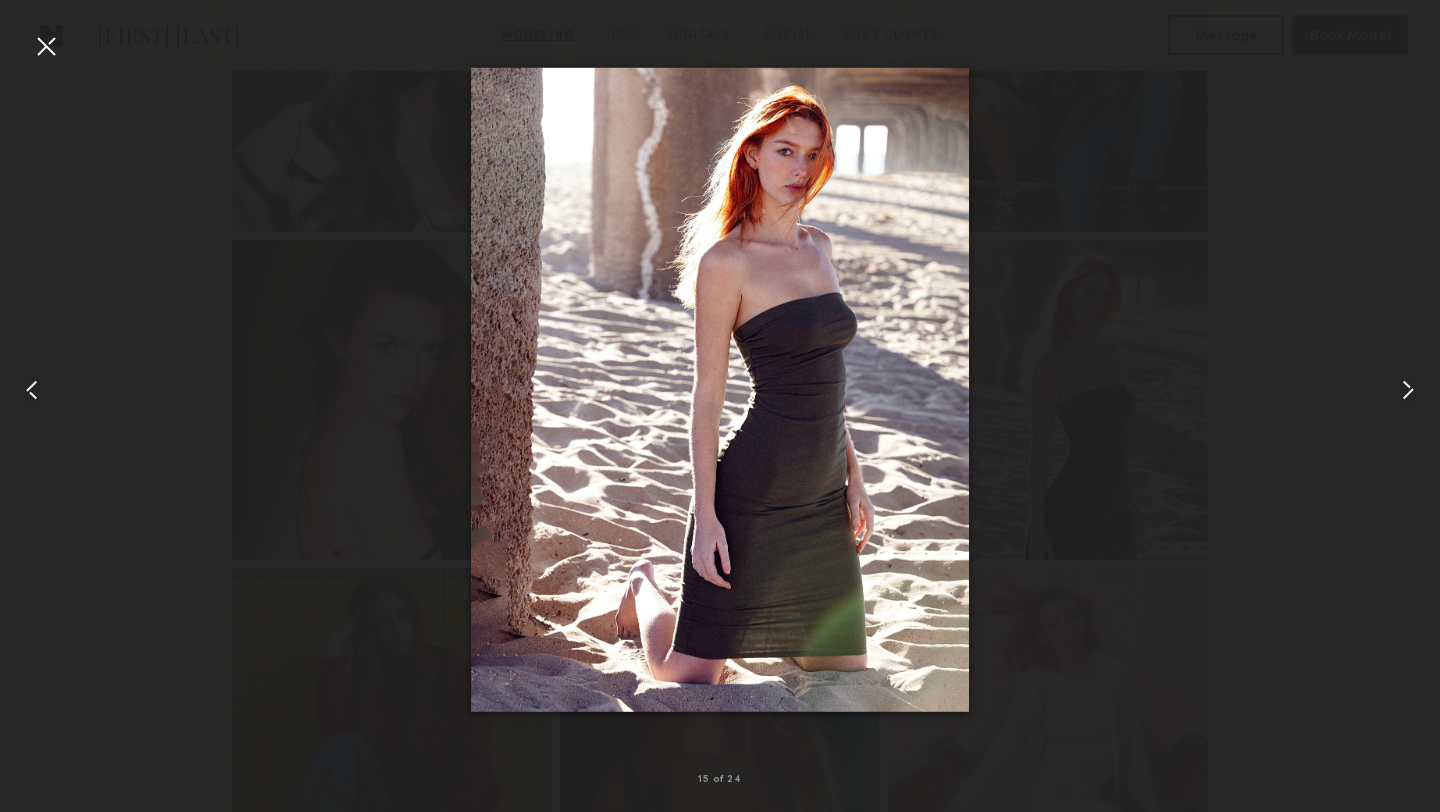 click at bounding box center [46, 46] 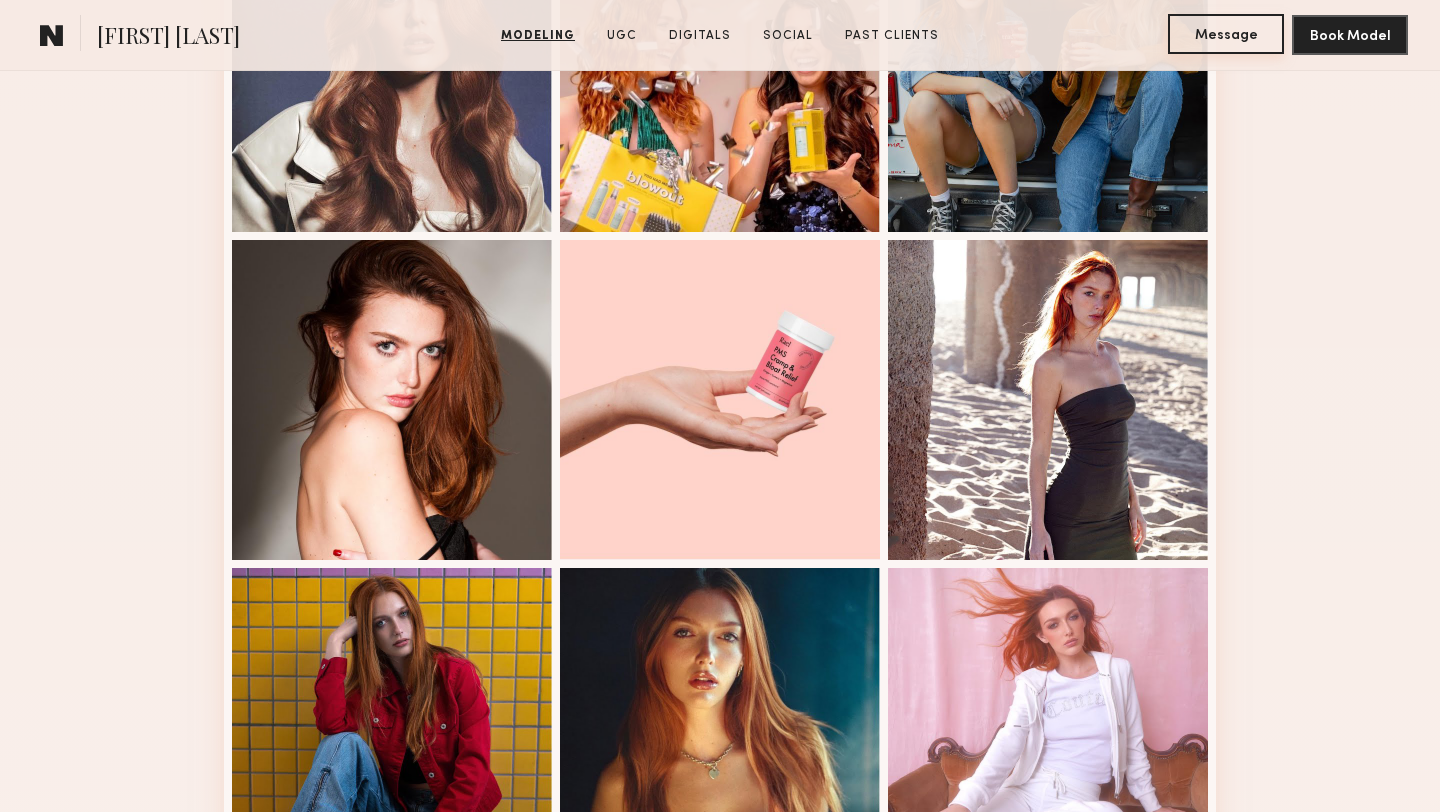 click on "Message" 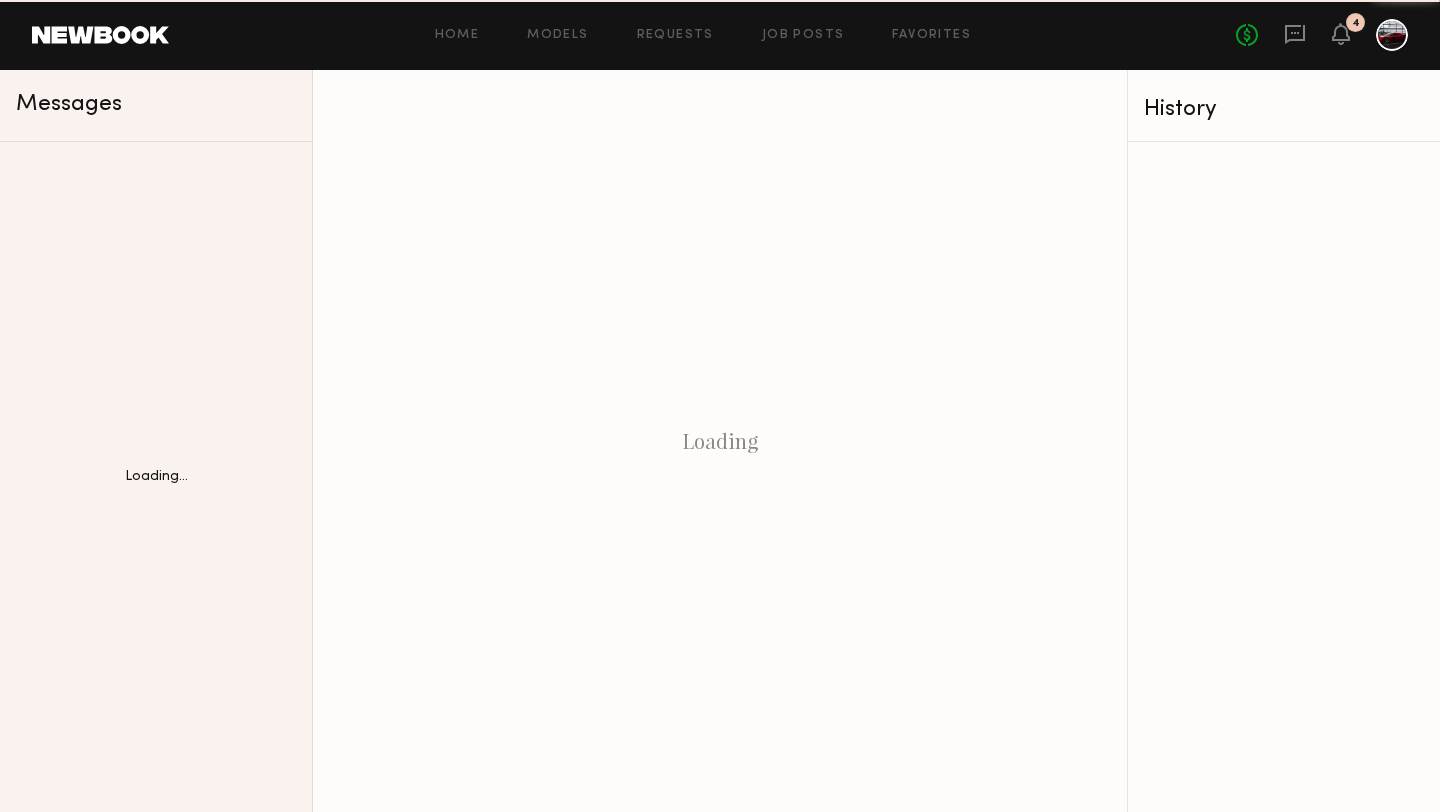 scroll, scrollTop: 0, scrollLeft: 0, axis: both 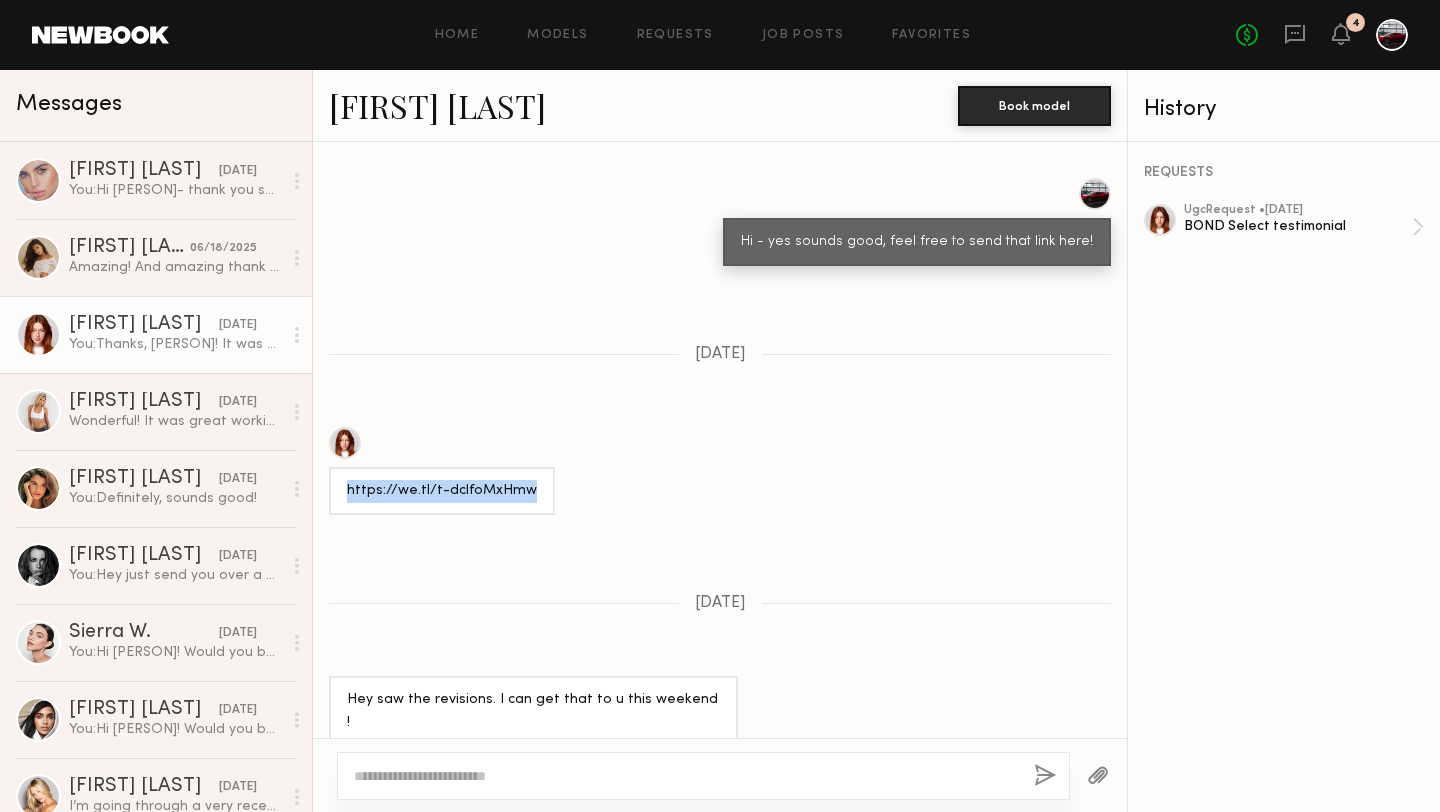 drag, startPoint x: 528, startPoint y: 492, endPoint x: 342, endPoint y: 487, distance: 186.0672 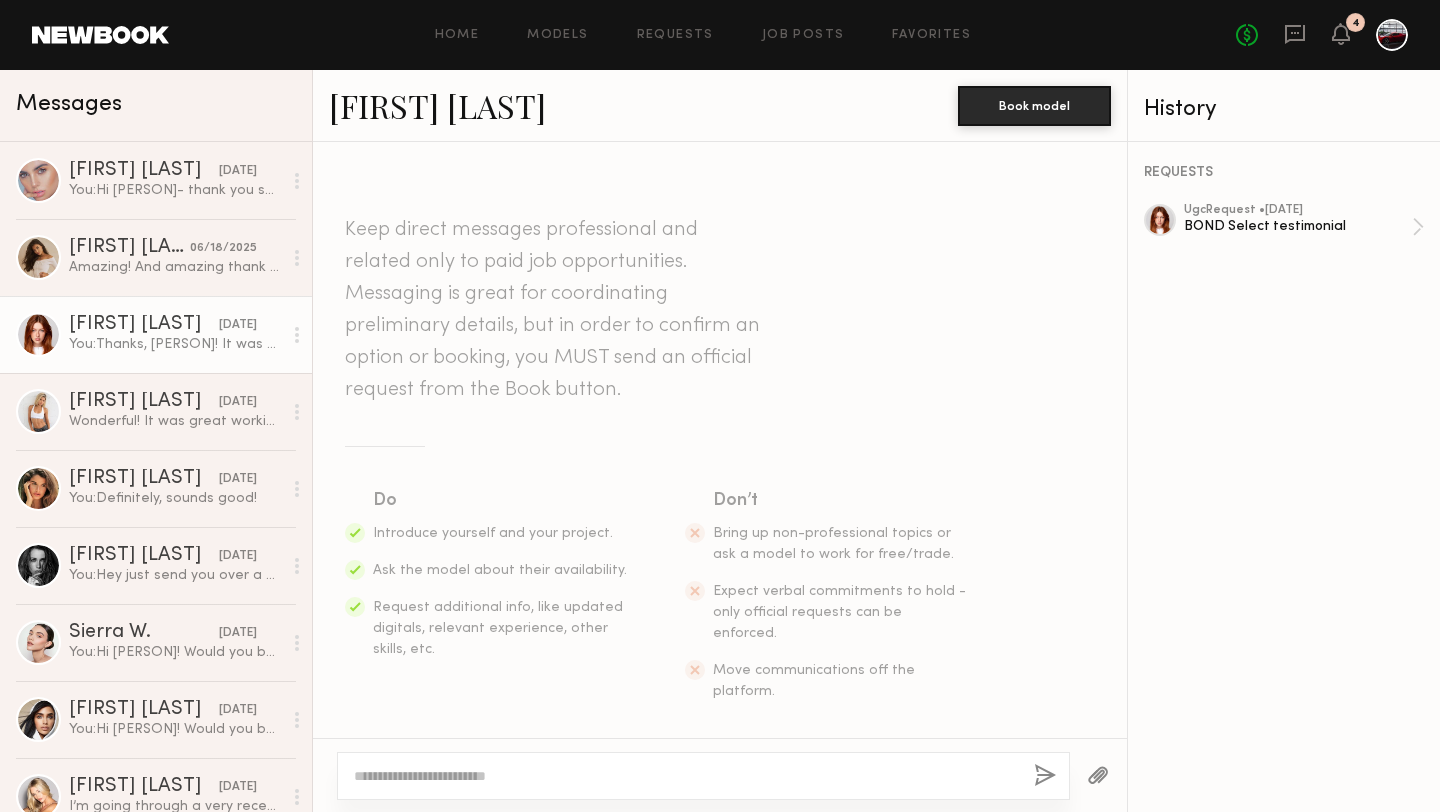scroll, scrollTop: 583, scrollLeft: 0, axis: vertical 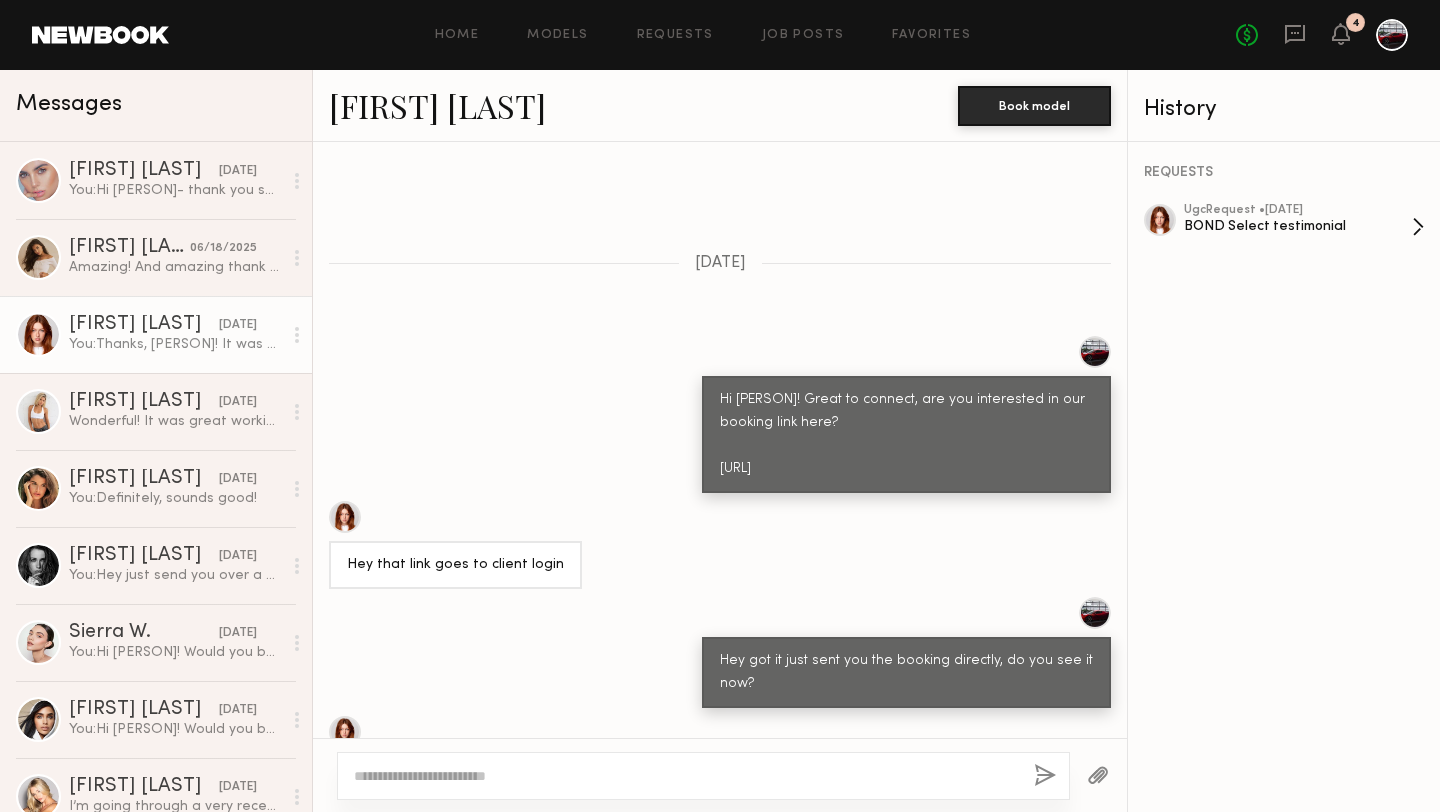 click on "BOND Select testimonial" 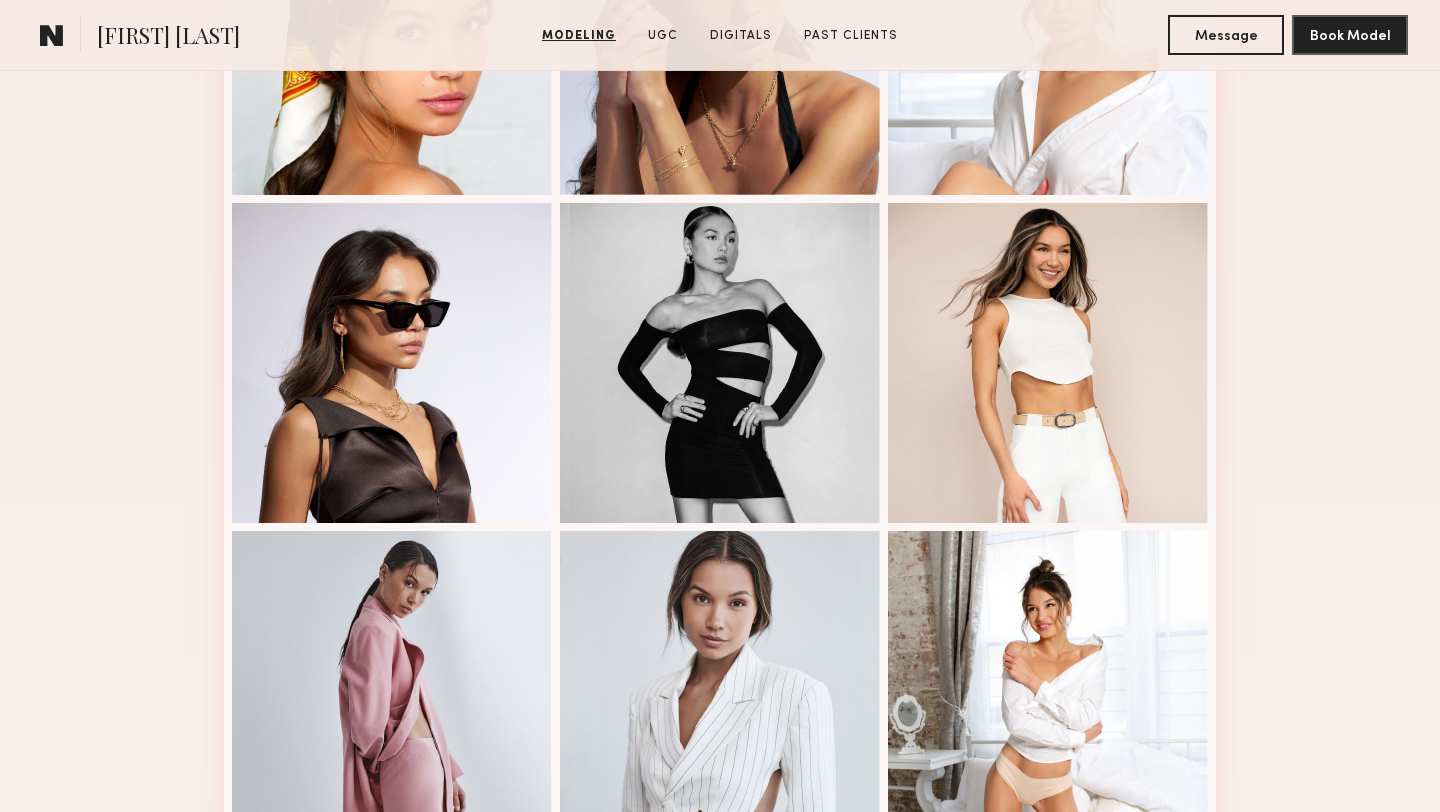scroll, scrollTop: 1444, scrollLeft: 0, axis: vertical 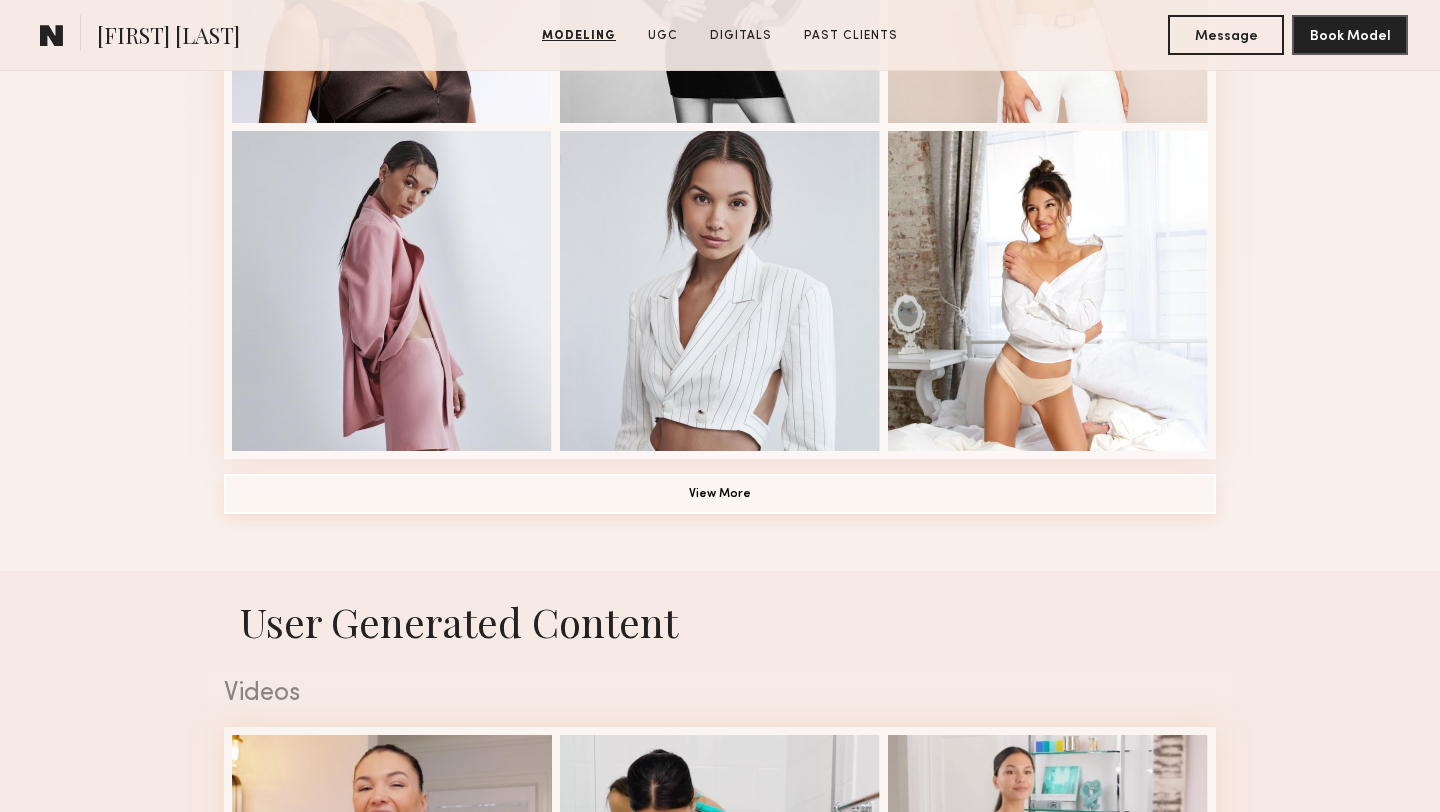click on "View More" 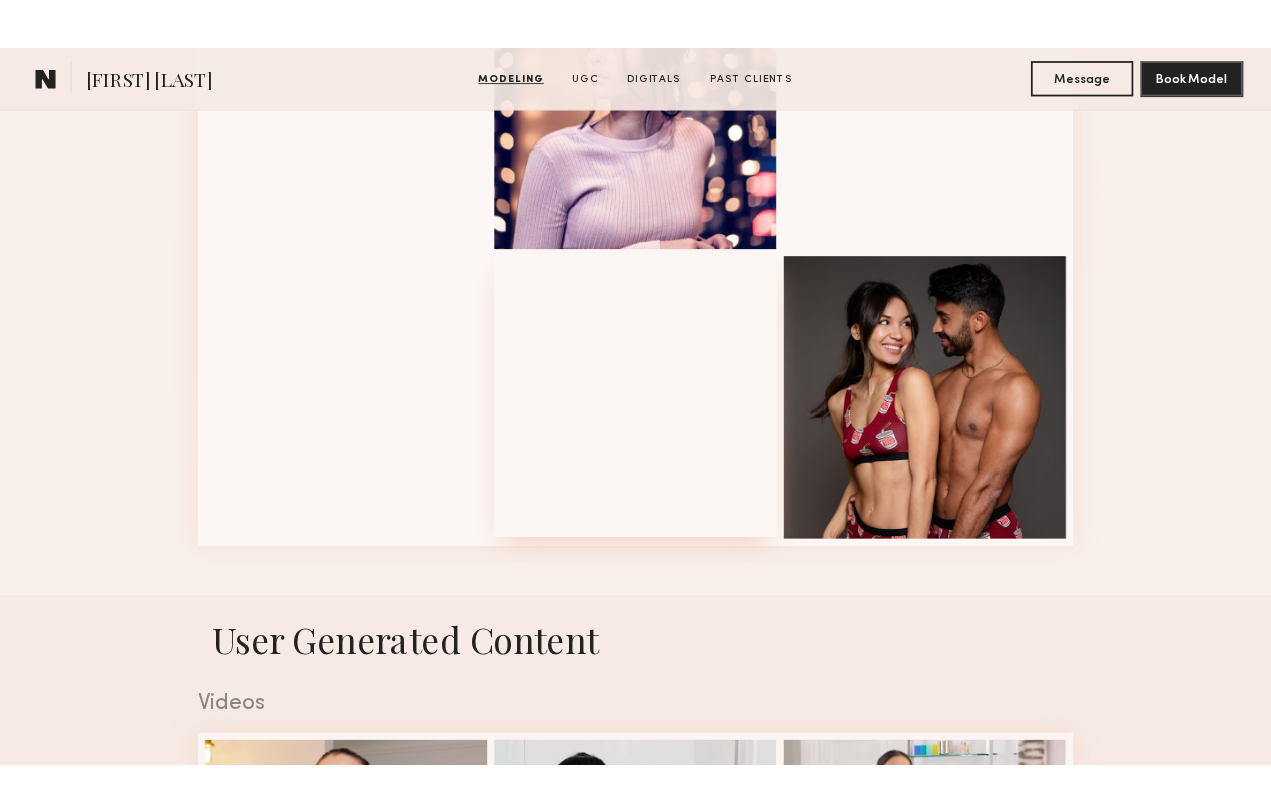 scroll, scrollTop: 2491, scrollLeft: 0, axis: vertical 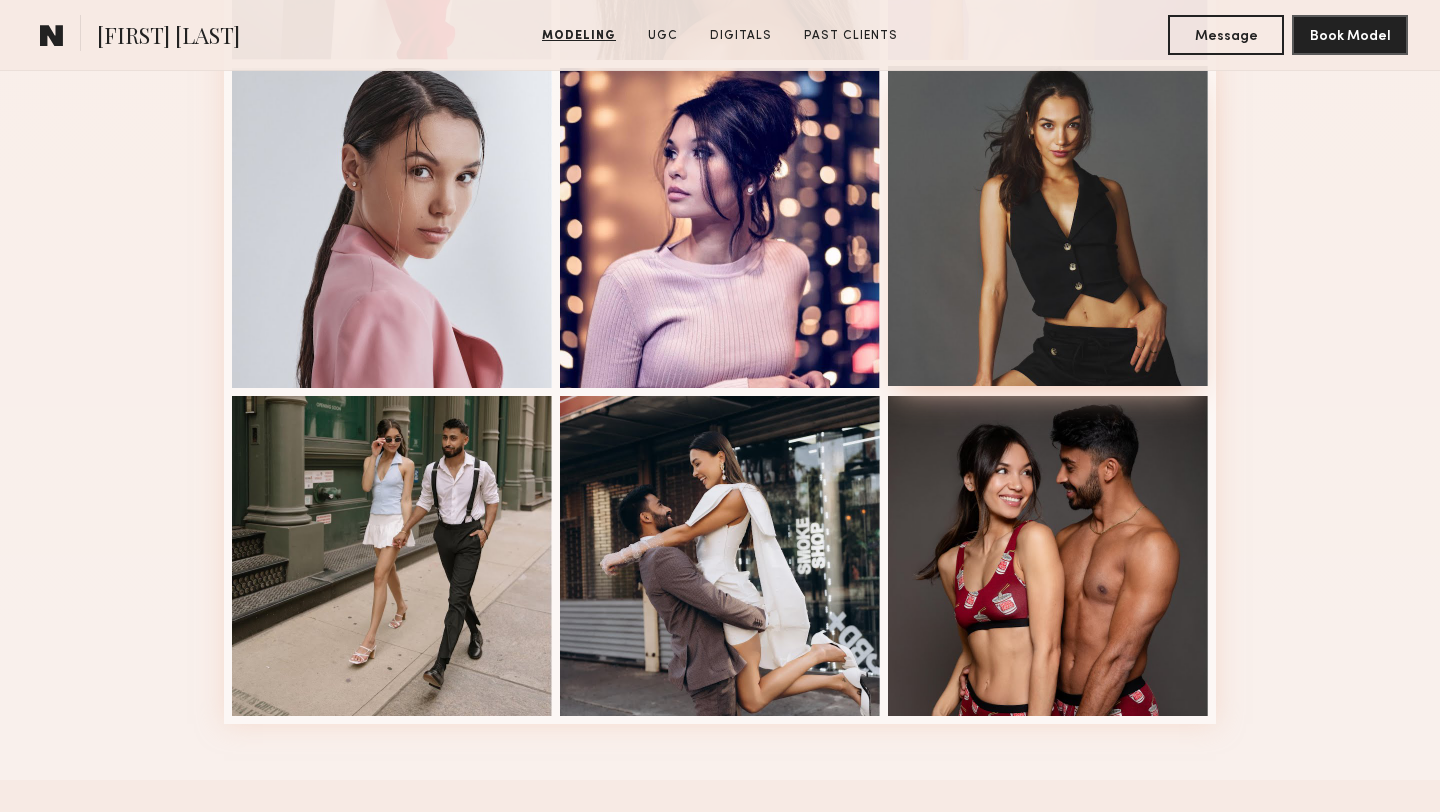 click at bounding box center [1048, 226] 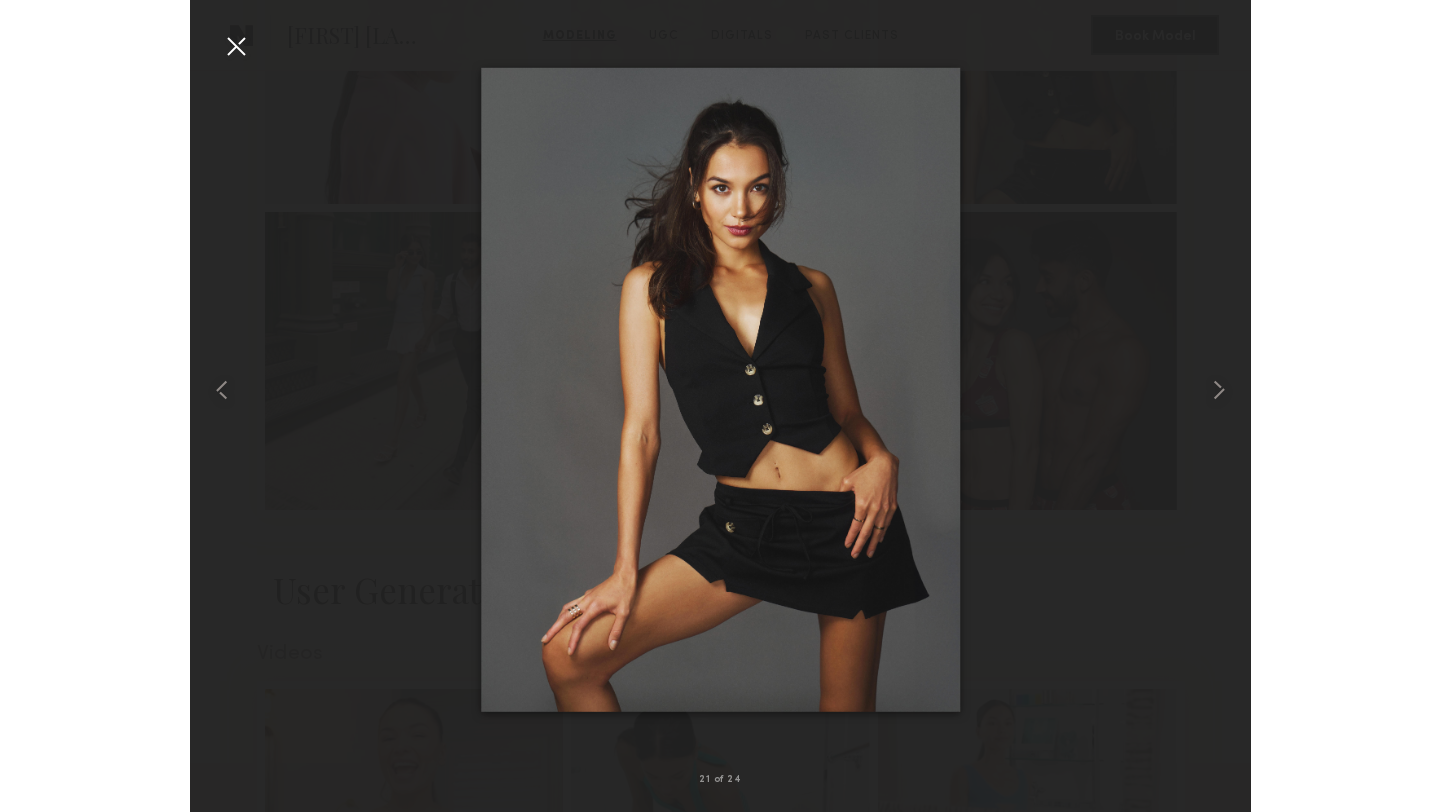 scroll, scrollTop: 2489, scrollLeft: 0, axis: vertical 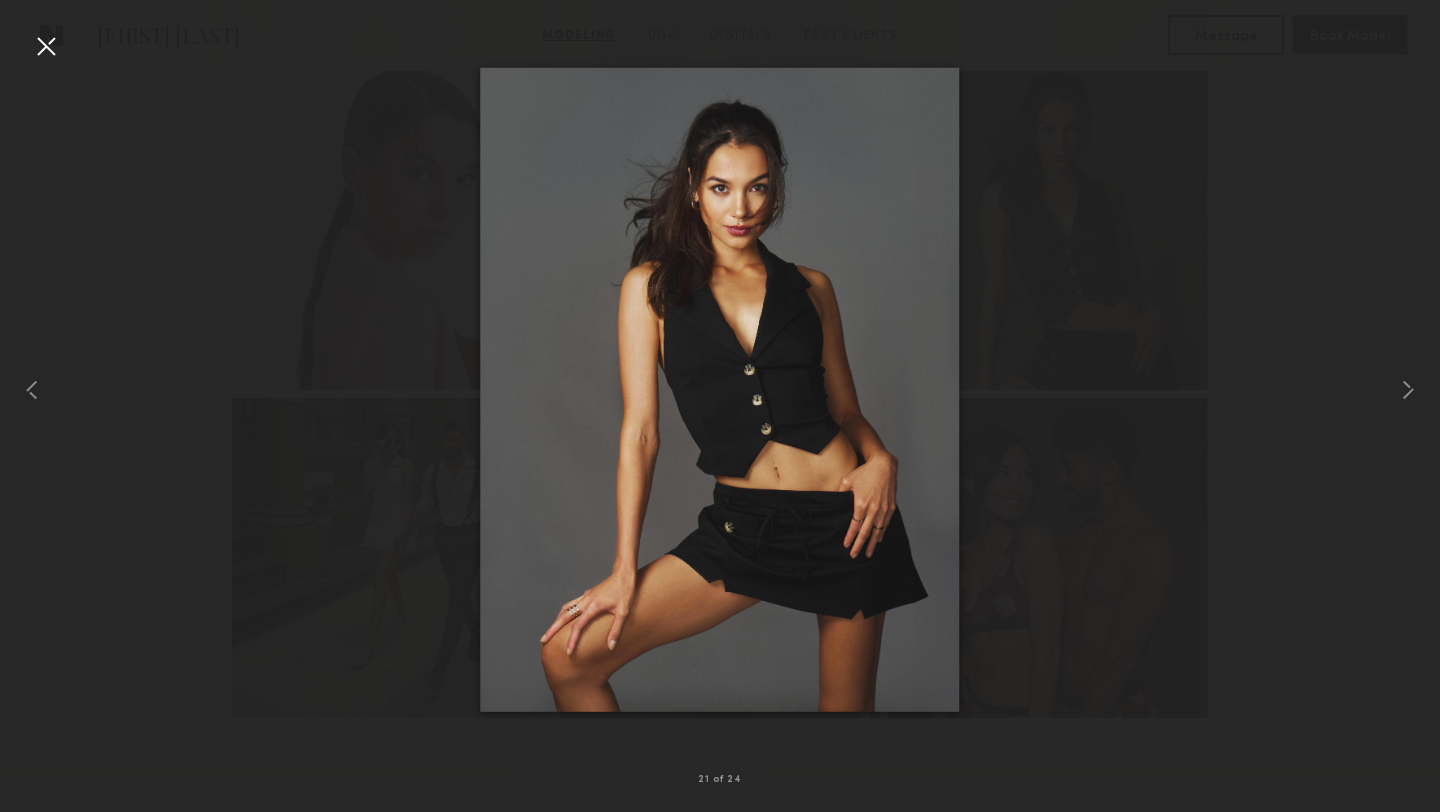click at bounding box center (46, 46) 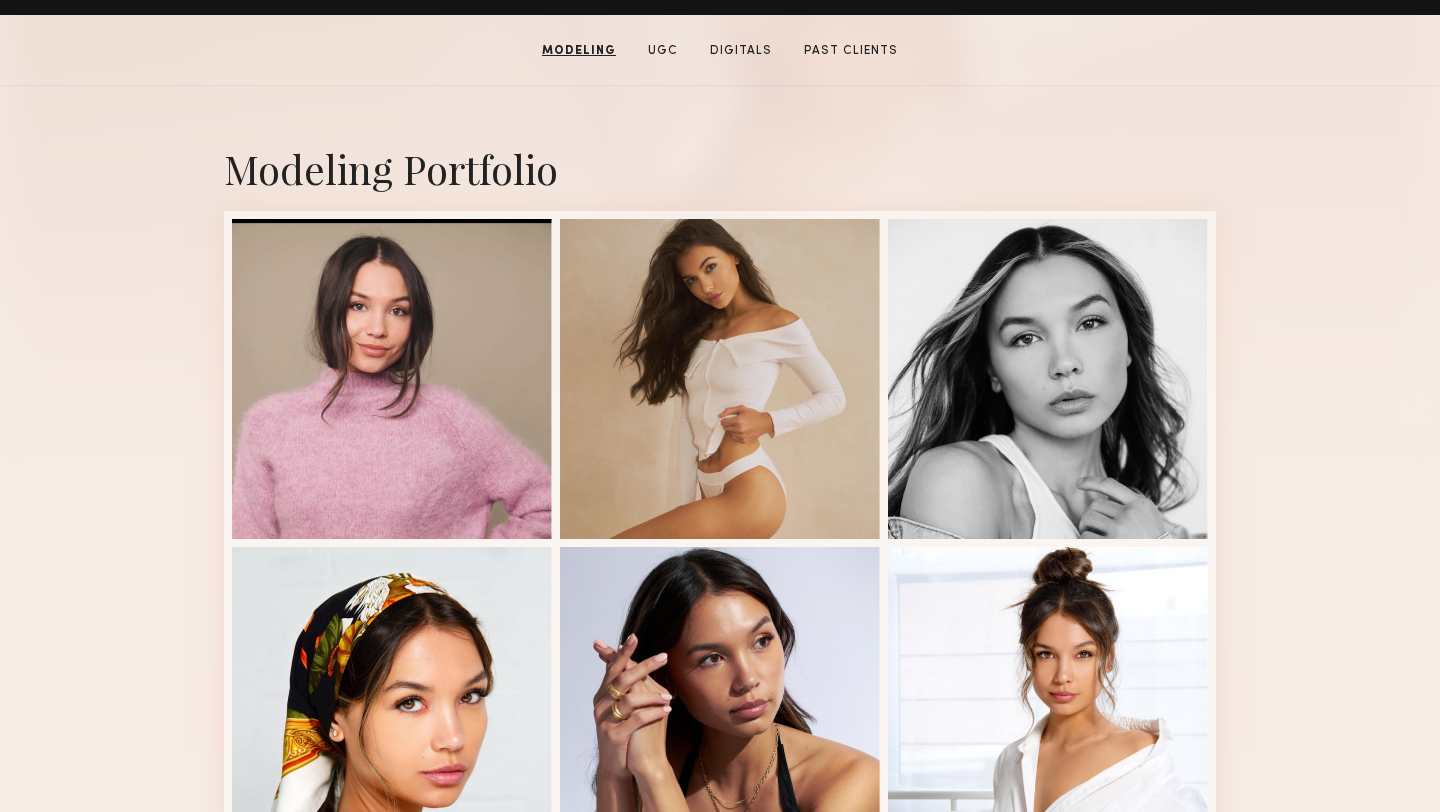 scroll, scrollTop: 0, scrollLeft: 0, axis: both 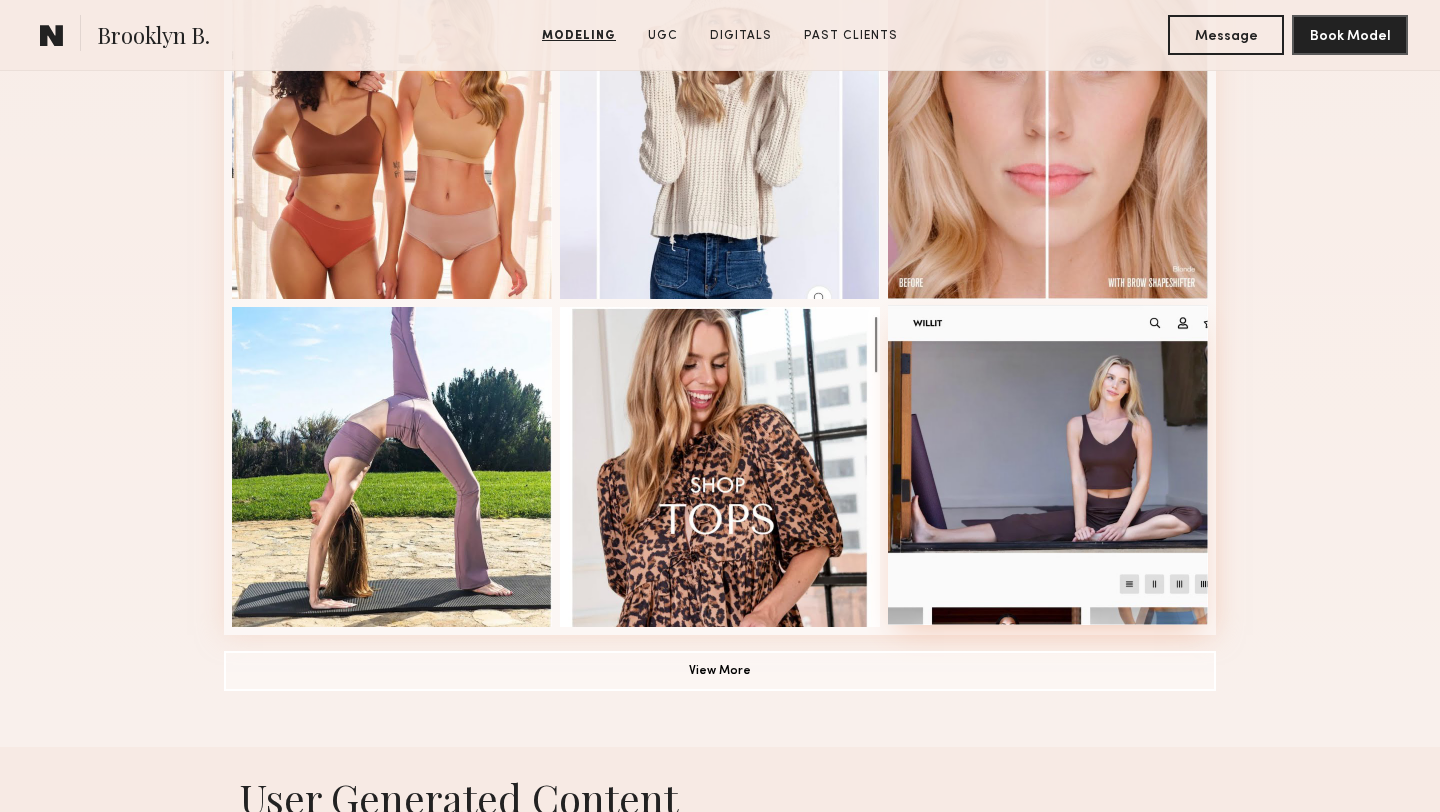 click at bounding box center (1048, 465) 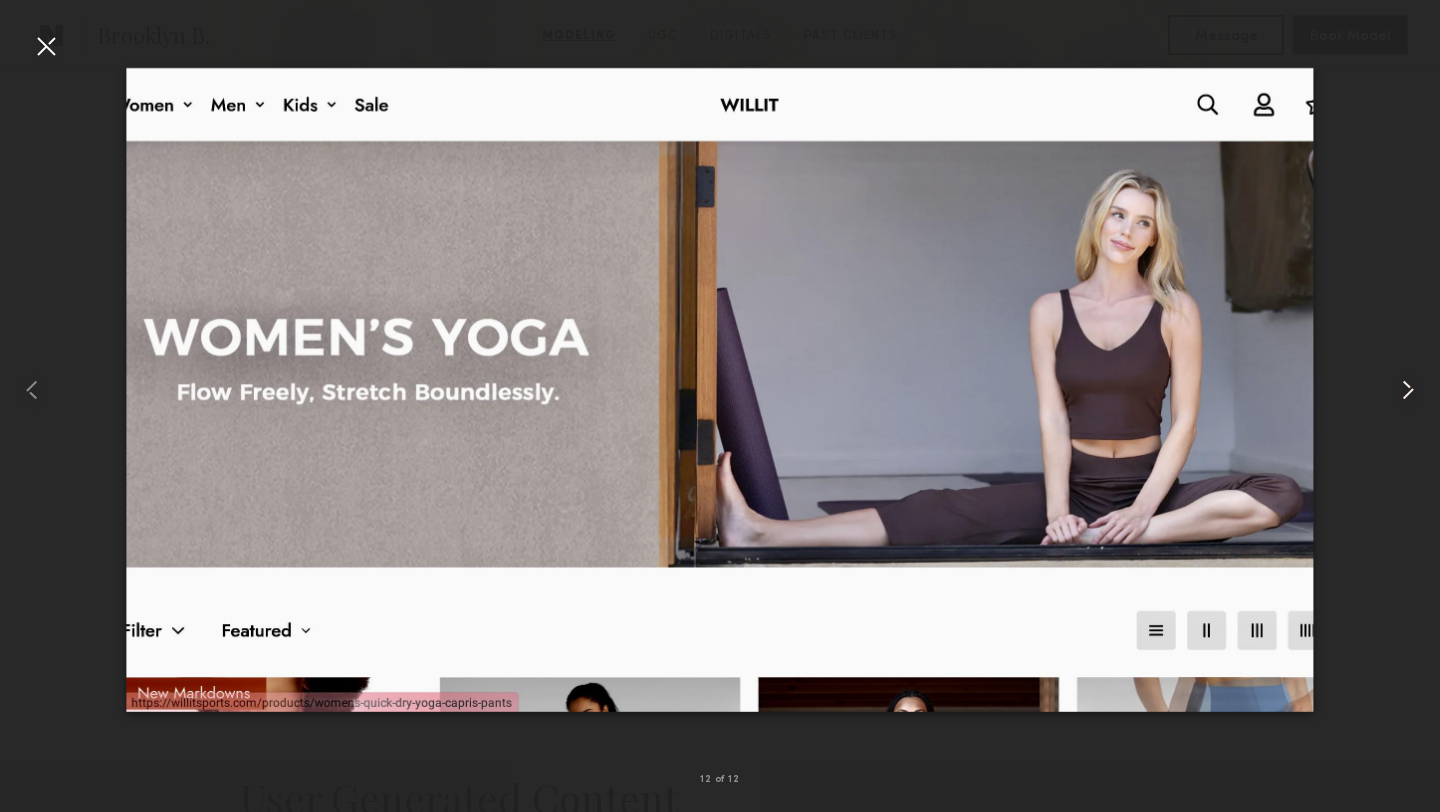click at bounding box center [1411, 390] 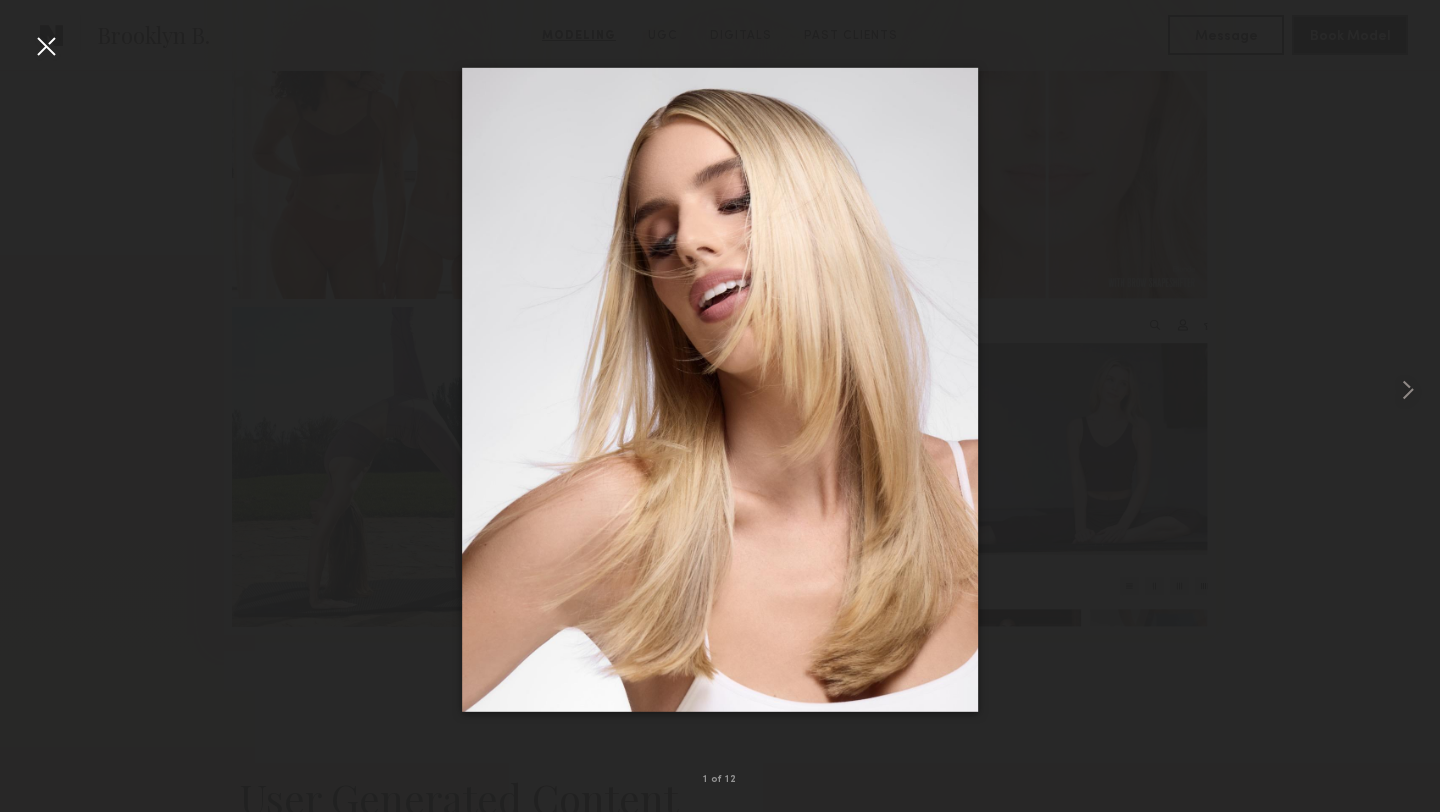 click at bounding box center (720, 390) 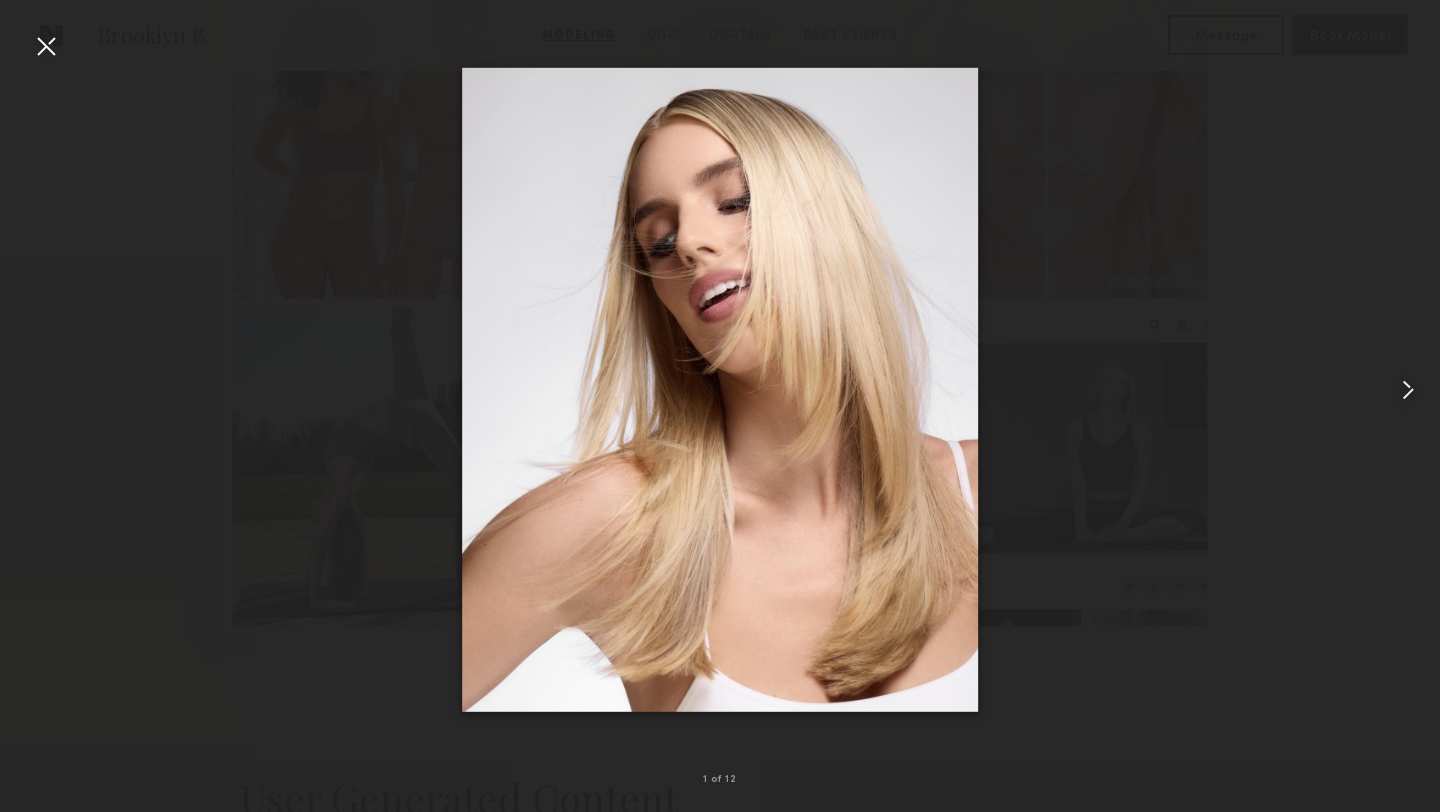 click at bounding box center [46, 46] 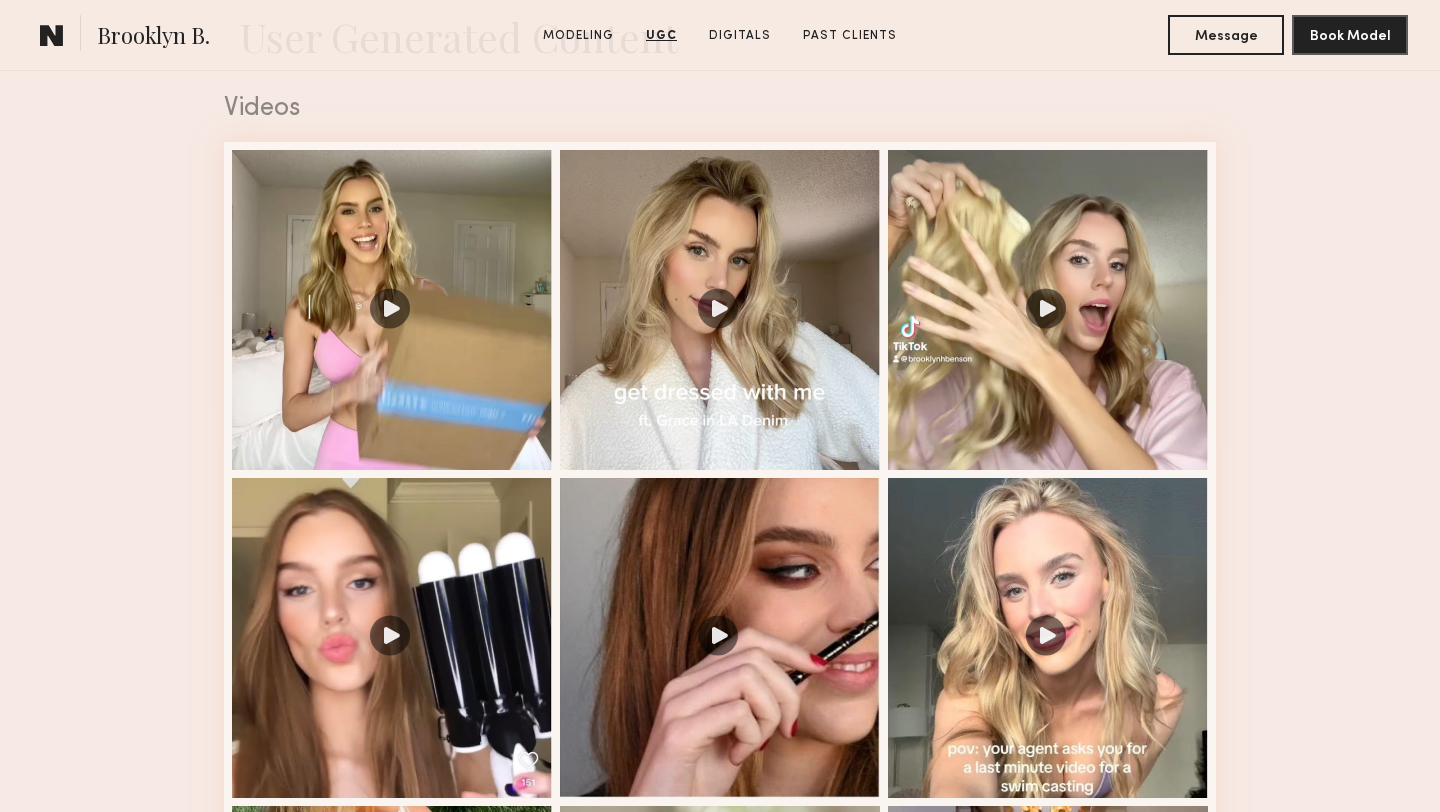 scroll, scrollTop: 2058, scrollLeft: 0, axis: vertical 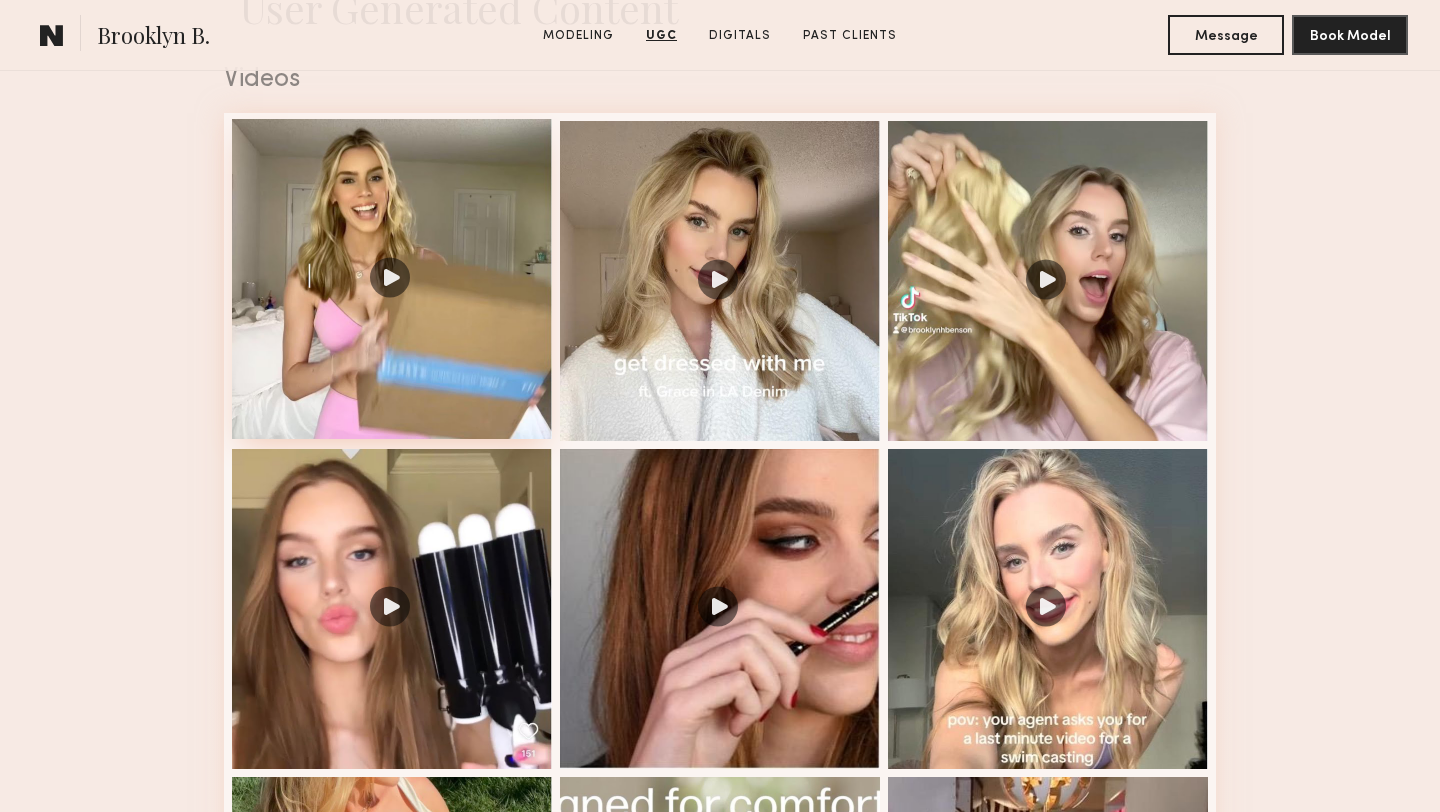 click at bounding box center (392, 279) 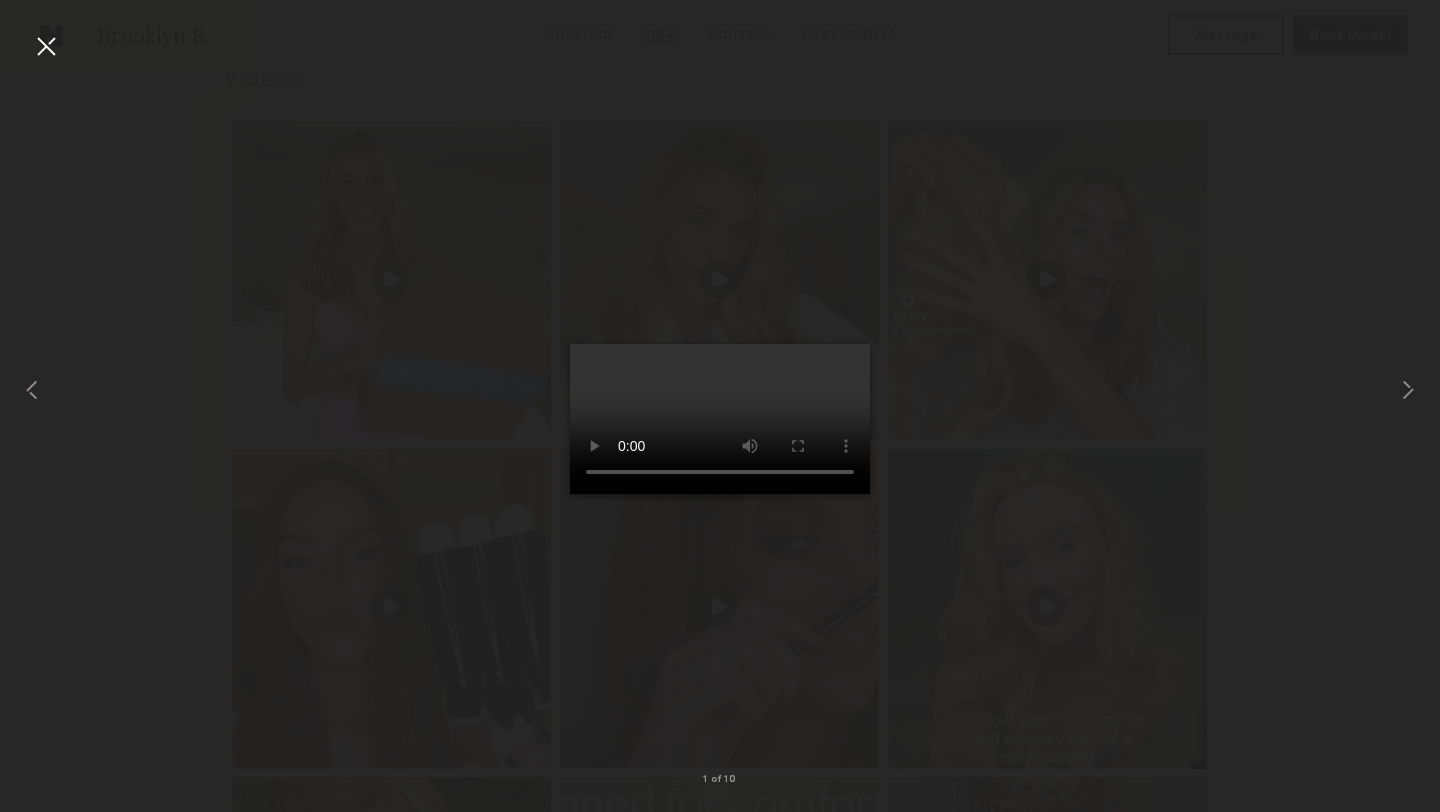 click at bounding box center [46, 46] 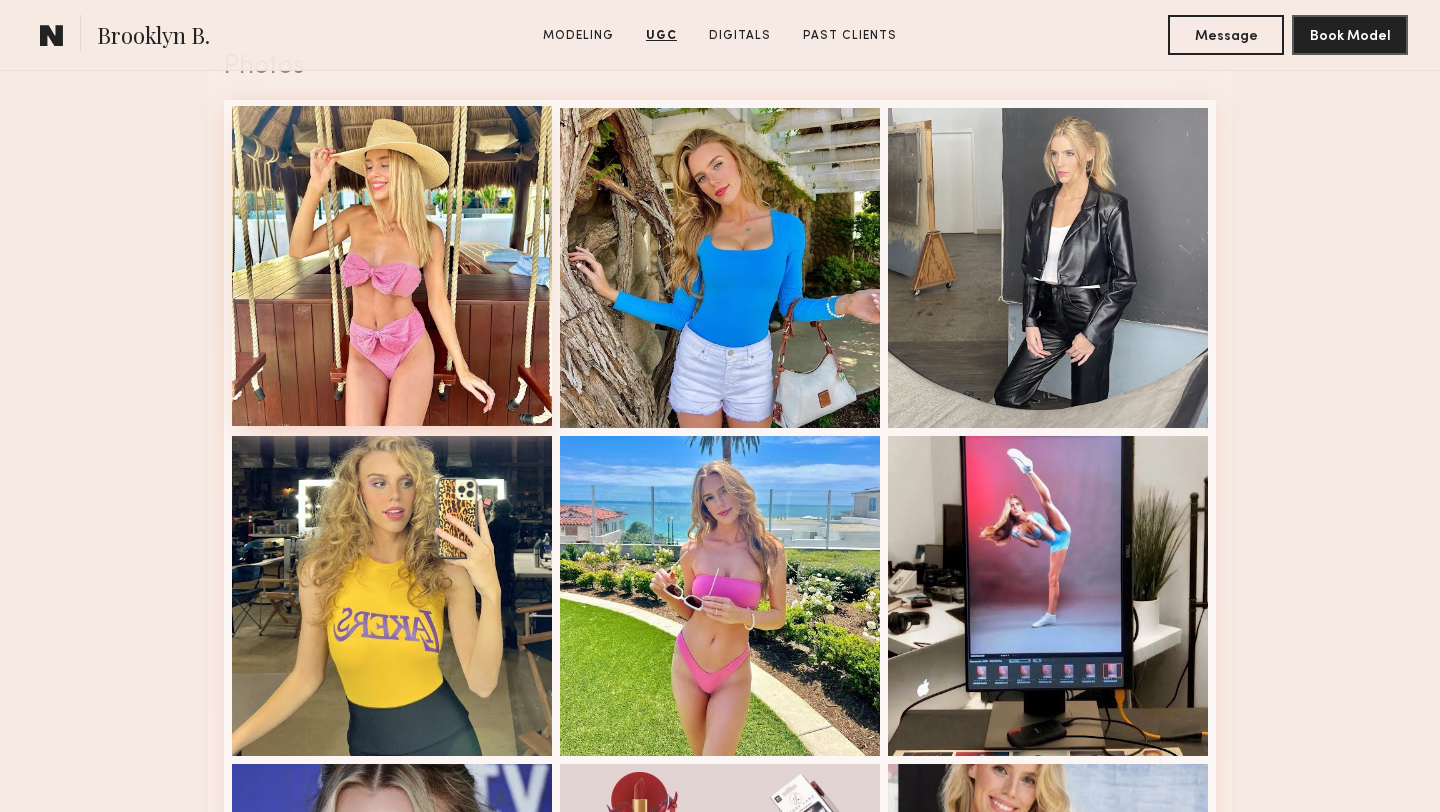 scroll, scrollTop: 3464, scrollLeft: 0, axis: vertical 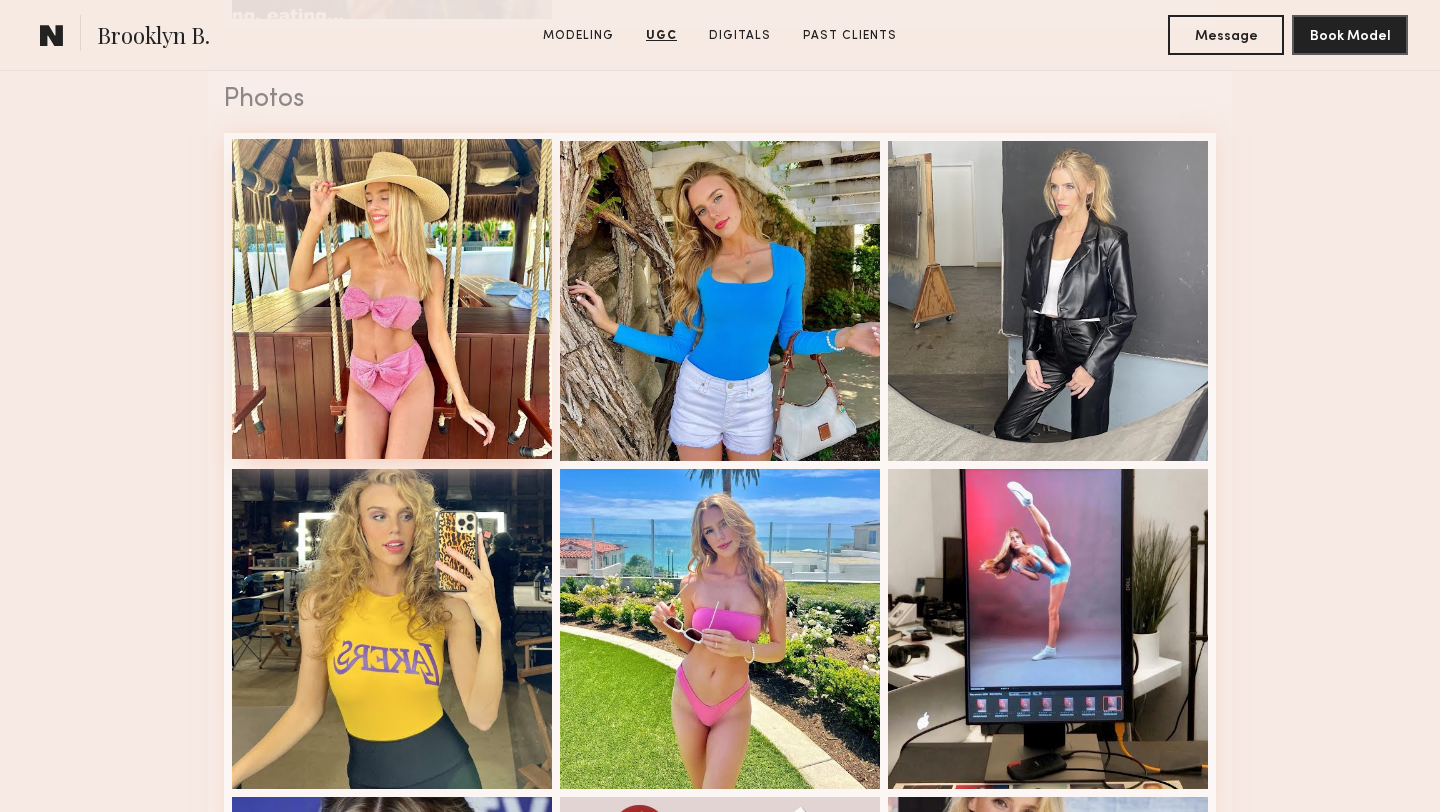 click 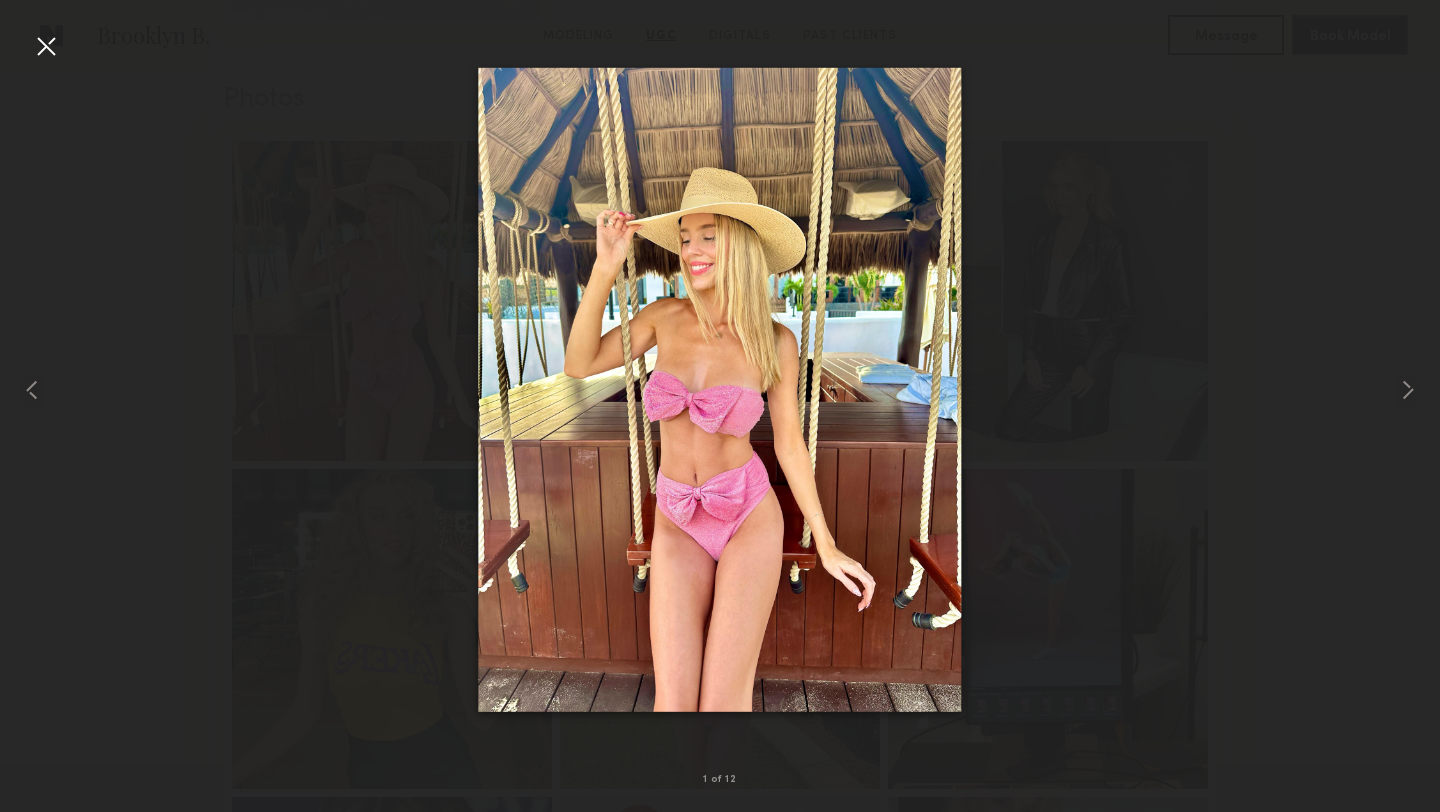 drag, startPoint x: 701, startPoint y: 289, endPoint x: 1135, endPoint y: 48, distance: 496.42422 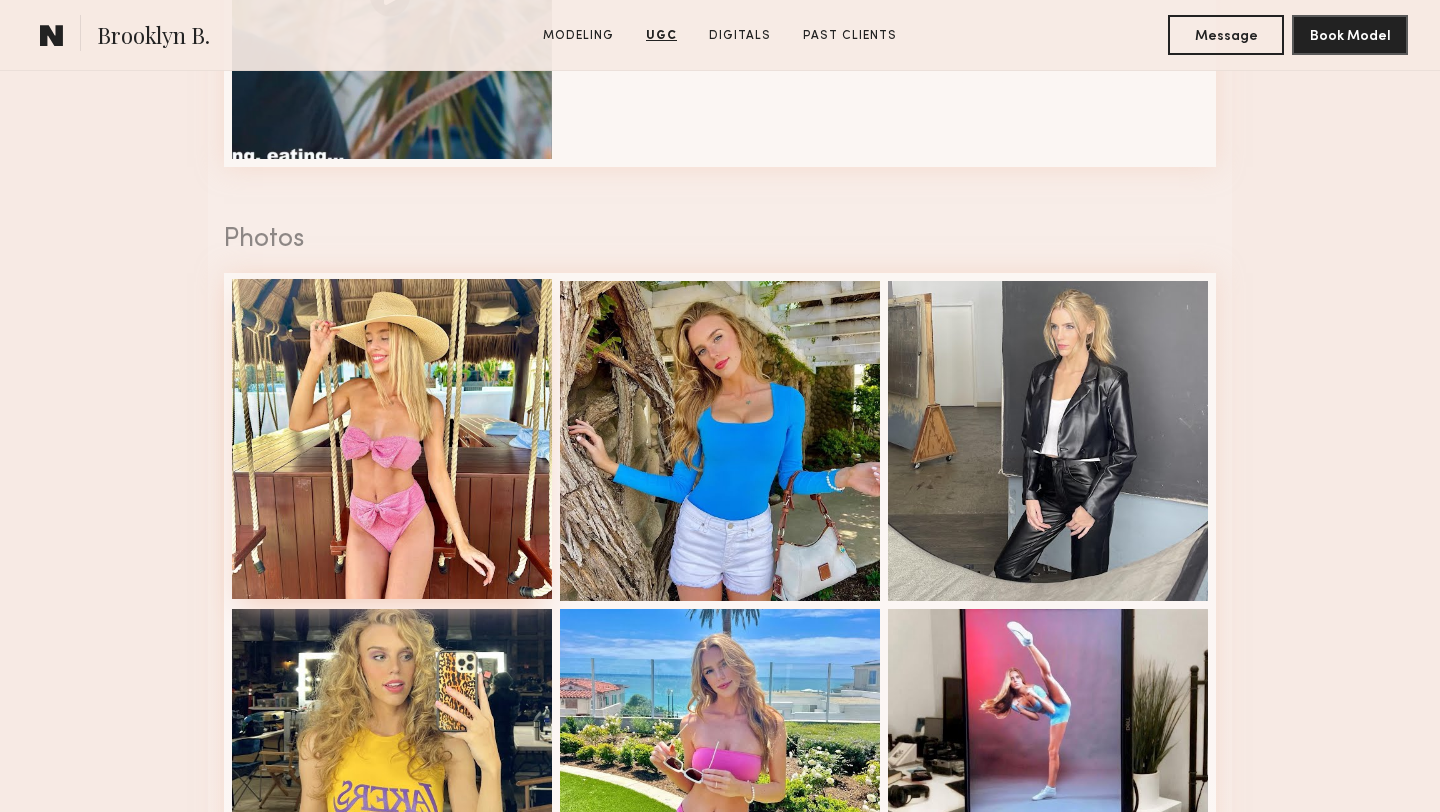scroll, scrollTop: 3391, scrollLeft: 0, axis: vertical 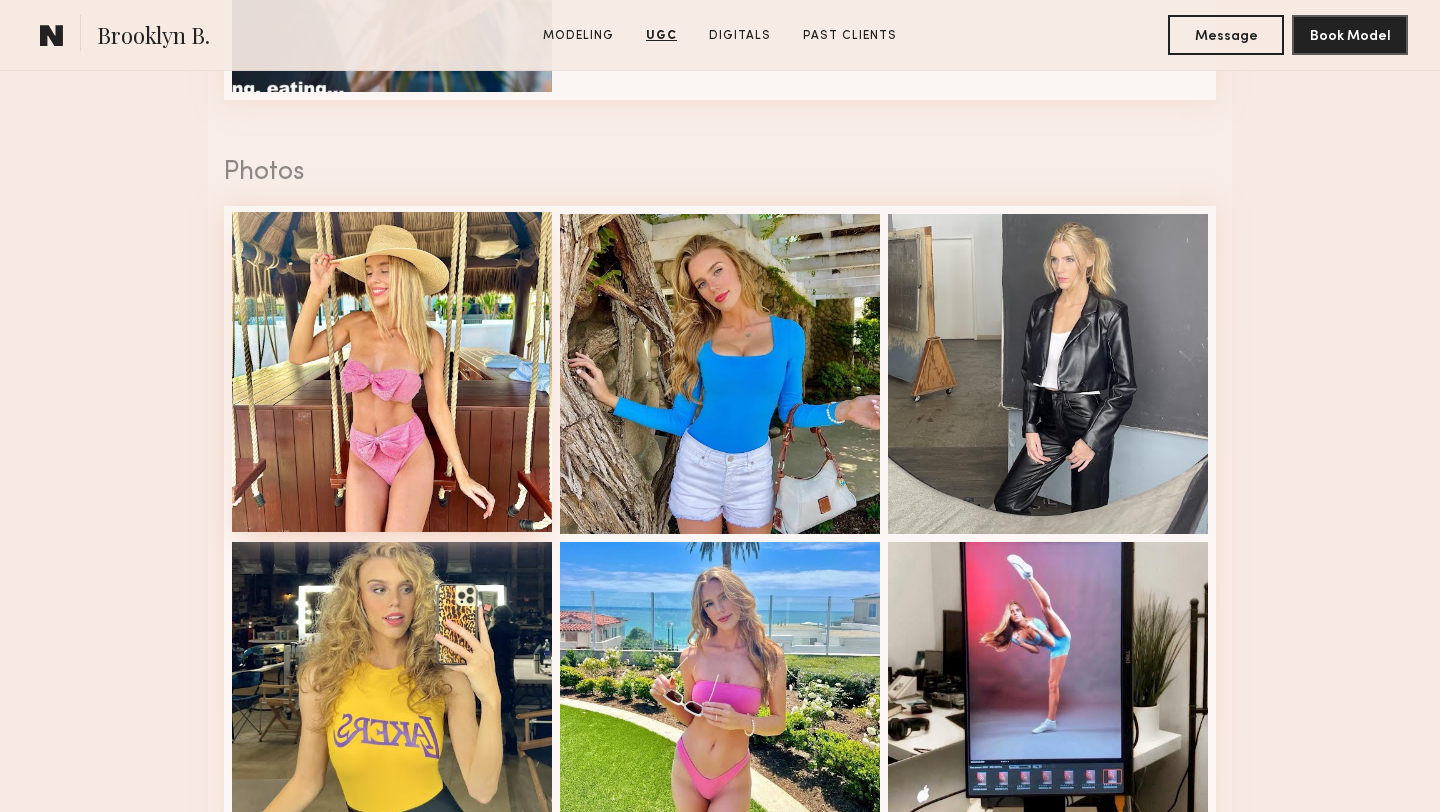 click 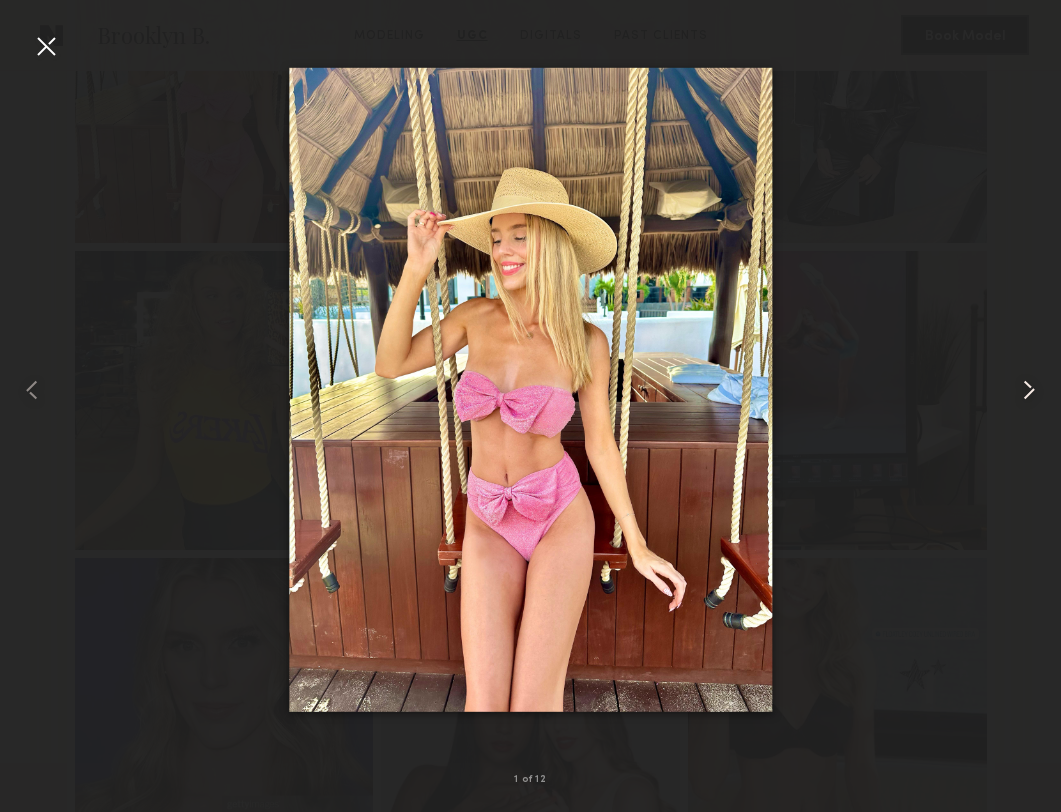 drag, startPoint x: 668, startPoint y: 362, endPoint x: 1044, endPoint y: 202, distance: 408.62698 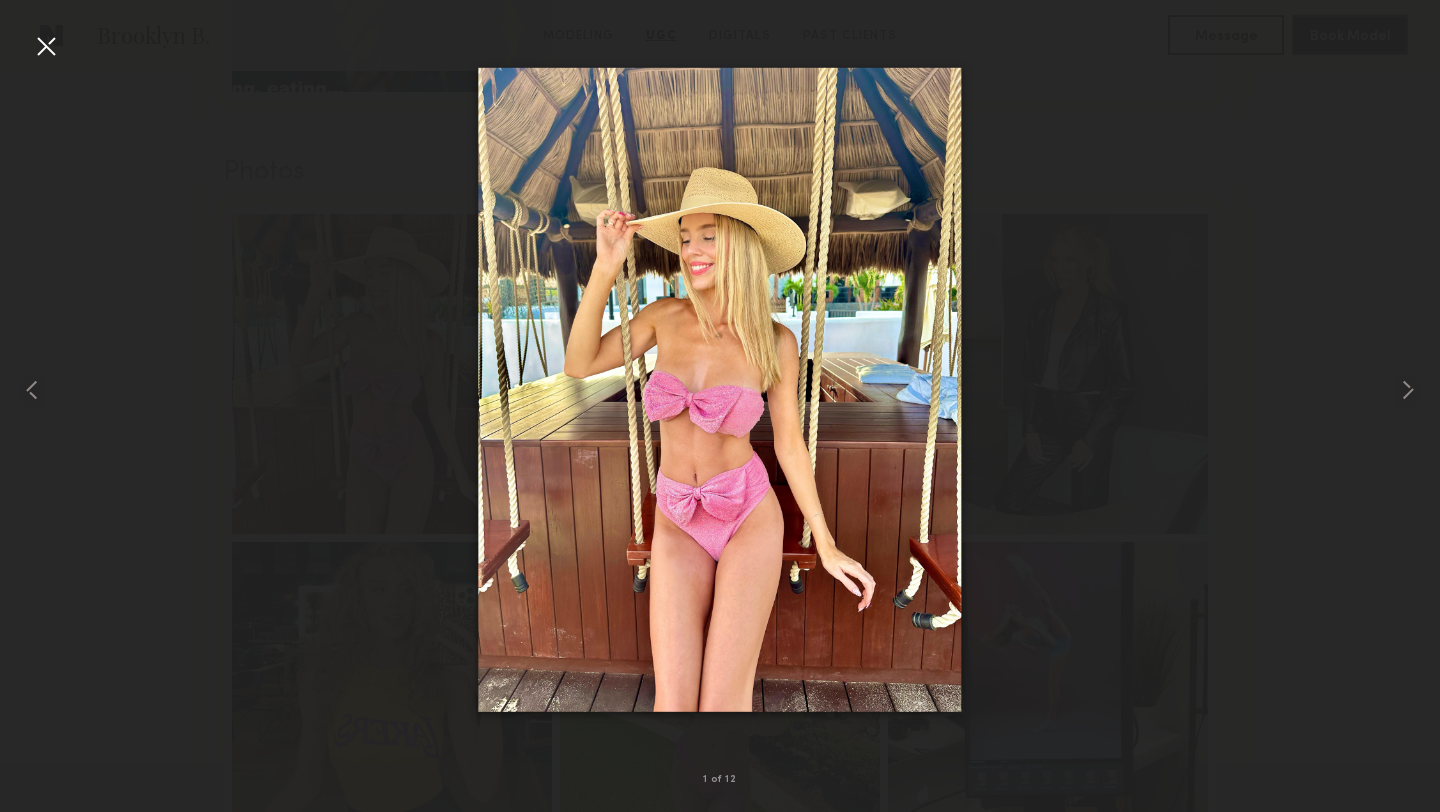 drag, startPoint x: 671, startPoint y: 430, endPoint x: 1046, endPoint y: 164, distance: 459.7619 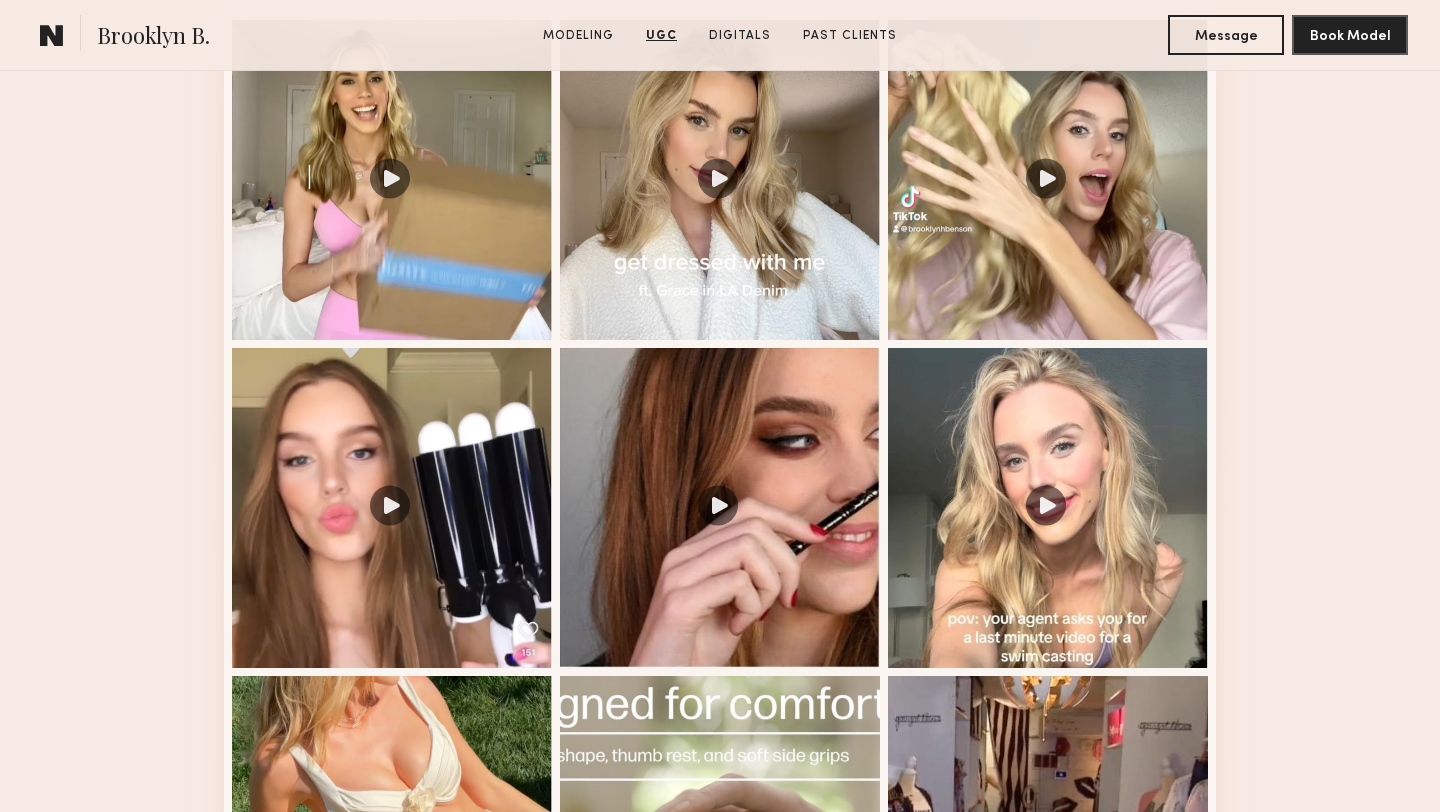 scroll, scrollTop: 1629, scrollLeft: 0, axis: vertical 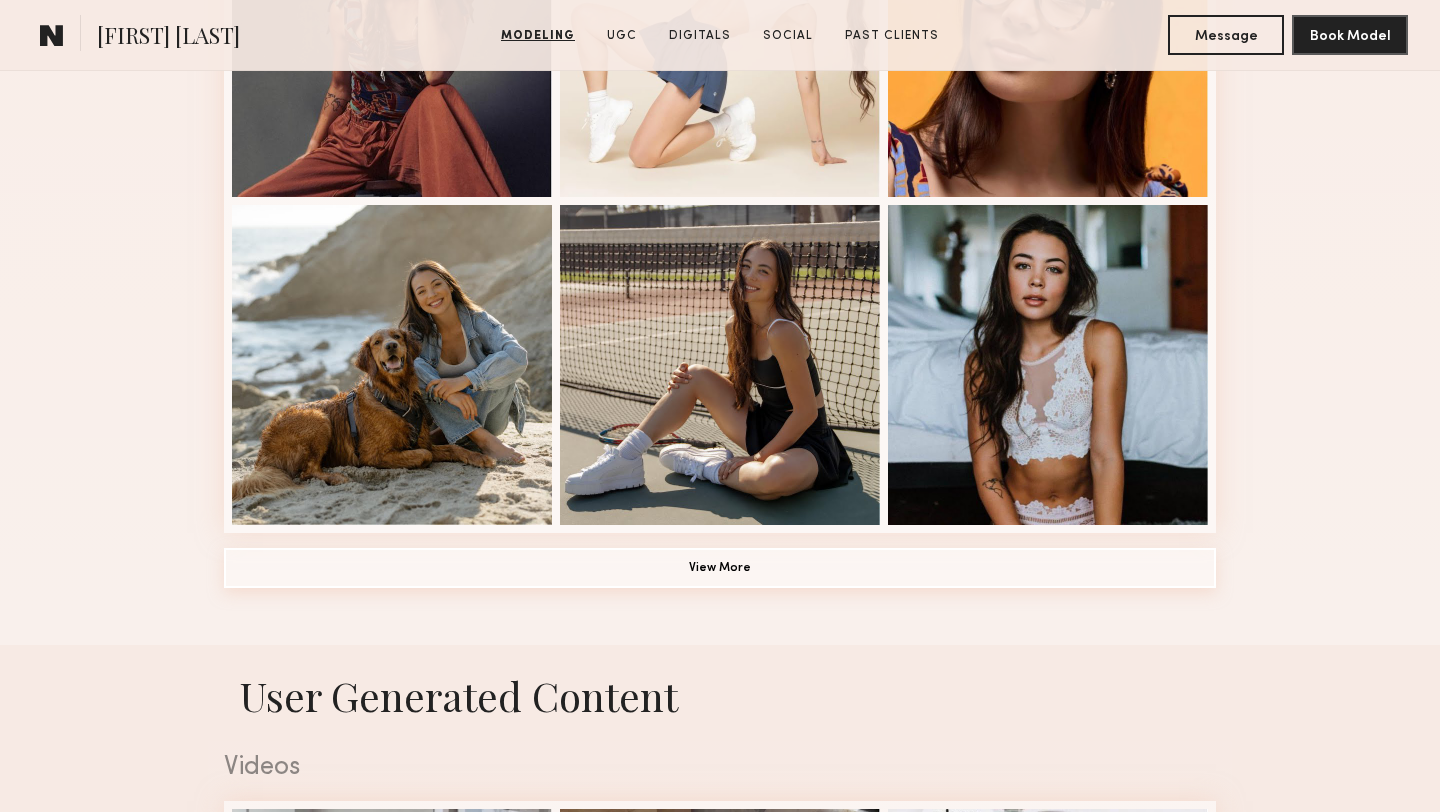 click on "View More" 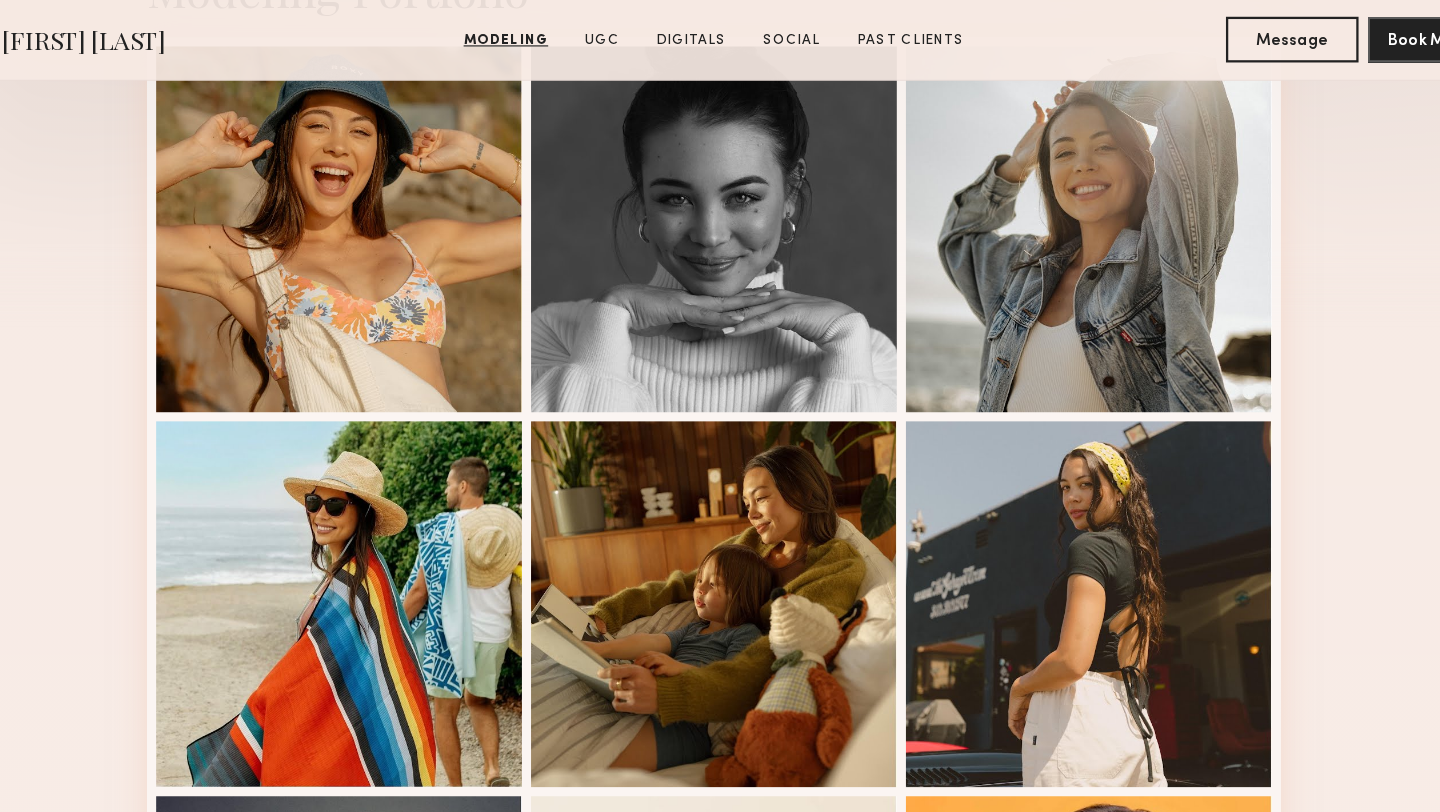 scroll, scrollTop: 513, scrollLeft: 0, axis: vertical 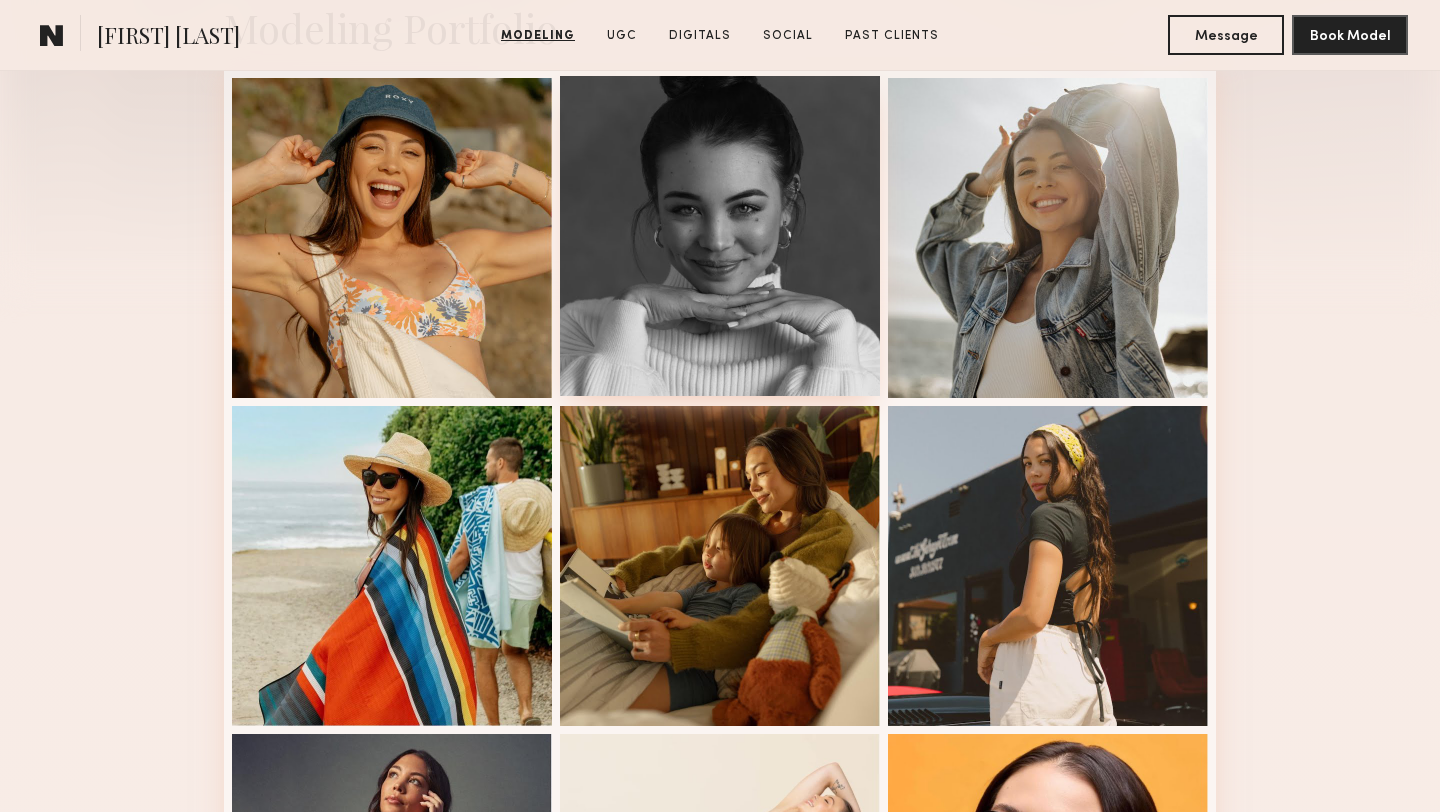 click at bounding box center (720, 236) 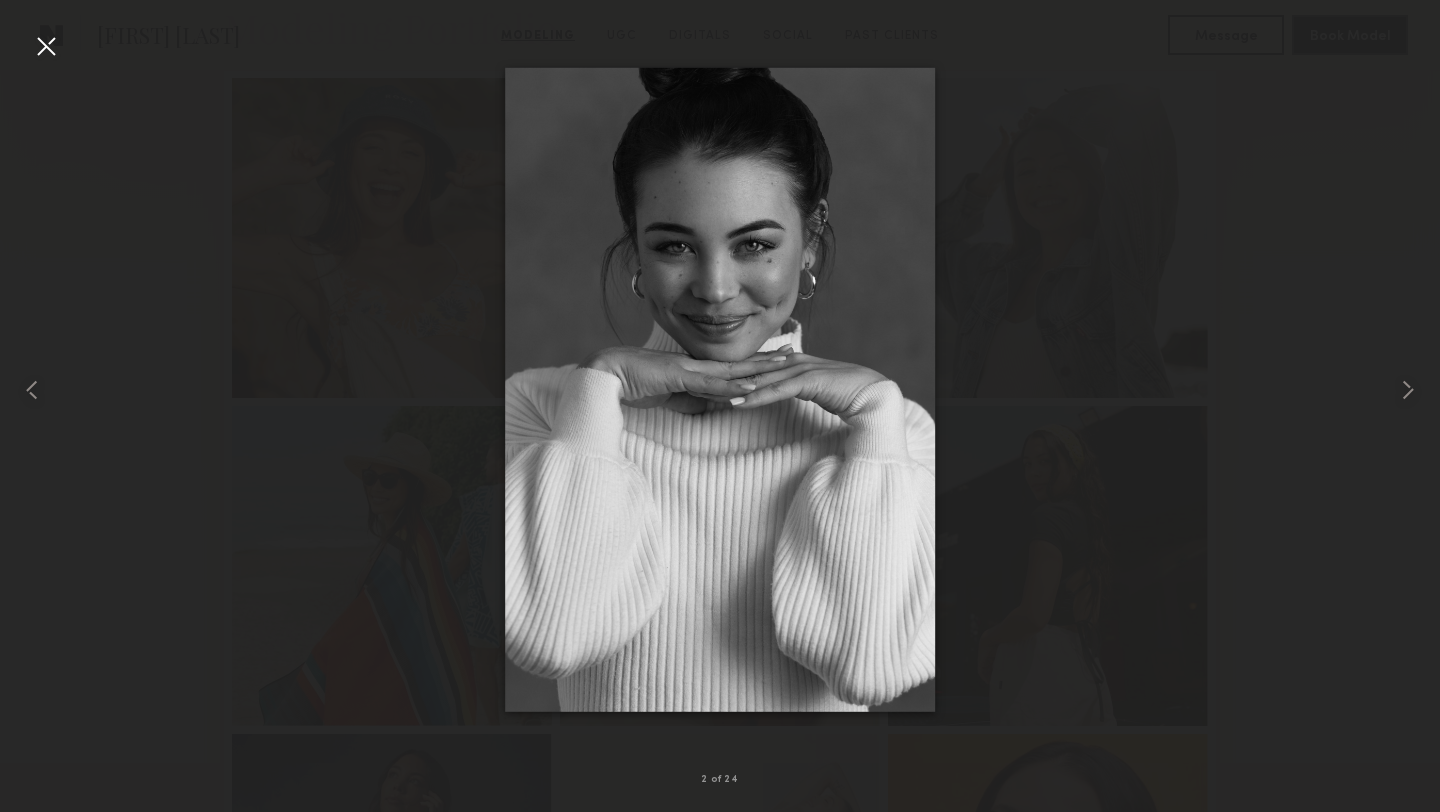 drag, startPoint x: 754, startPoint y: 317, endPoint x: 1075, endPoint y: 309, distance: 321.09967 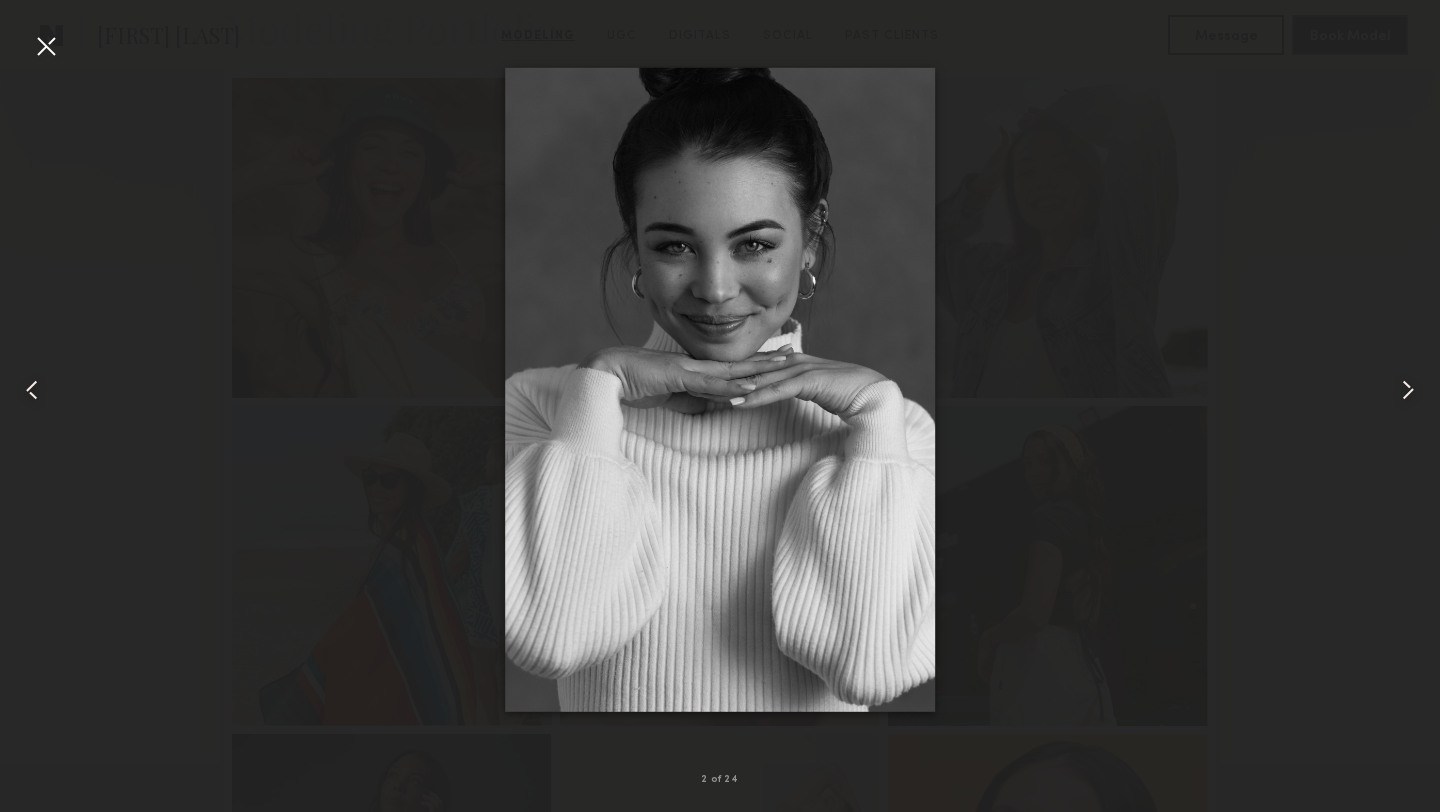 click at bounding box center [46, 46] 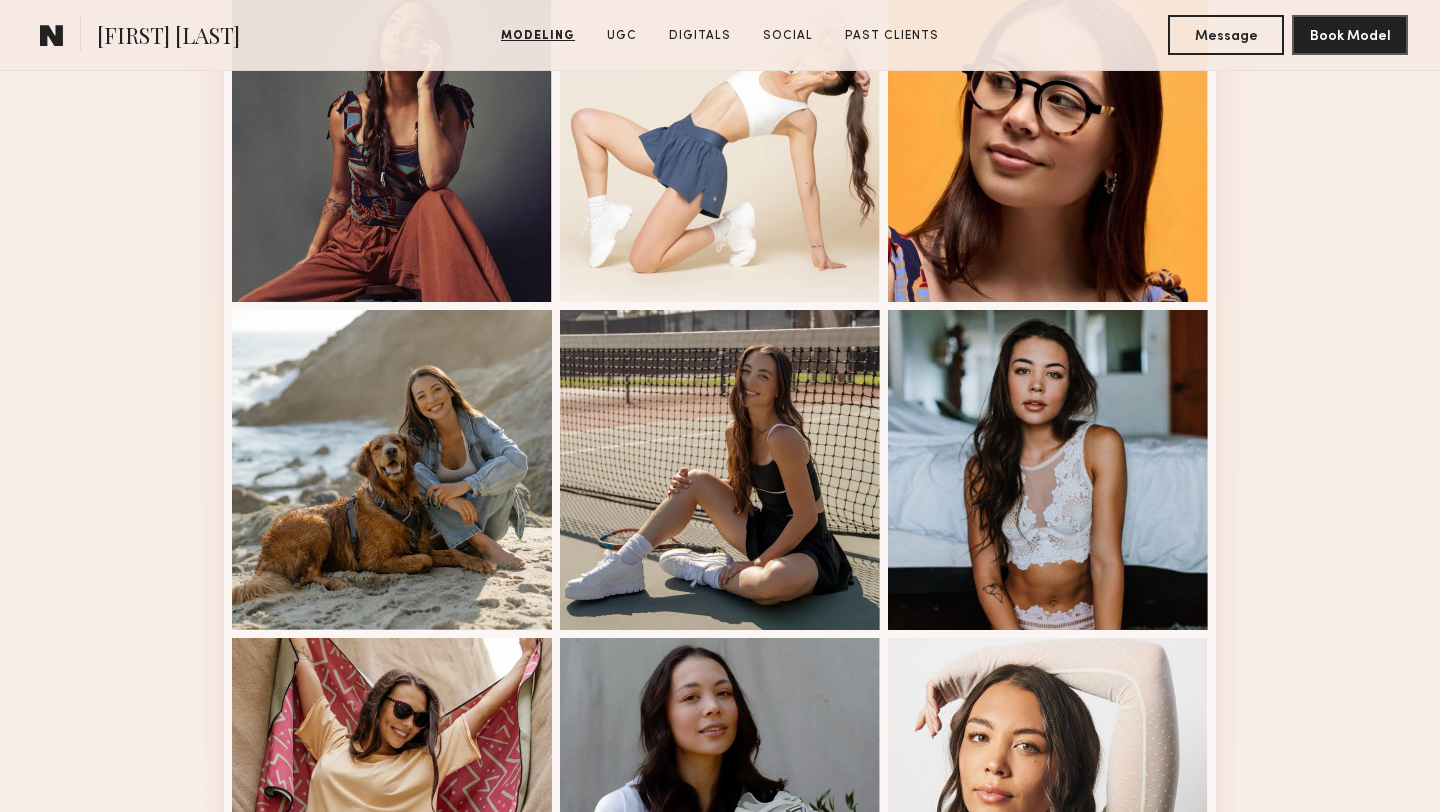 scroll, scrollTop: 1355, scrollLeft: 0, axis: vertical 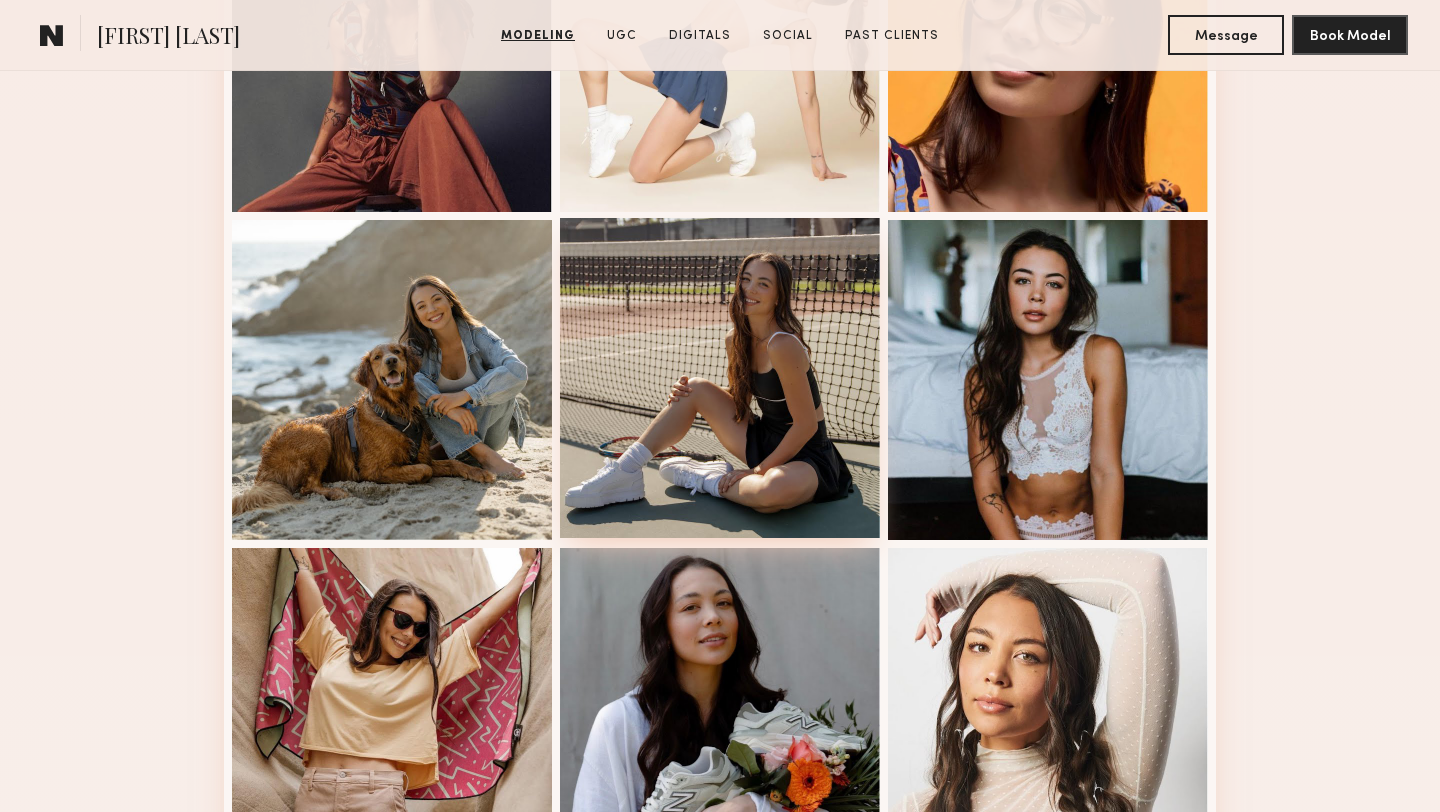 click at bounding box center [720, 378] 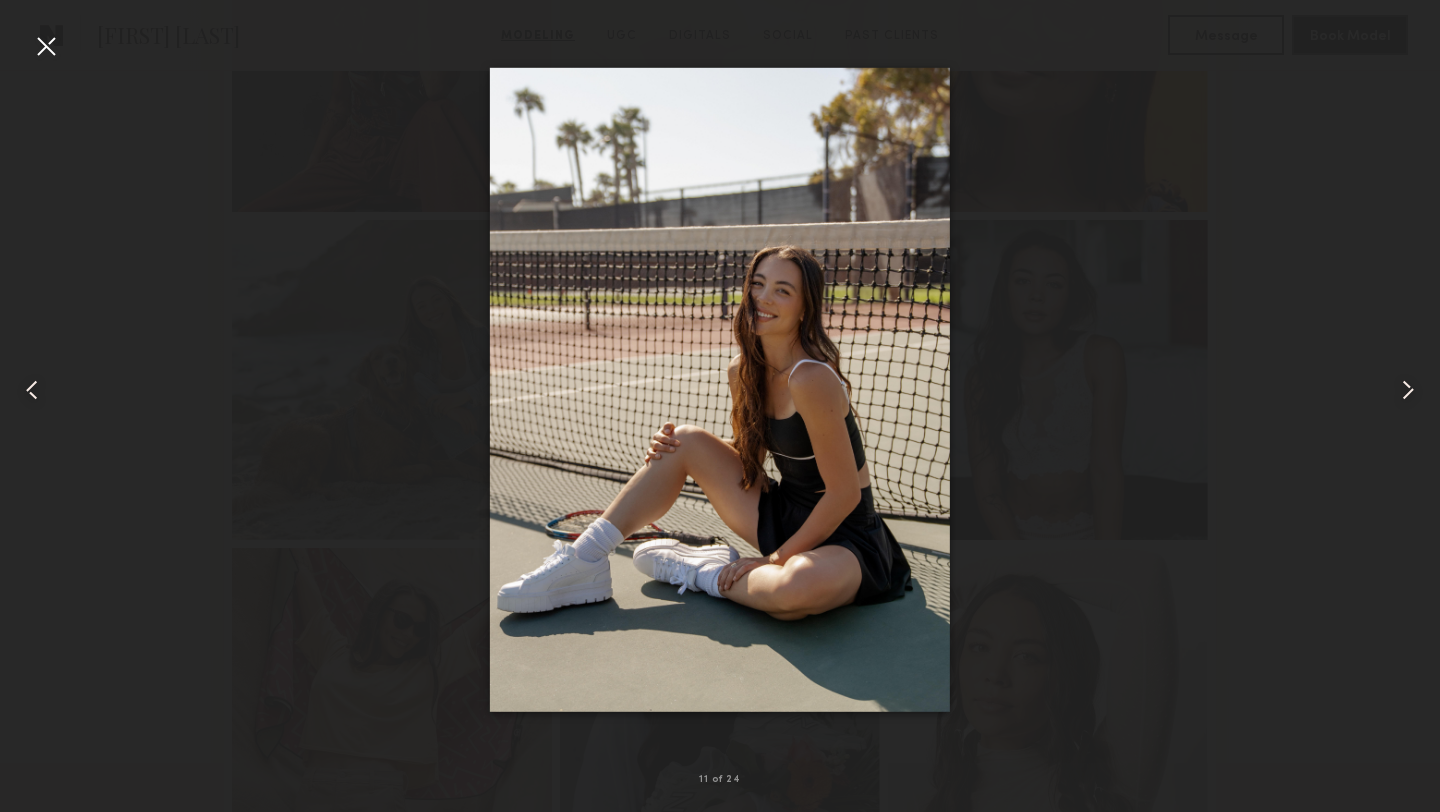 drag, startPoint x: 724, startPoint y: 435, endPoint x: 868, endPoint y: 3, distance: 455.36798 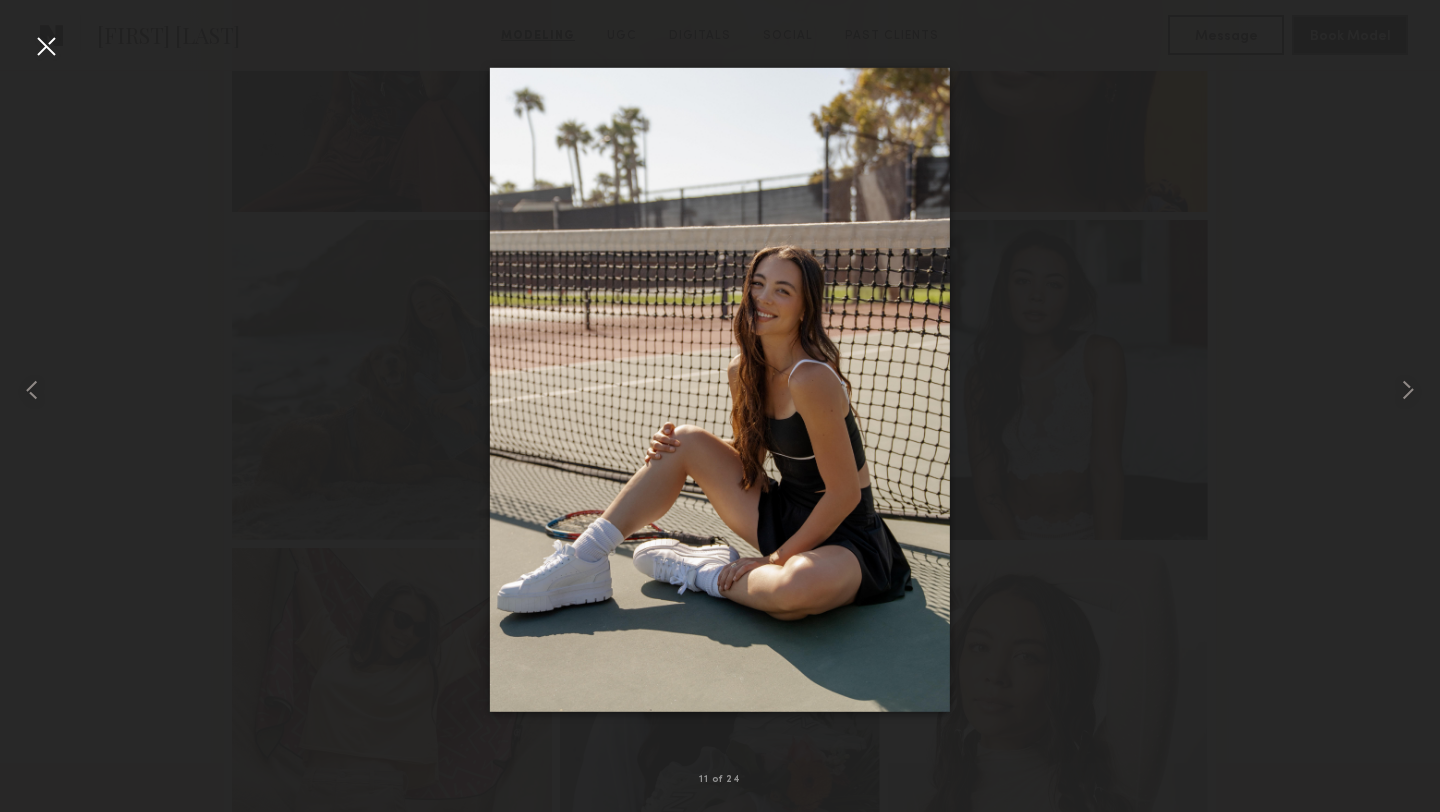 click at bounding box center (46, 46) 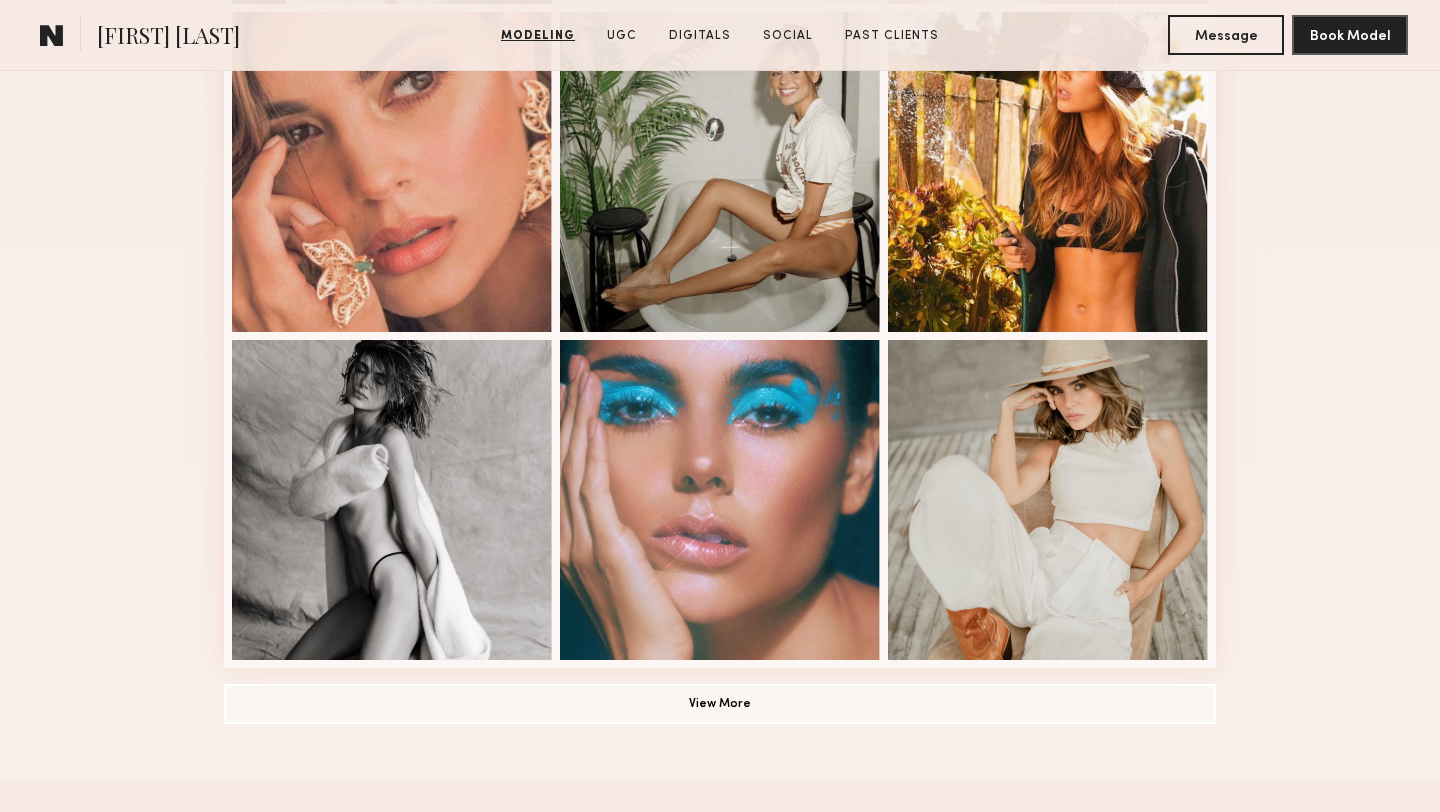scroll, scrollTop: 1446, scrollLeft: 0, axis: vertical 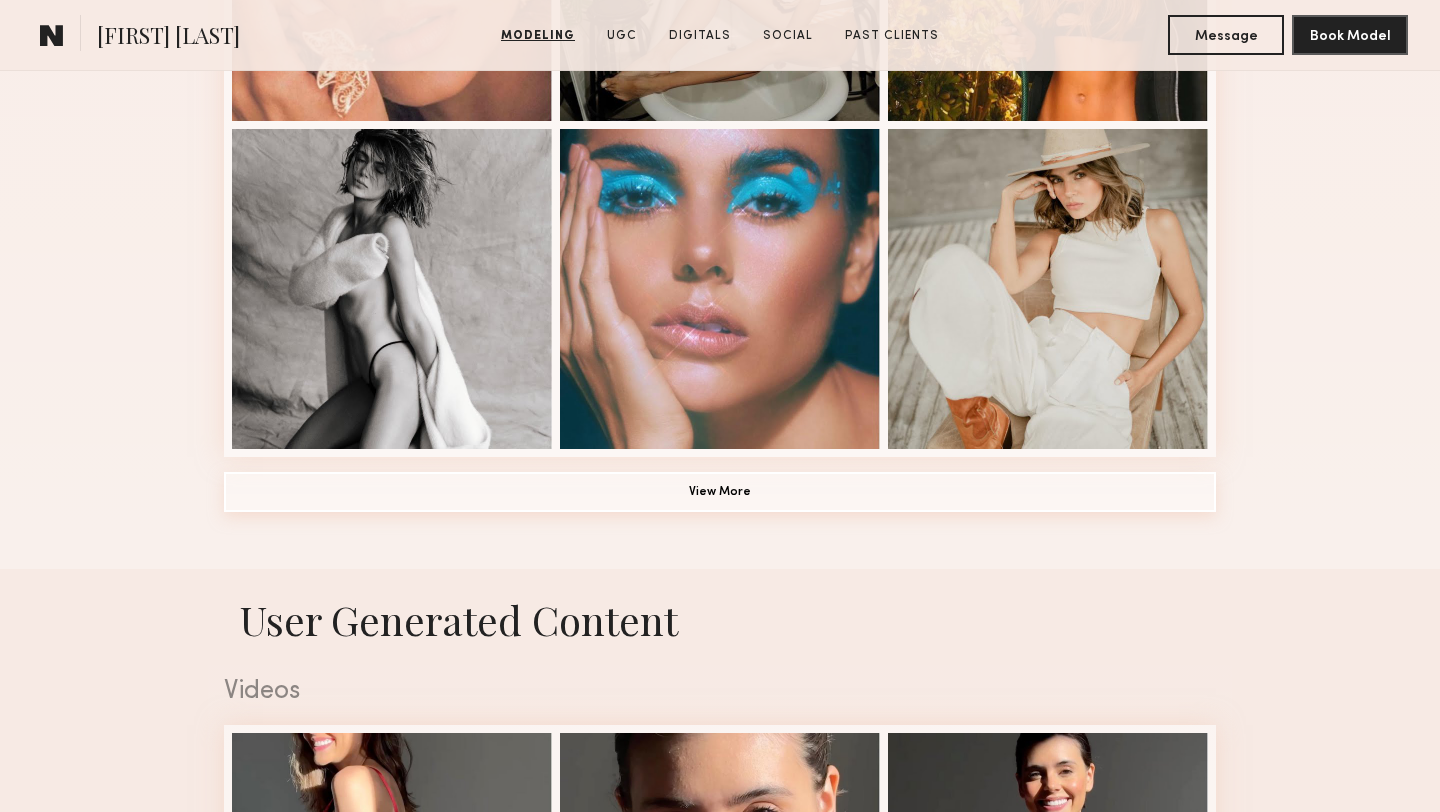 click on "View More" 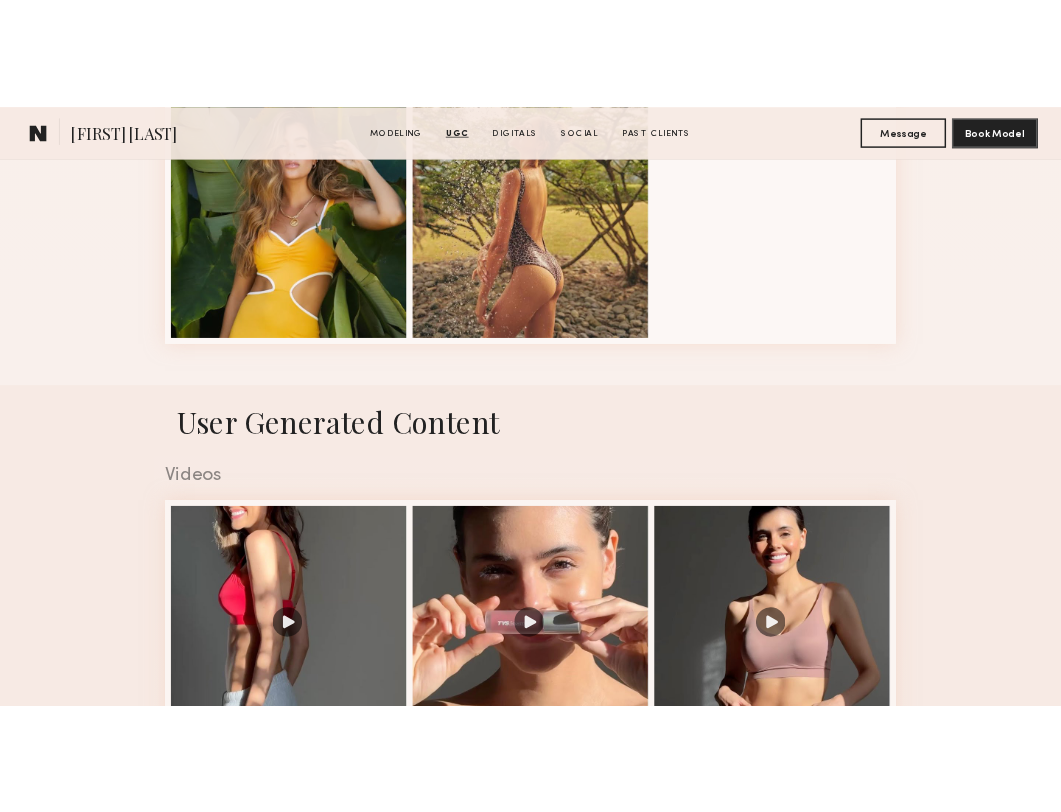 scroll, scrollTop: 2721, scrollLeft: 0, axis: vertical 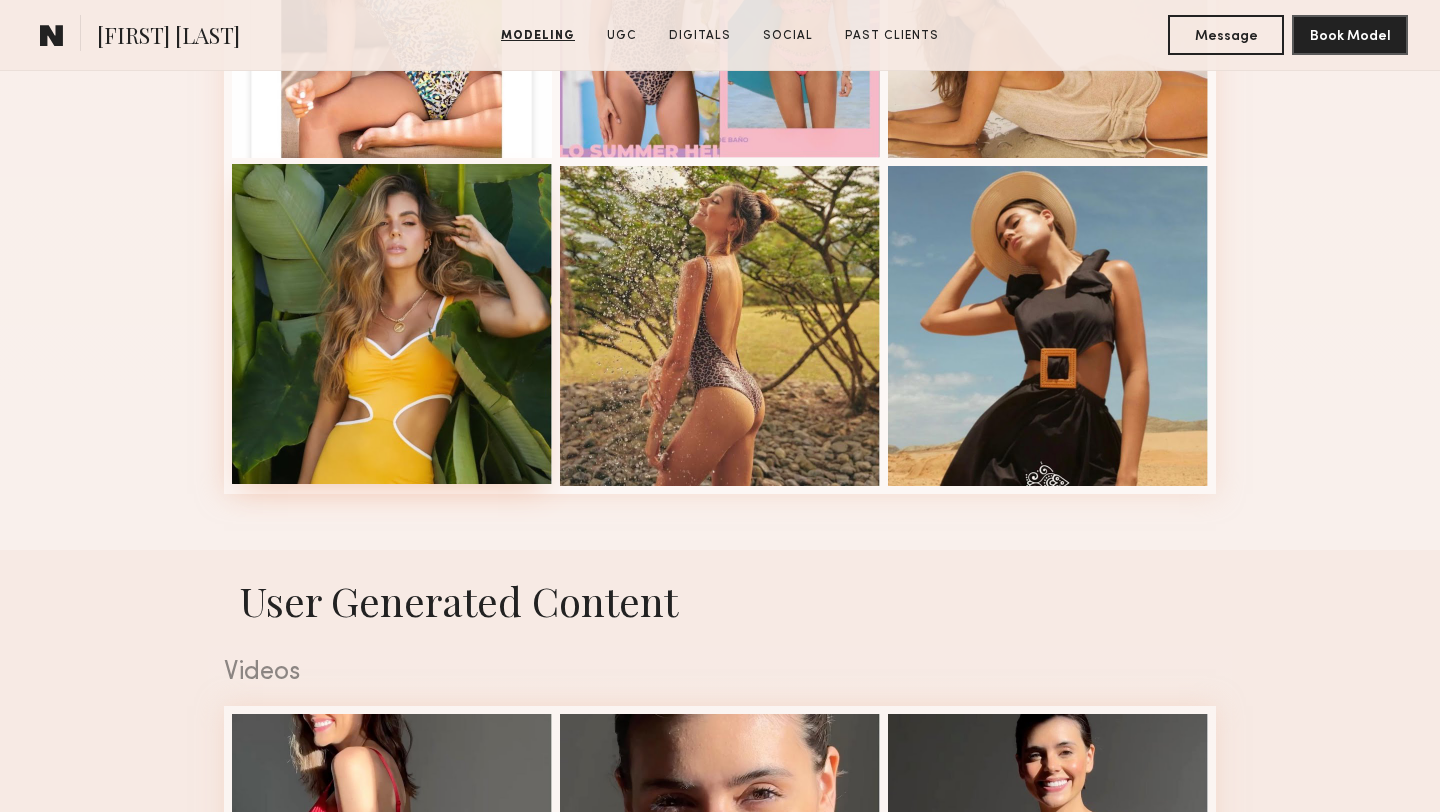 click at bounding box center [392, 324] 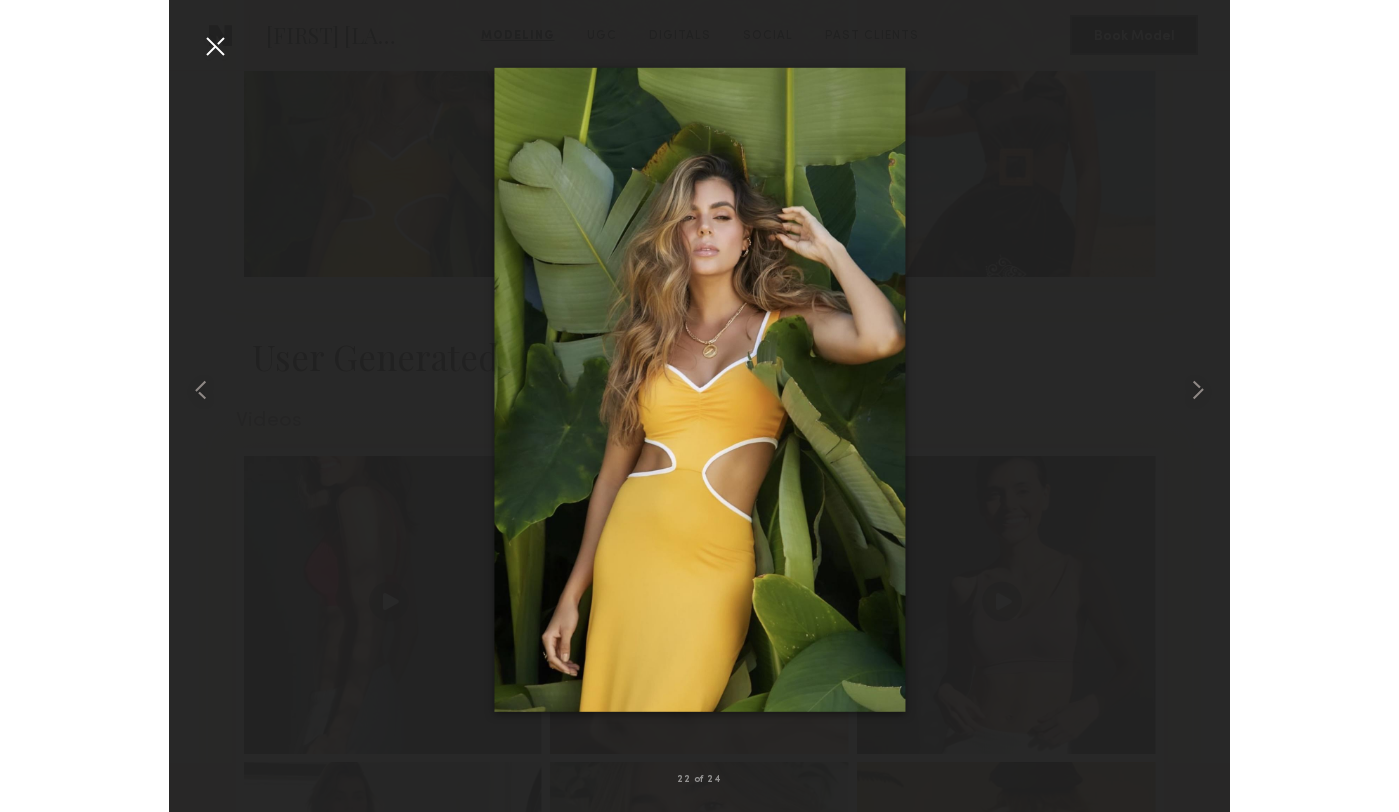 scroll, scrollTop: 2722, scrollLeft: 0, axis: vertical 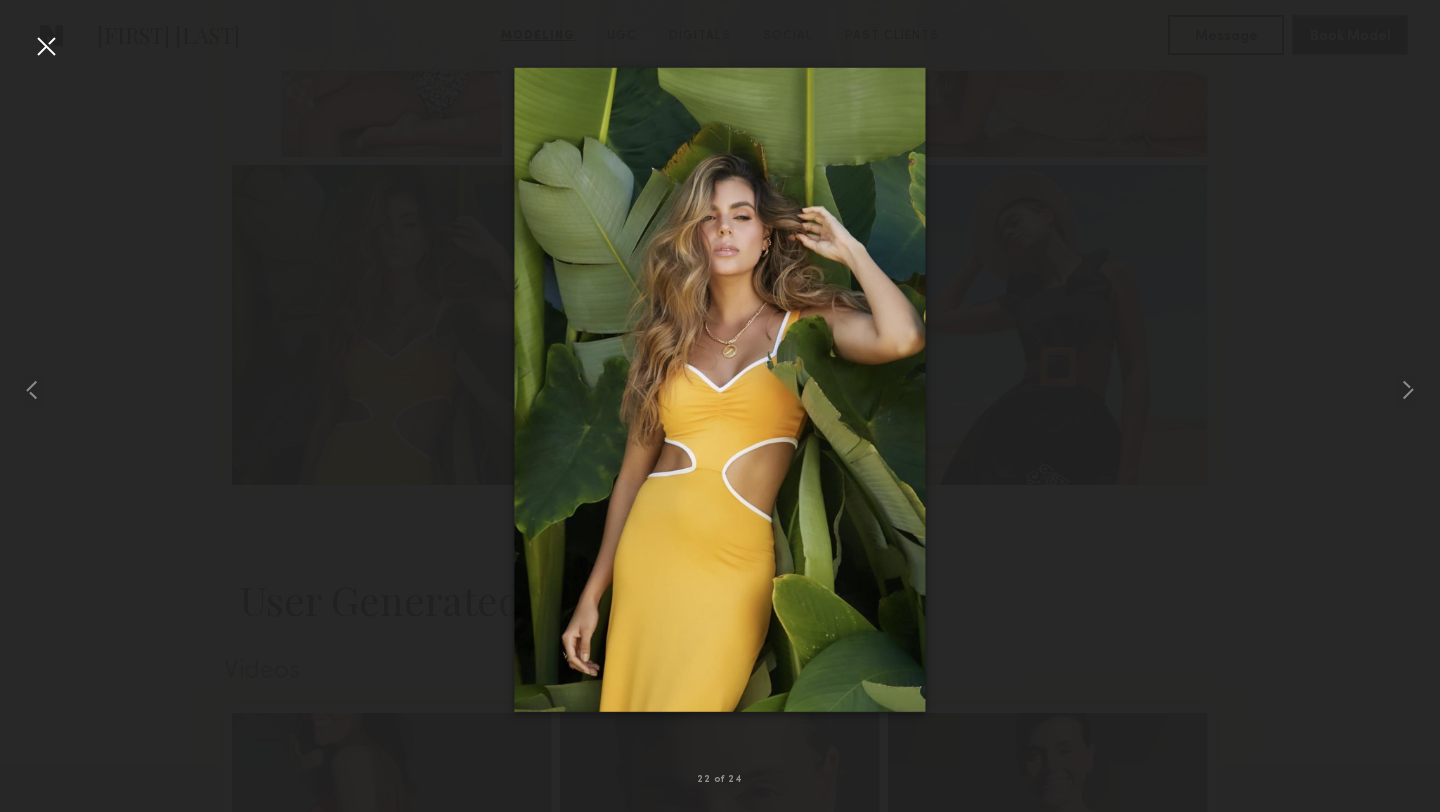 click at bounding box center (46, 46) 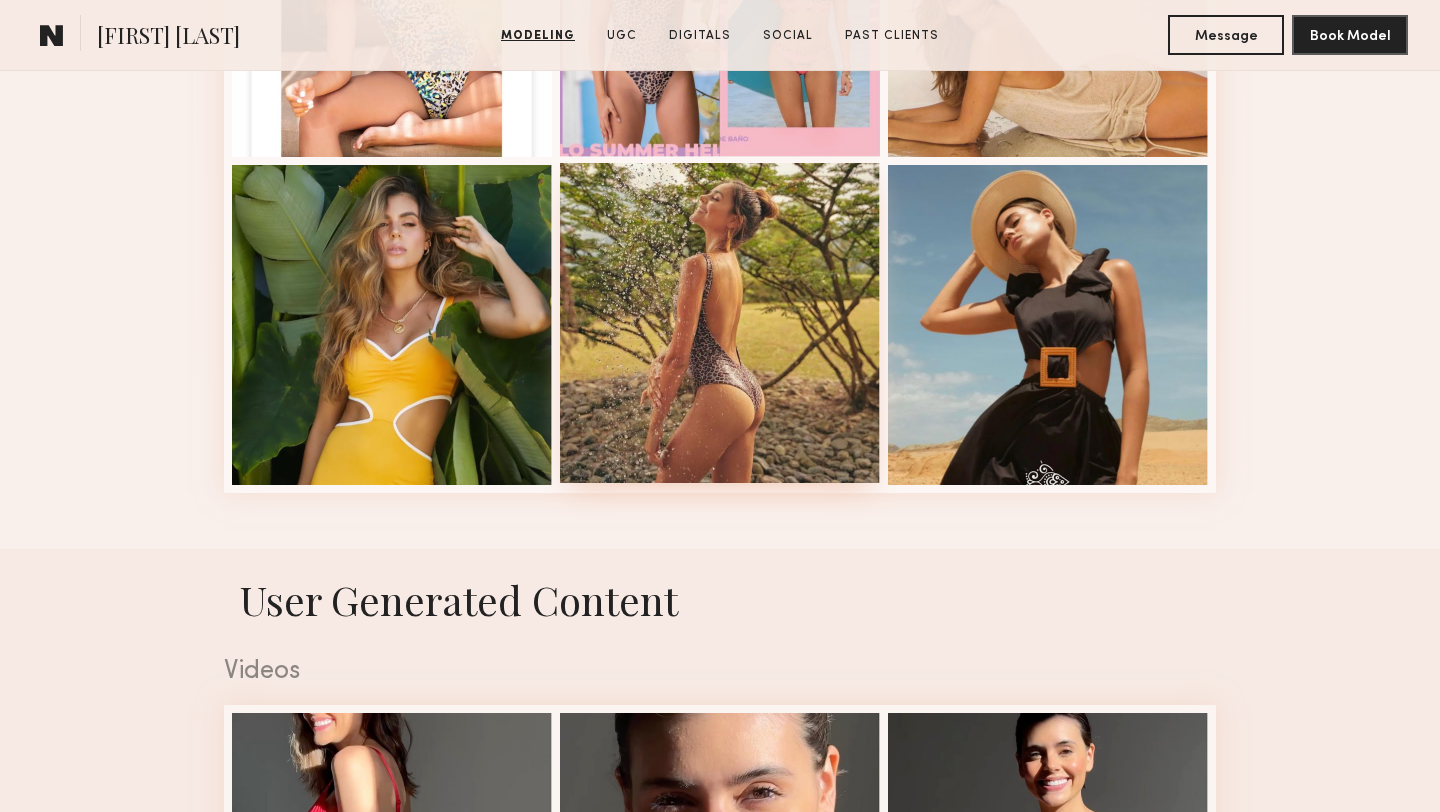 click at bounding box center [720, 323] 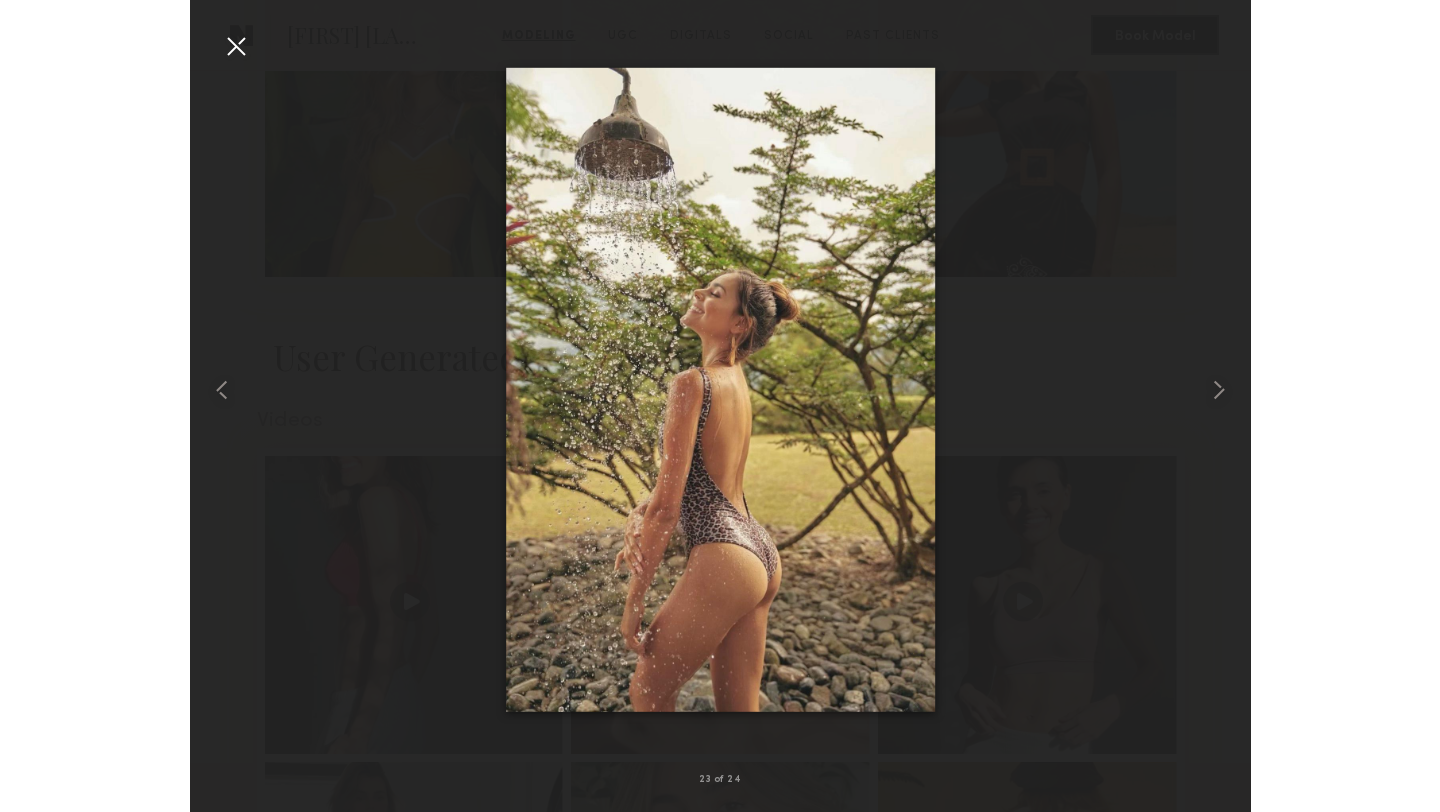 scroll, scrollTop: 2723, scrollLeft: 0, axis: vertical 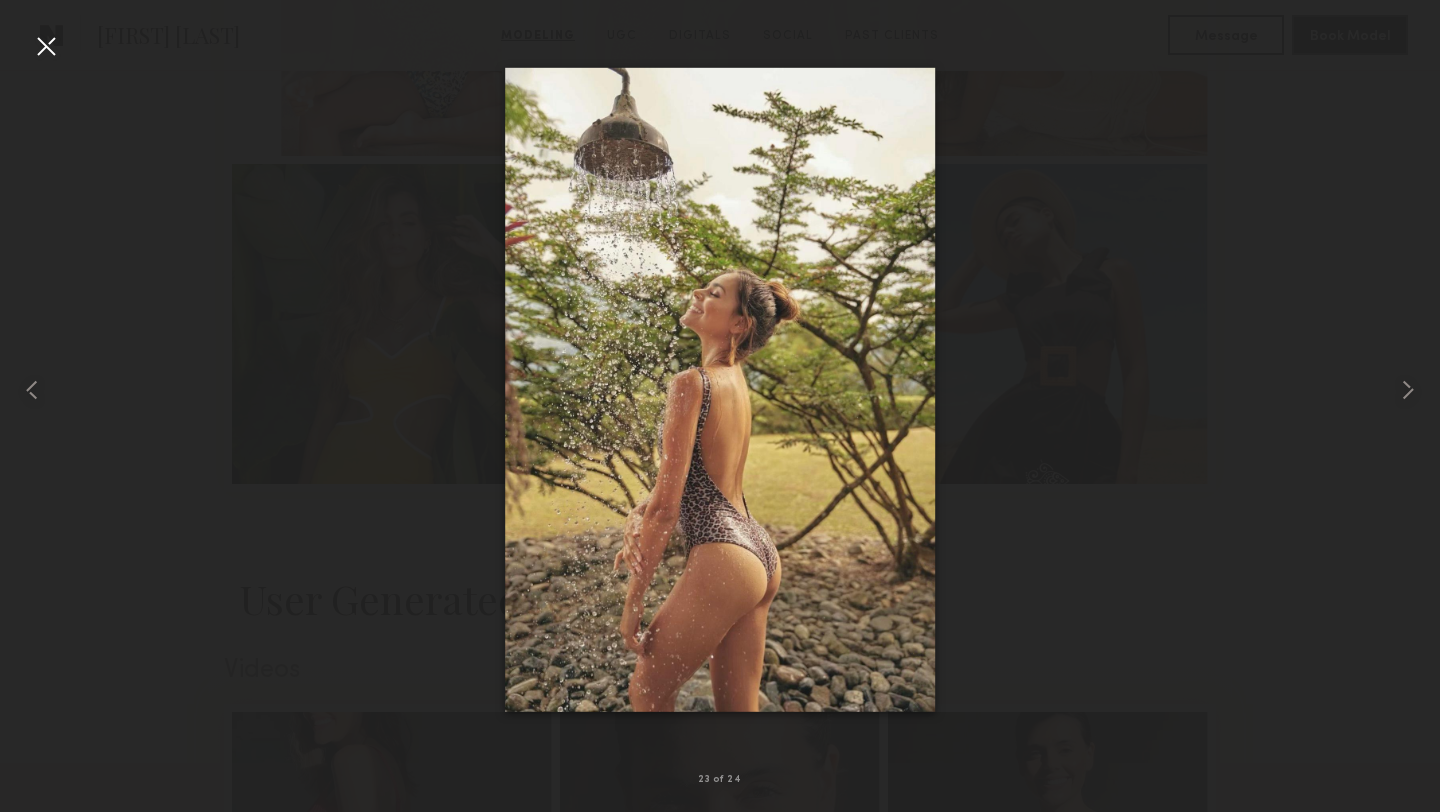 click at bounding box center (46, 46) 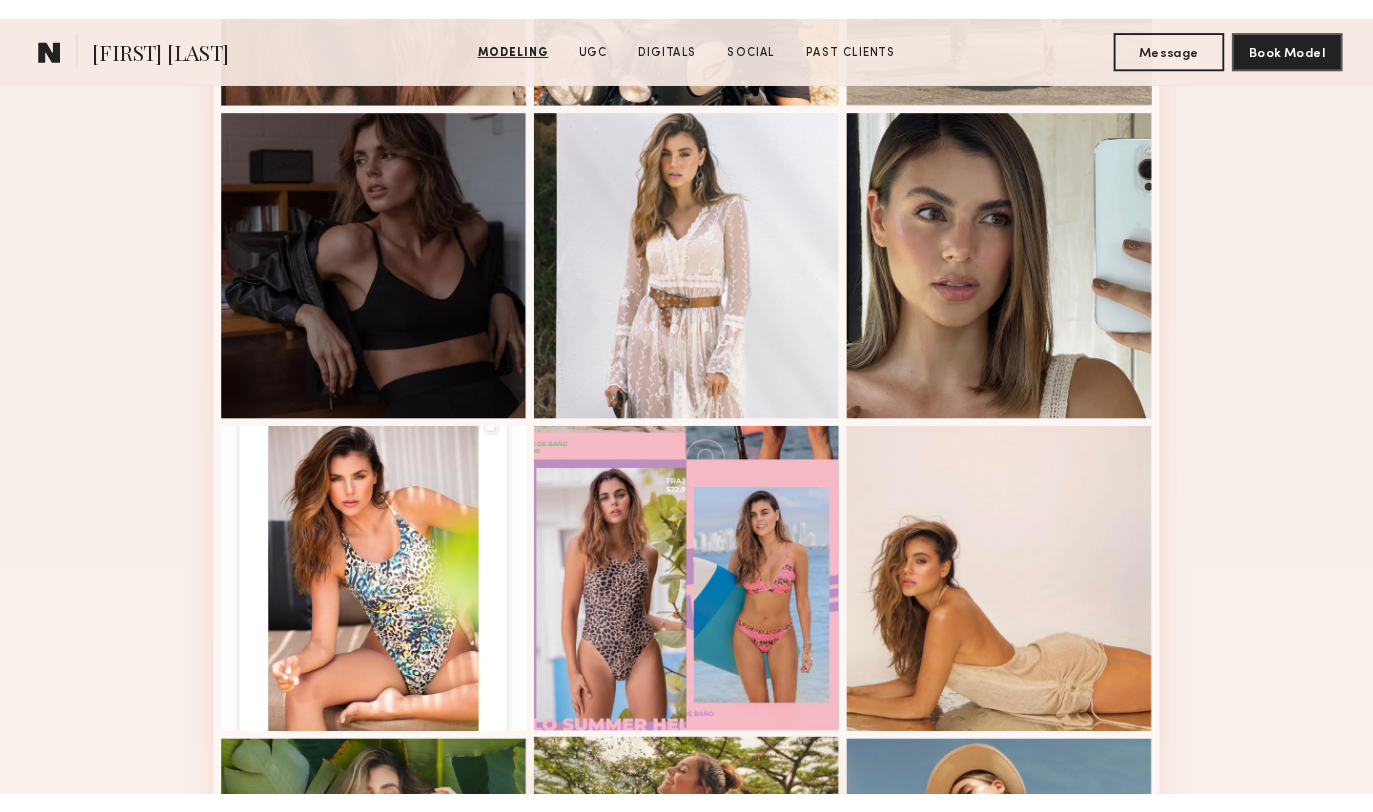 scroll, scrollTop: 2100, scrollLeft: 0, axis: vertical 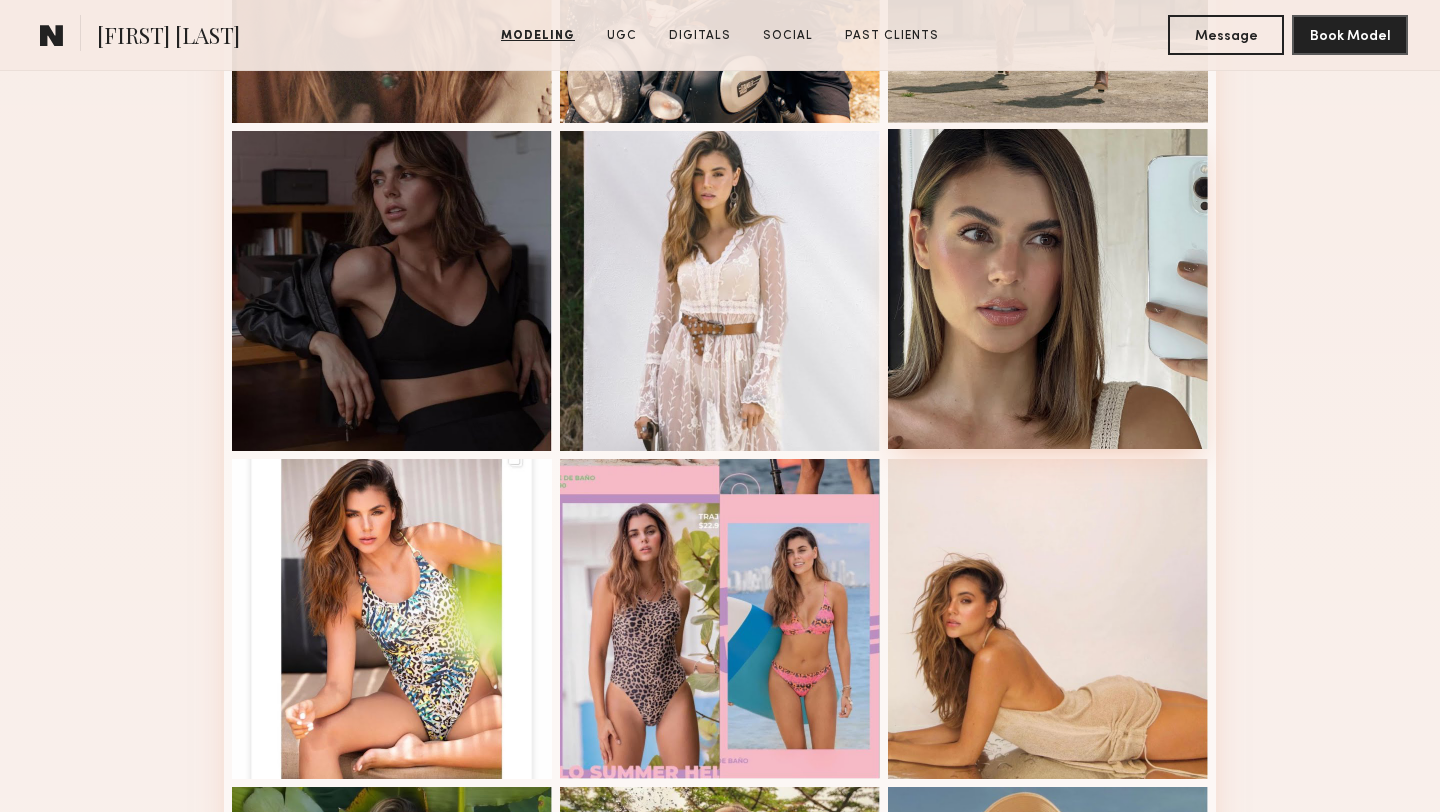 click at bounding box center (1048, 289) 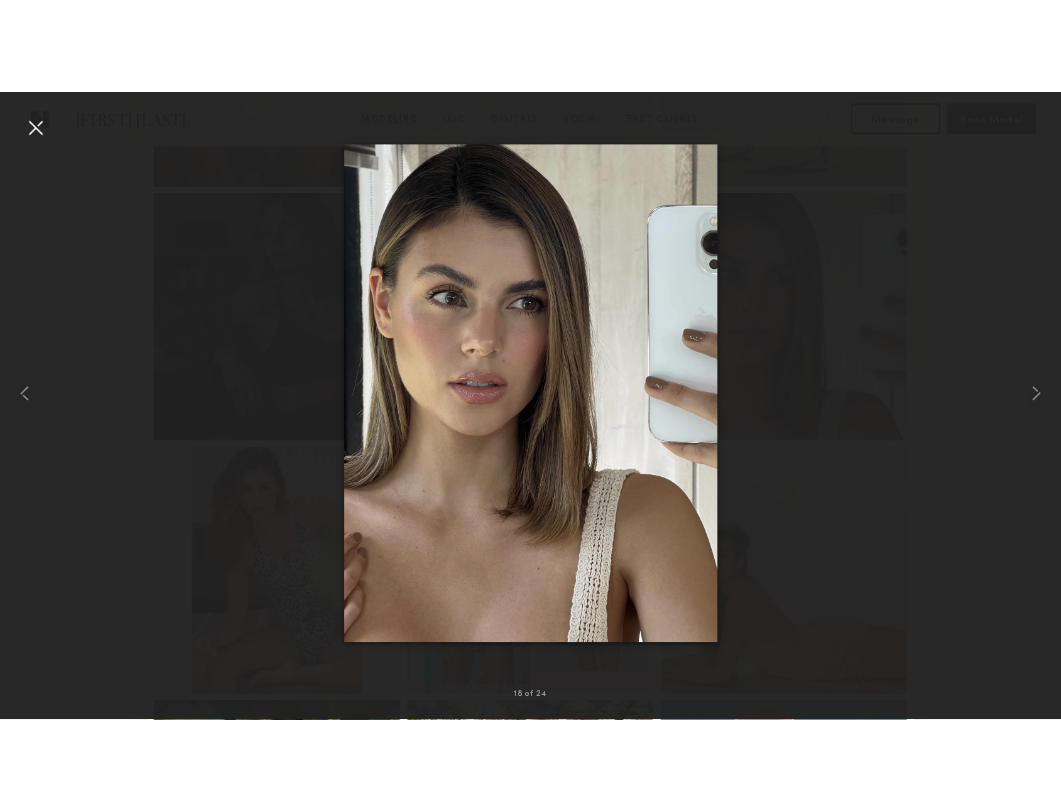 scroll, scrollTop: 2099, scrollLeft: 0, axis: vertical 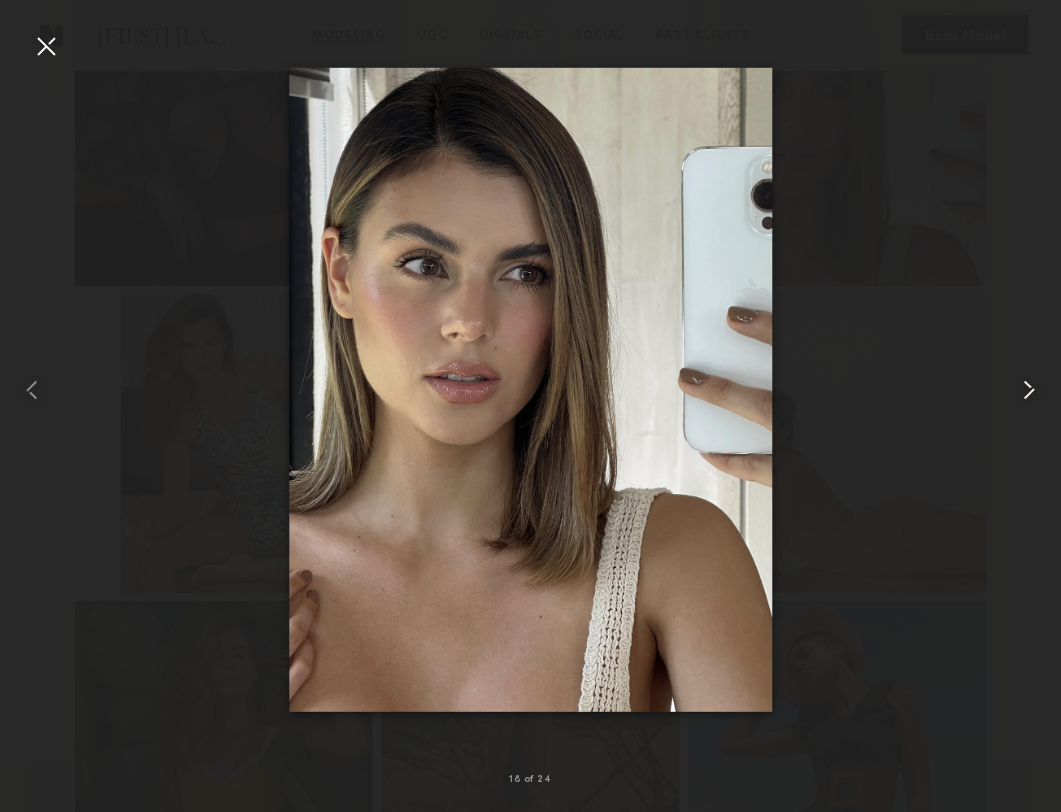 drag, startPoint x: 772, startPoint y: 367, endPoint x: 1060, endPoint y: 238, distance: 315.57092 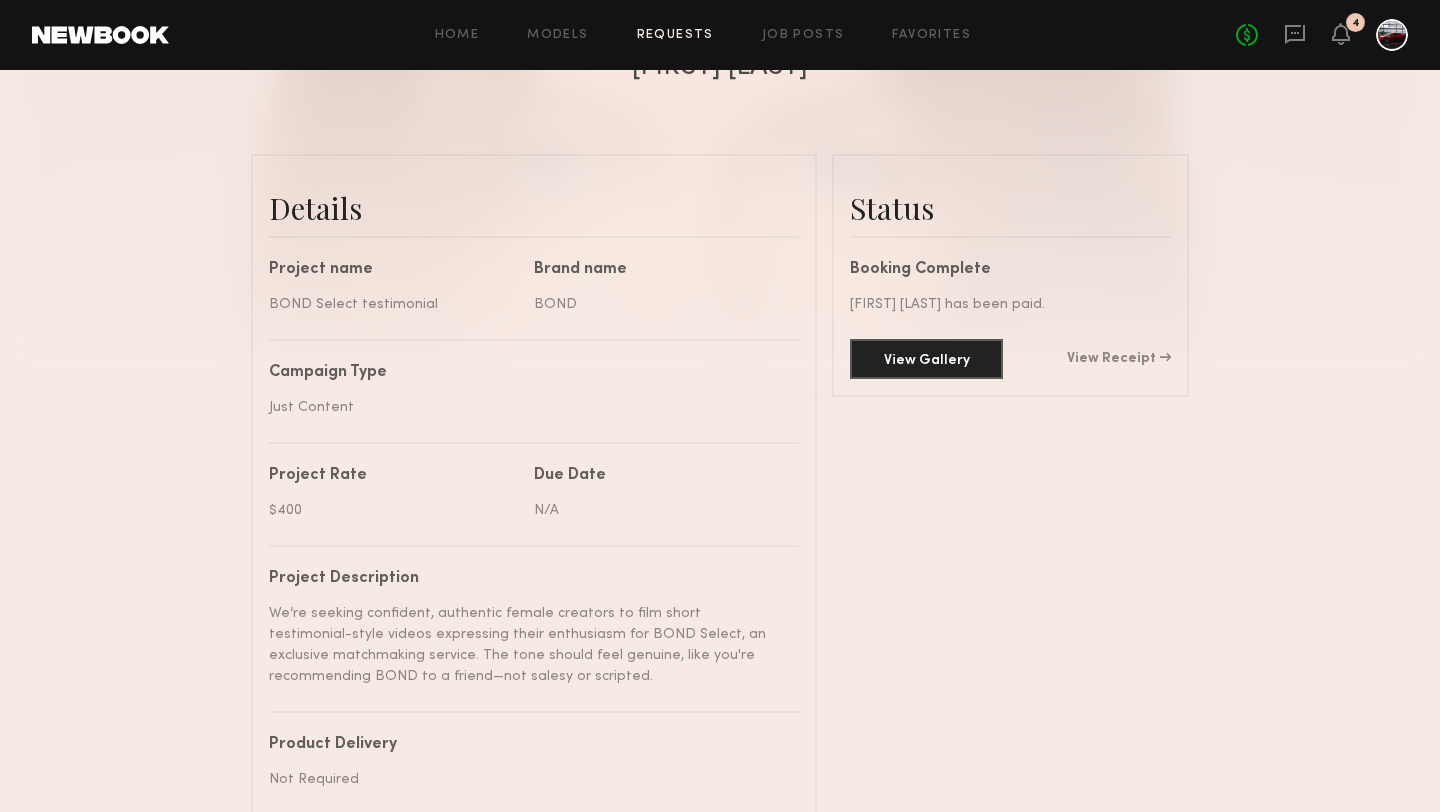 scroll, scrollTop: 639, scrollLeft: 0, axis: vertical 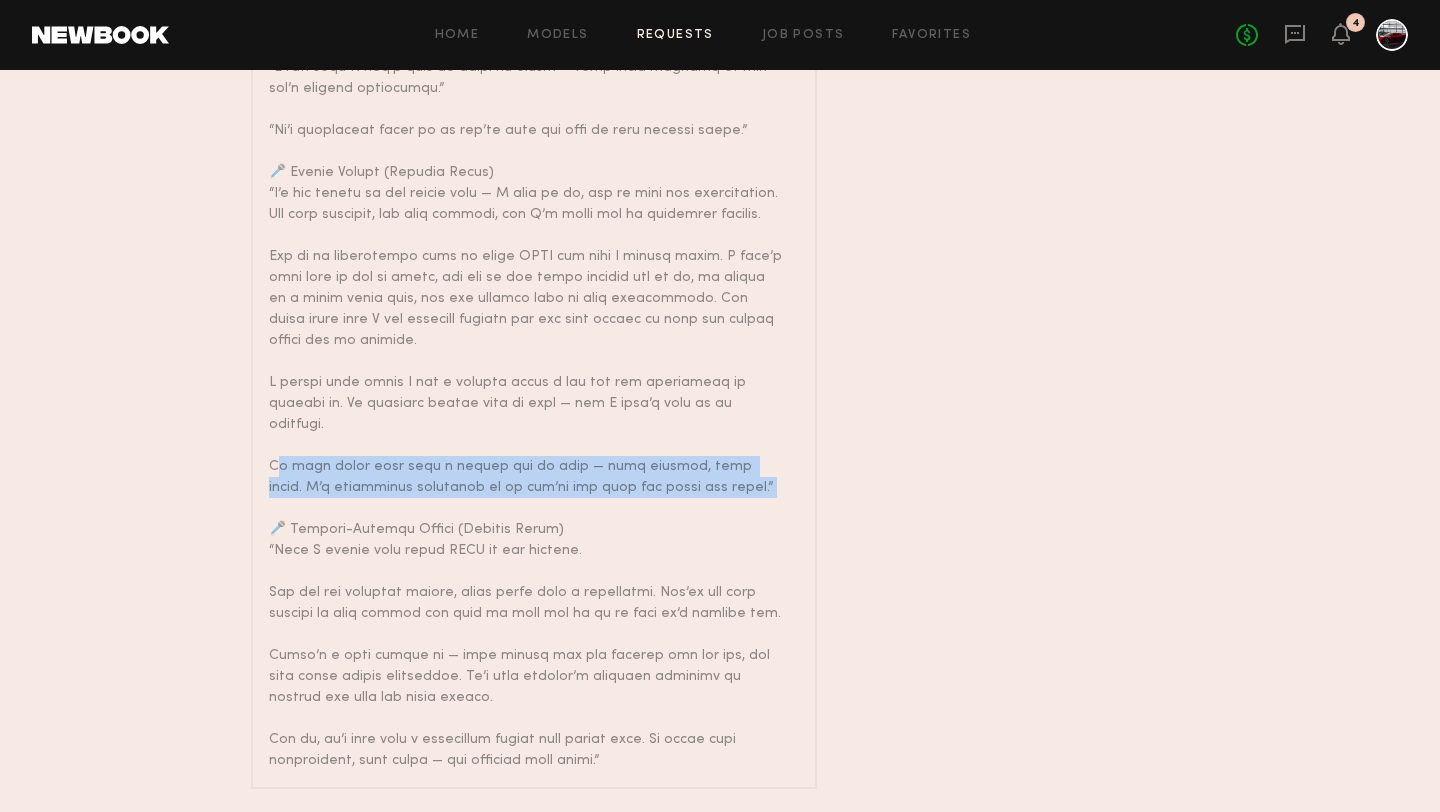 copy on "just feels like such a better way to date — more curated, less chaos. I’d definitely recommend it if you’re not into the whole app scene.”
🎤" 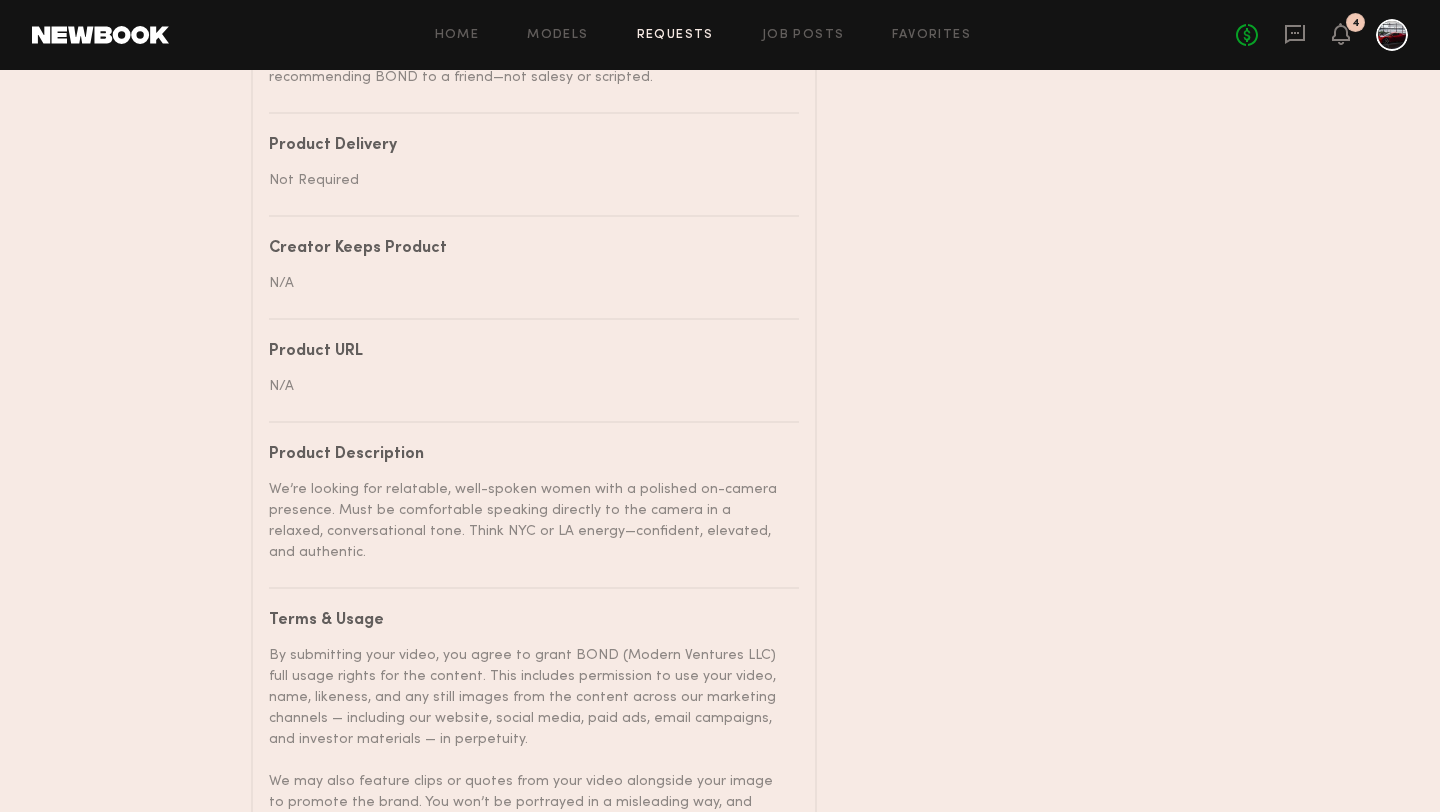 scroll, scrollTop: 0, scrollLeft: 0, axis: both 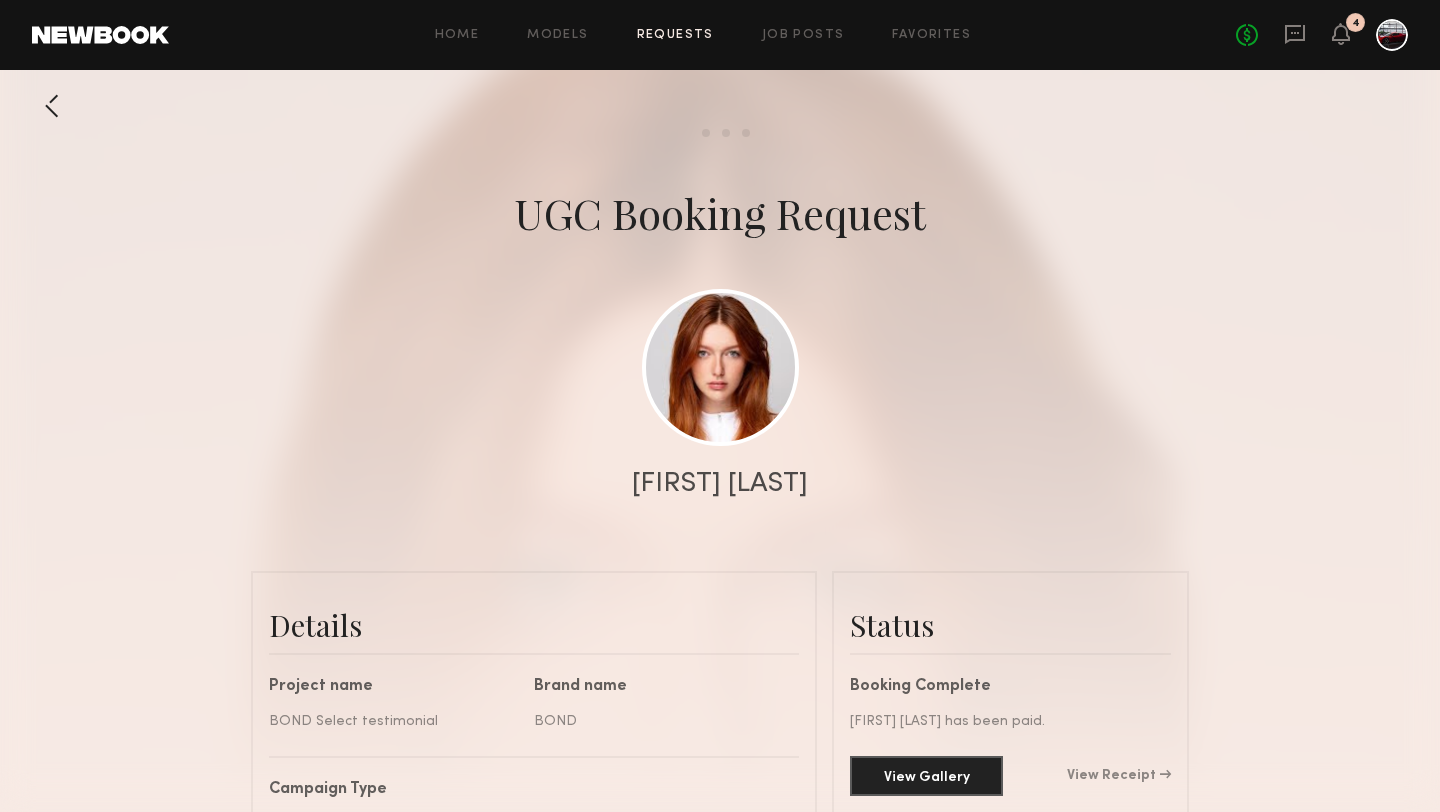 click 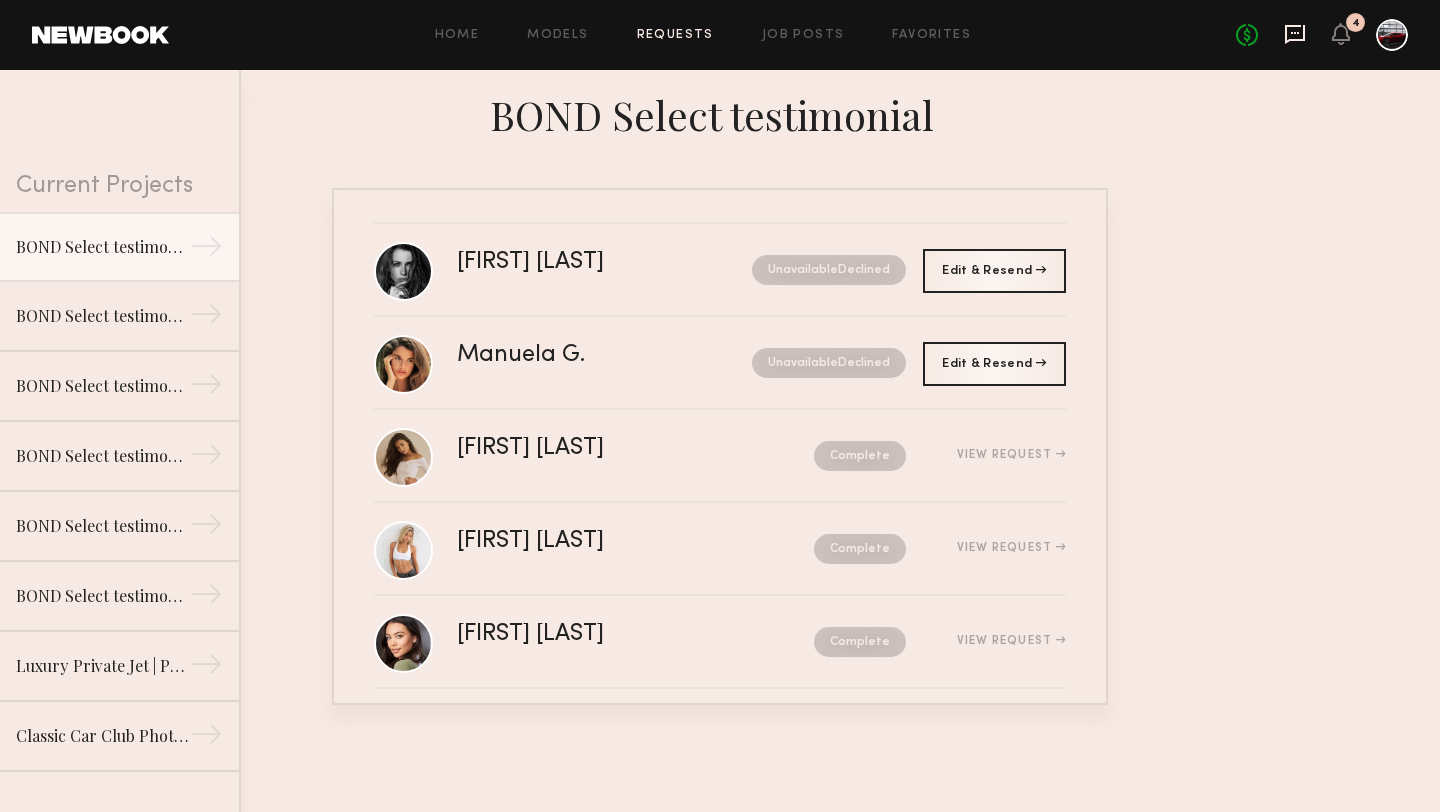 click 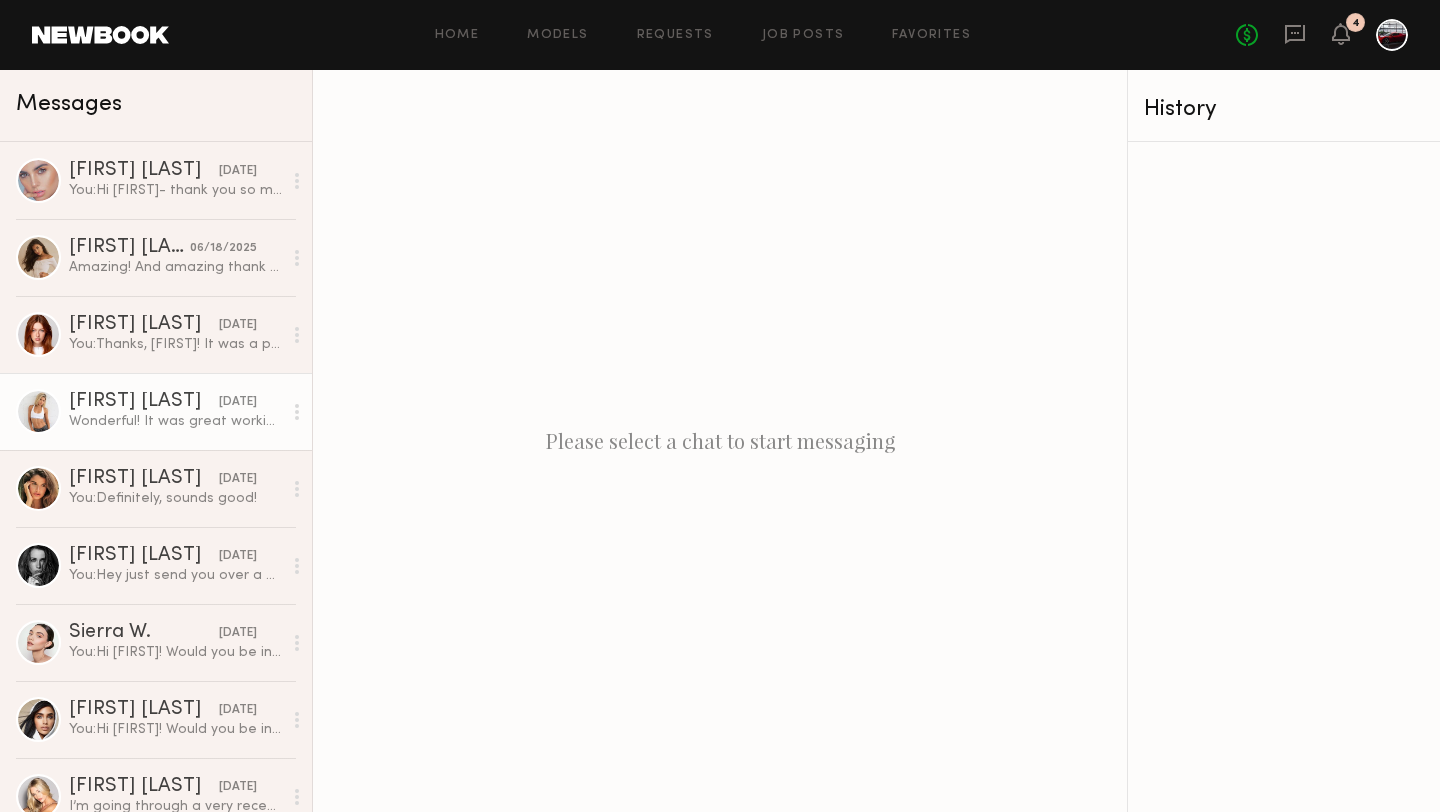 click on "Maggie L." 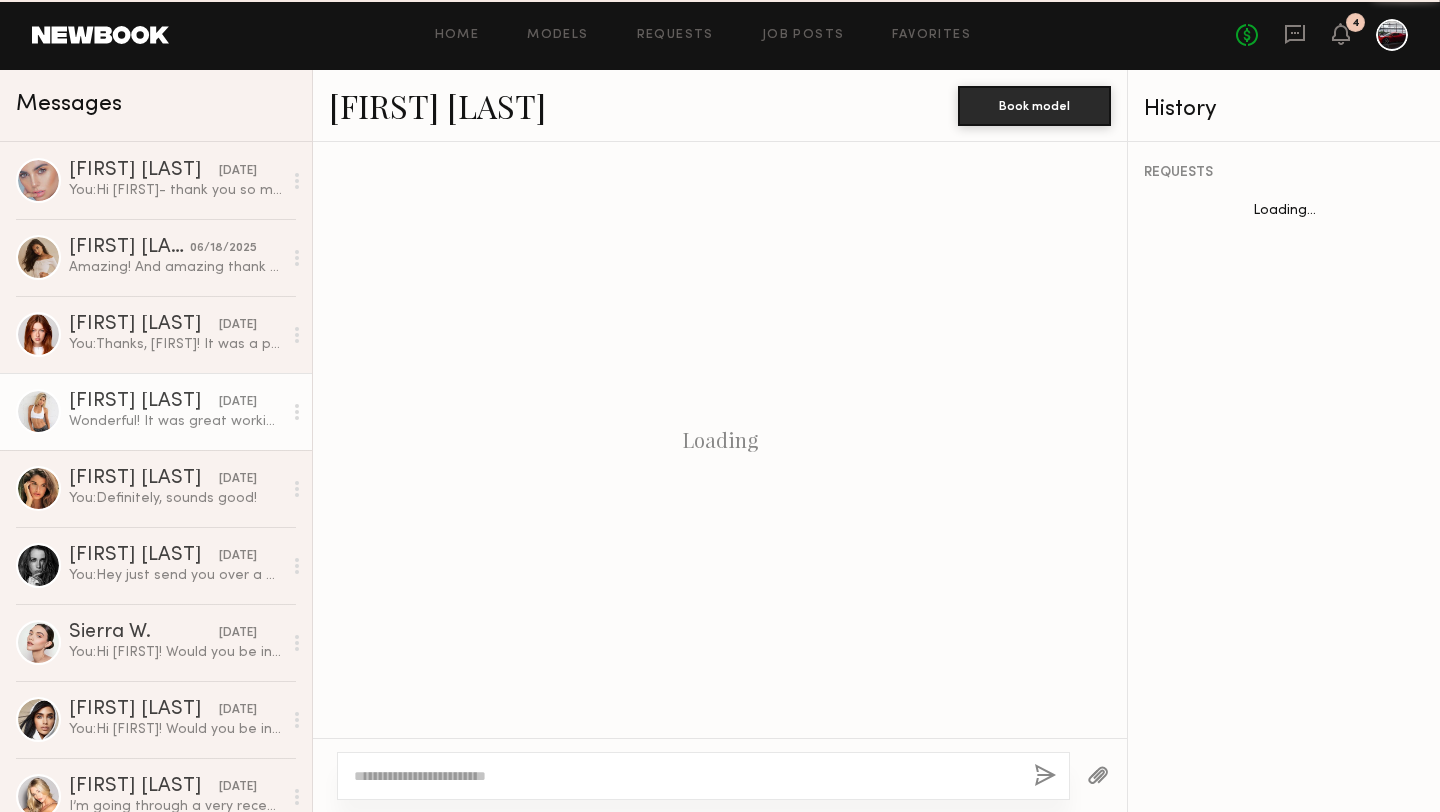 scroll, scrollTop: 1745, scrollLeft: 0, axis: vertical 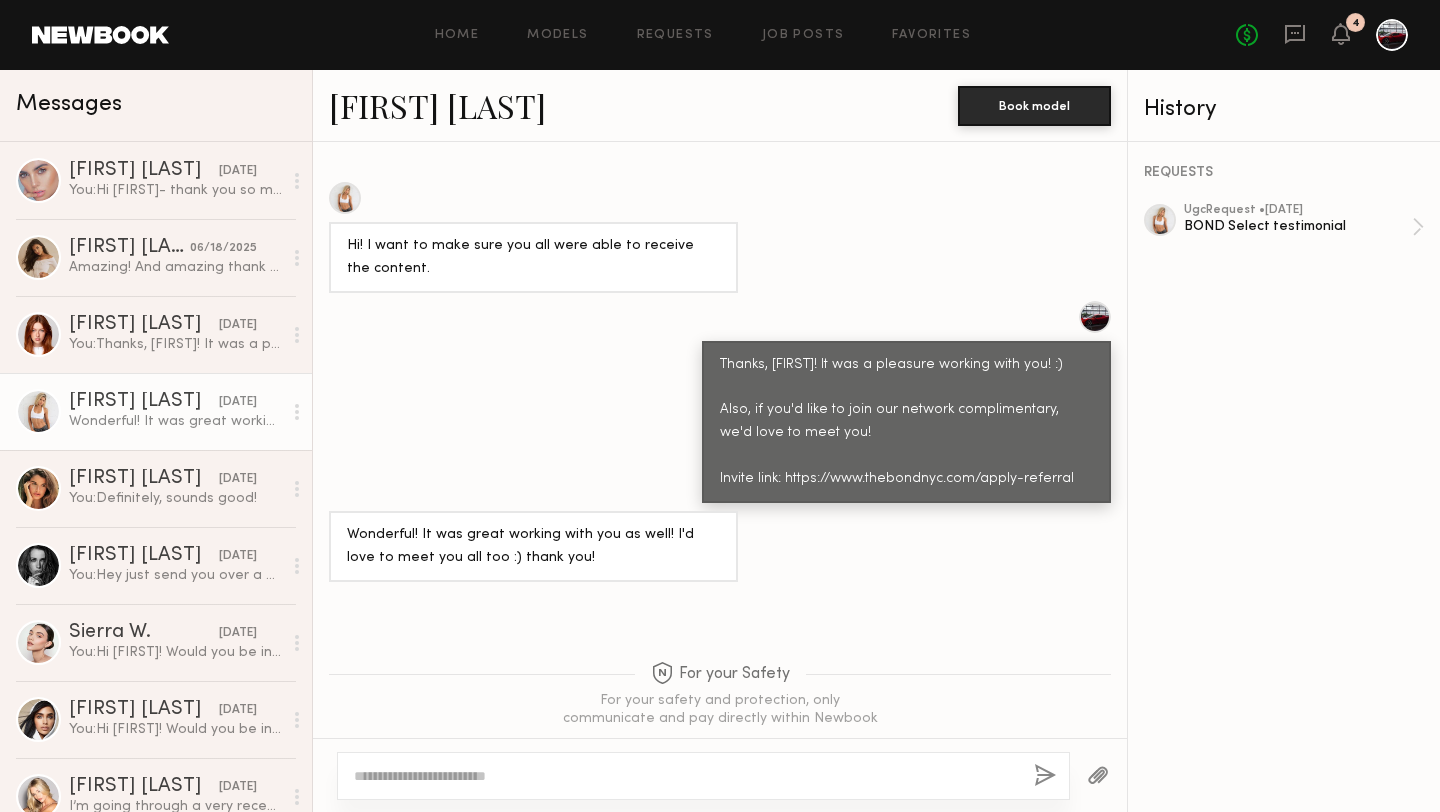 click on "Maggie L." 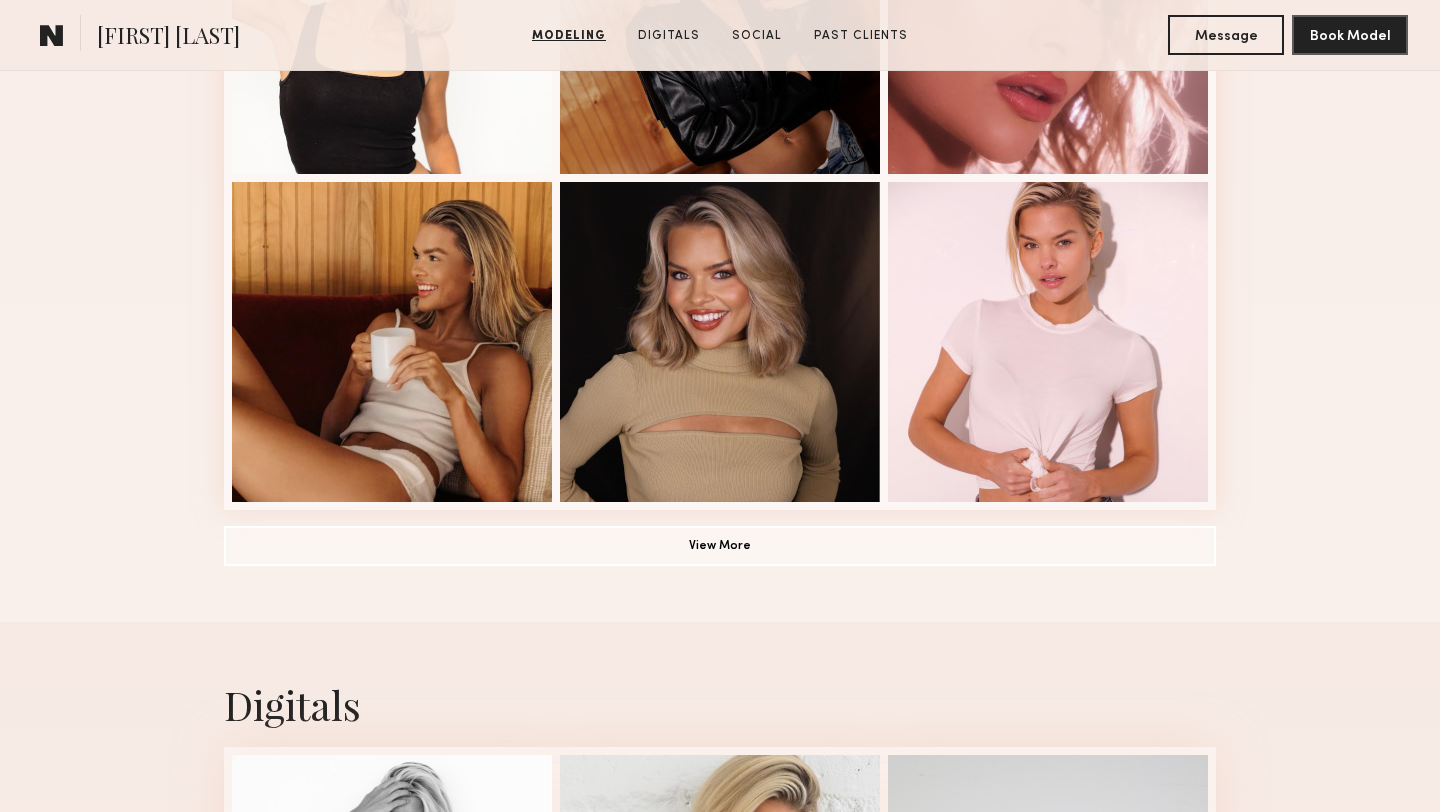 scroll, scrollTop: 1520, scrollLeft: 0, axis: vertical 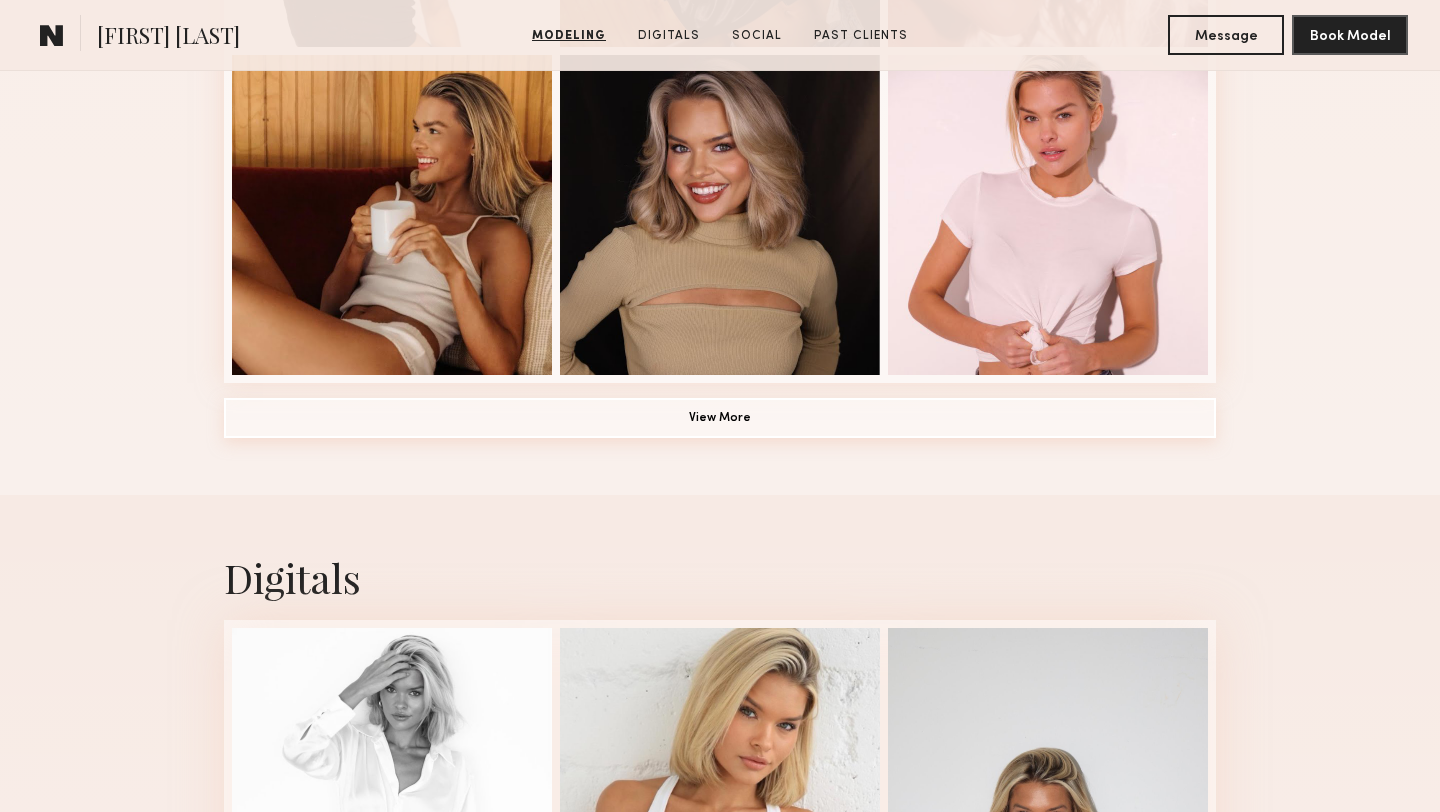 click on "View More" 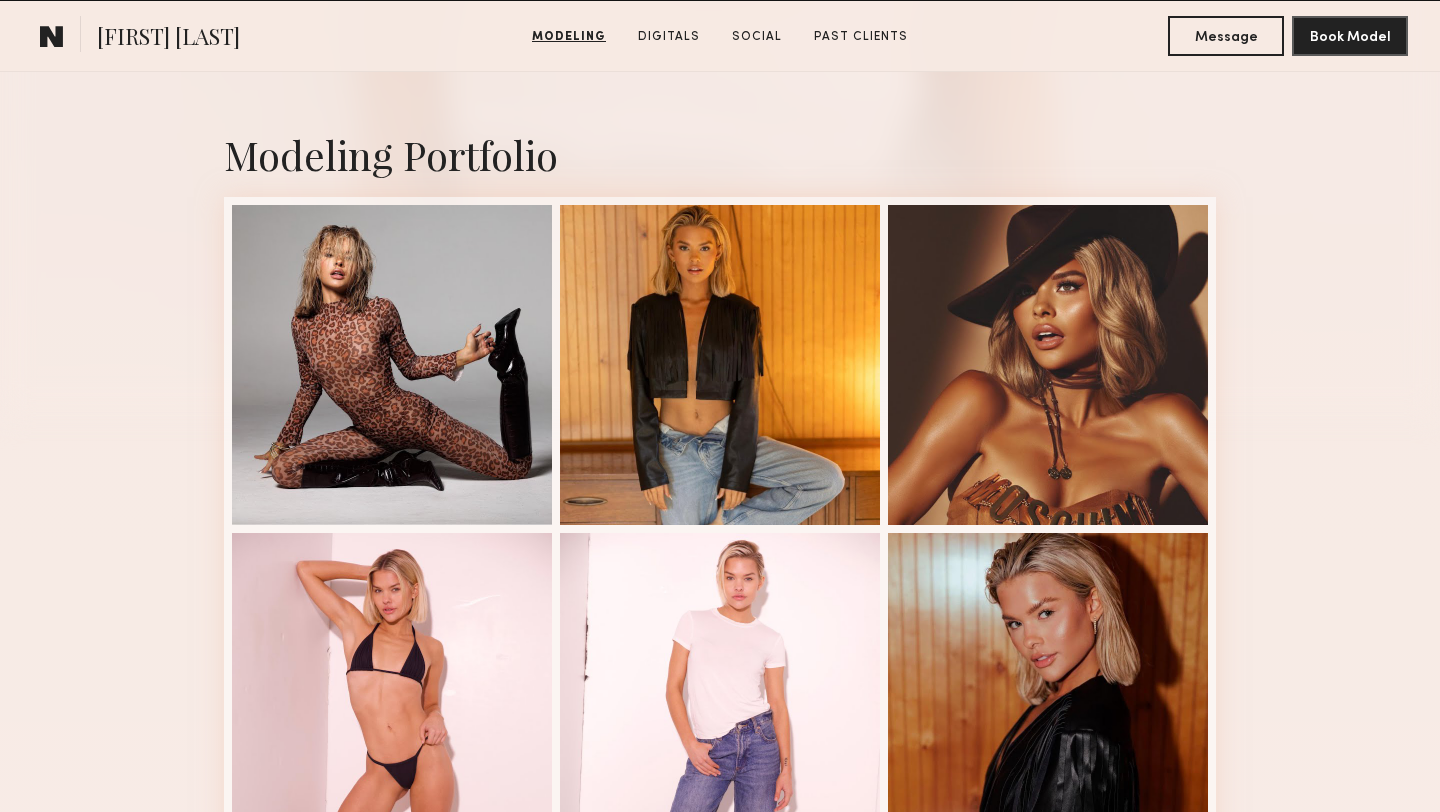 scroll, scrollTop: 453, scrollLeft: 0, axis: vertical 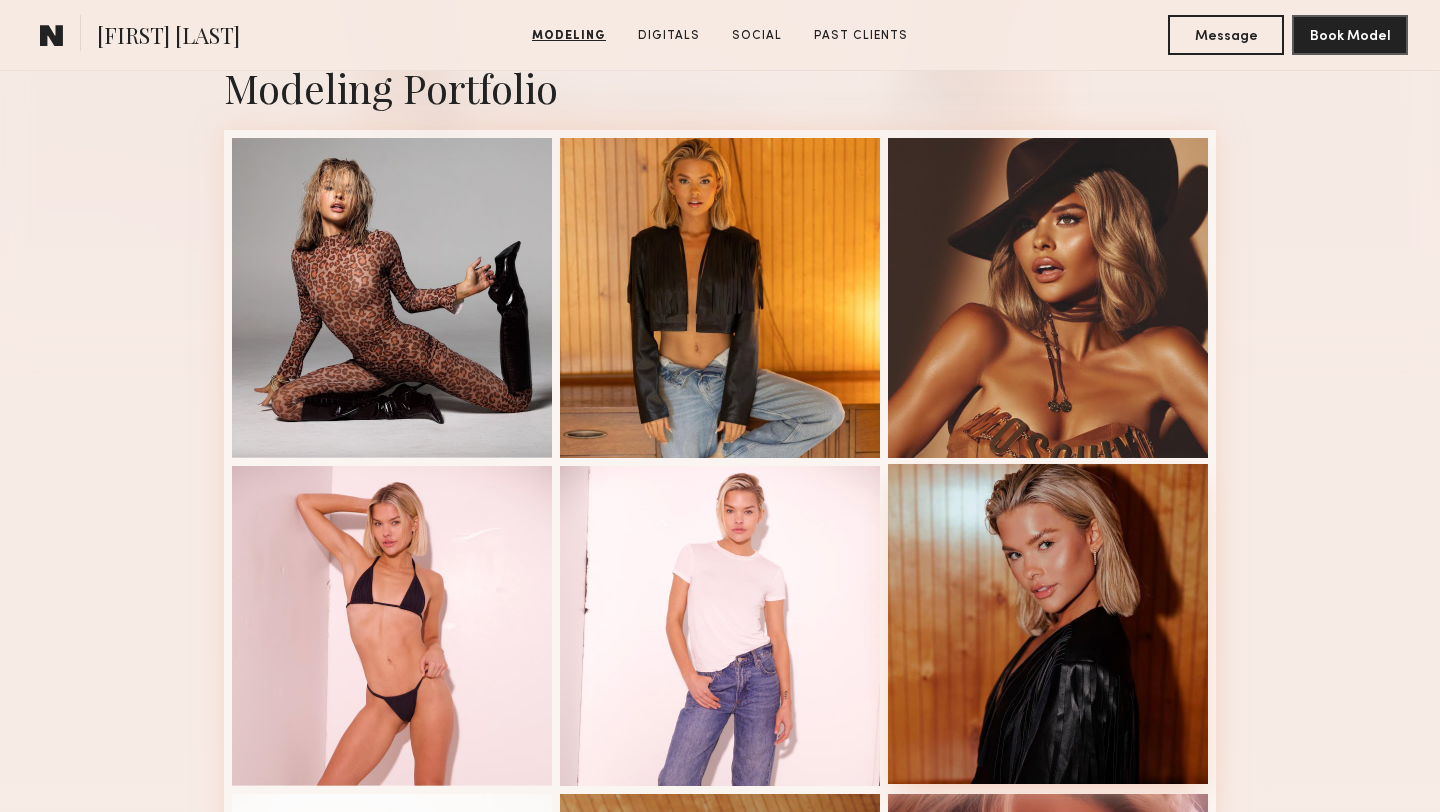 click at bounding box center (1048, 624) 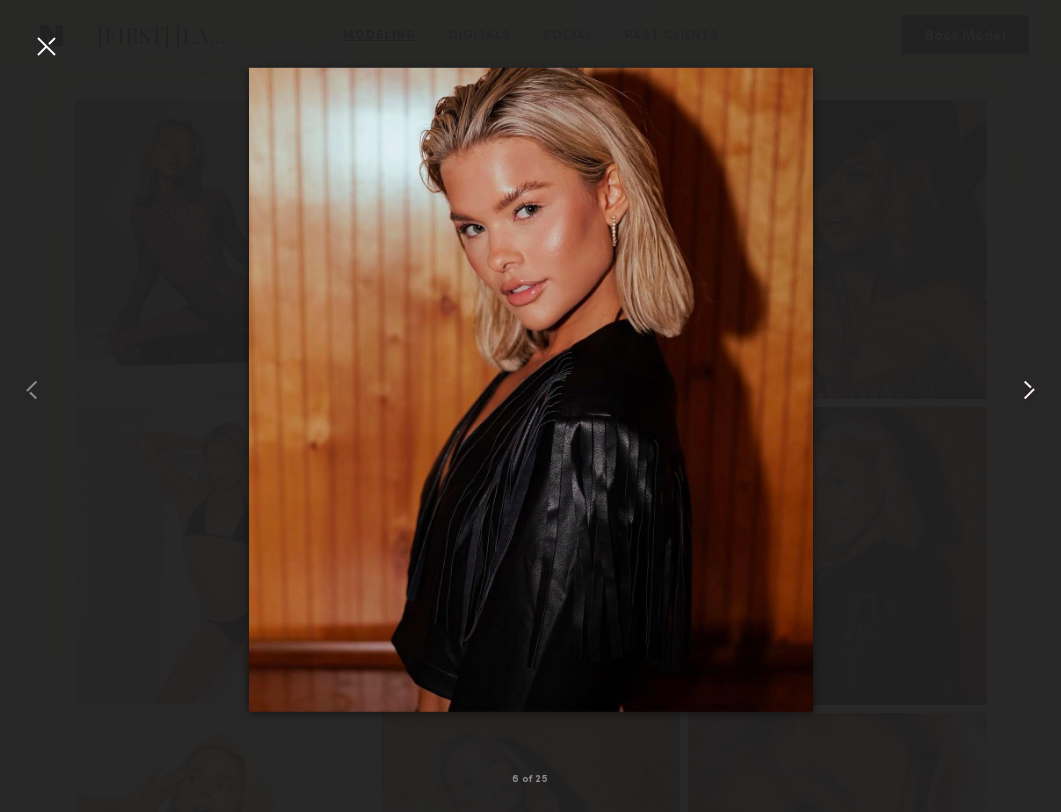 drag, startPoint x: 760, startPoint y: 390, endPoint x: 1047, endPoint y: 213, distance: 337.19135 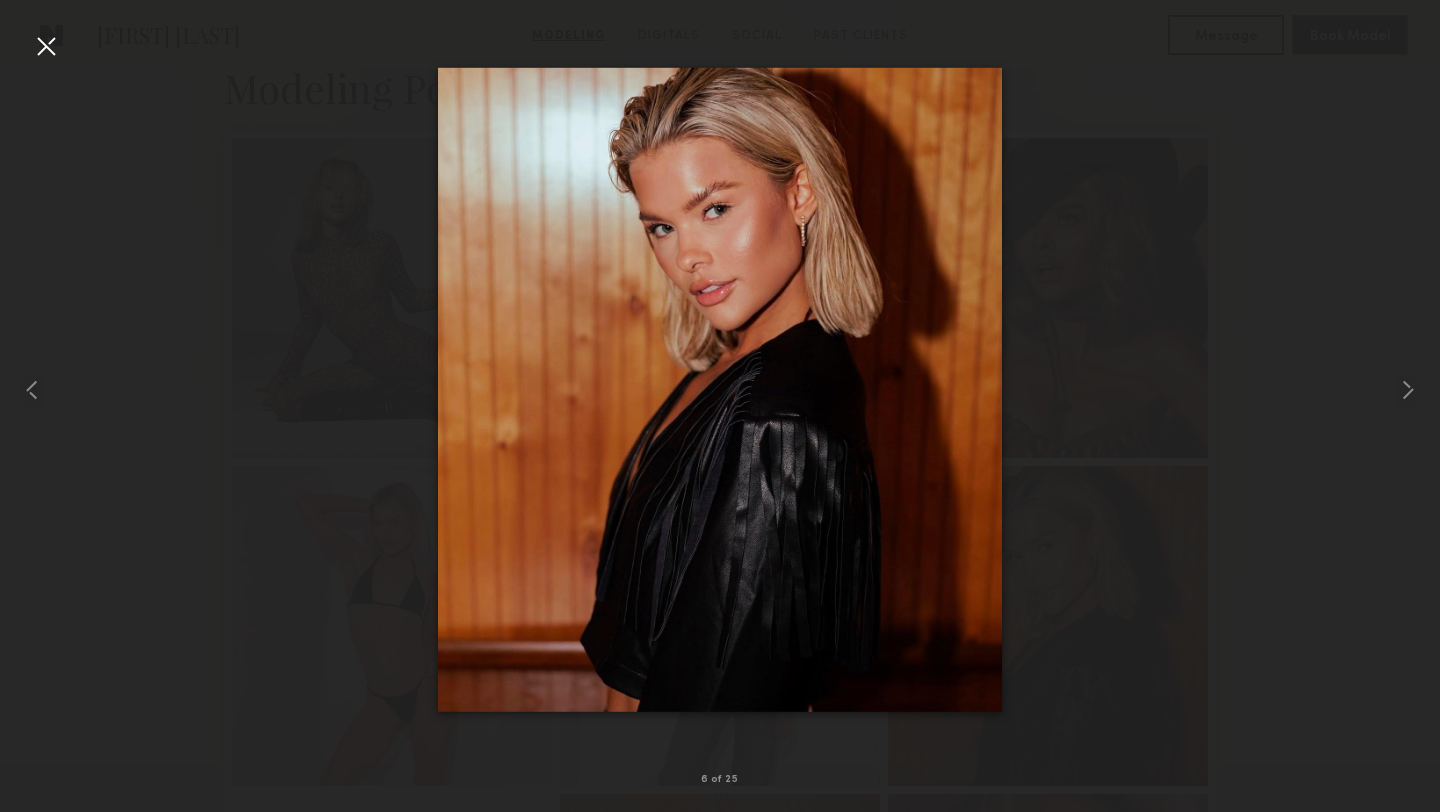drag, startPoint x: 805, startPoint y: 322, endPoint x: 1187, endPoint y: 4, distance: 497.03925 